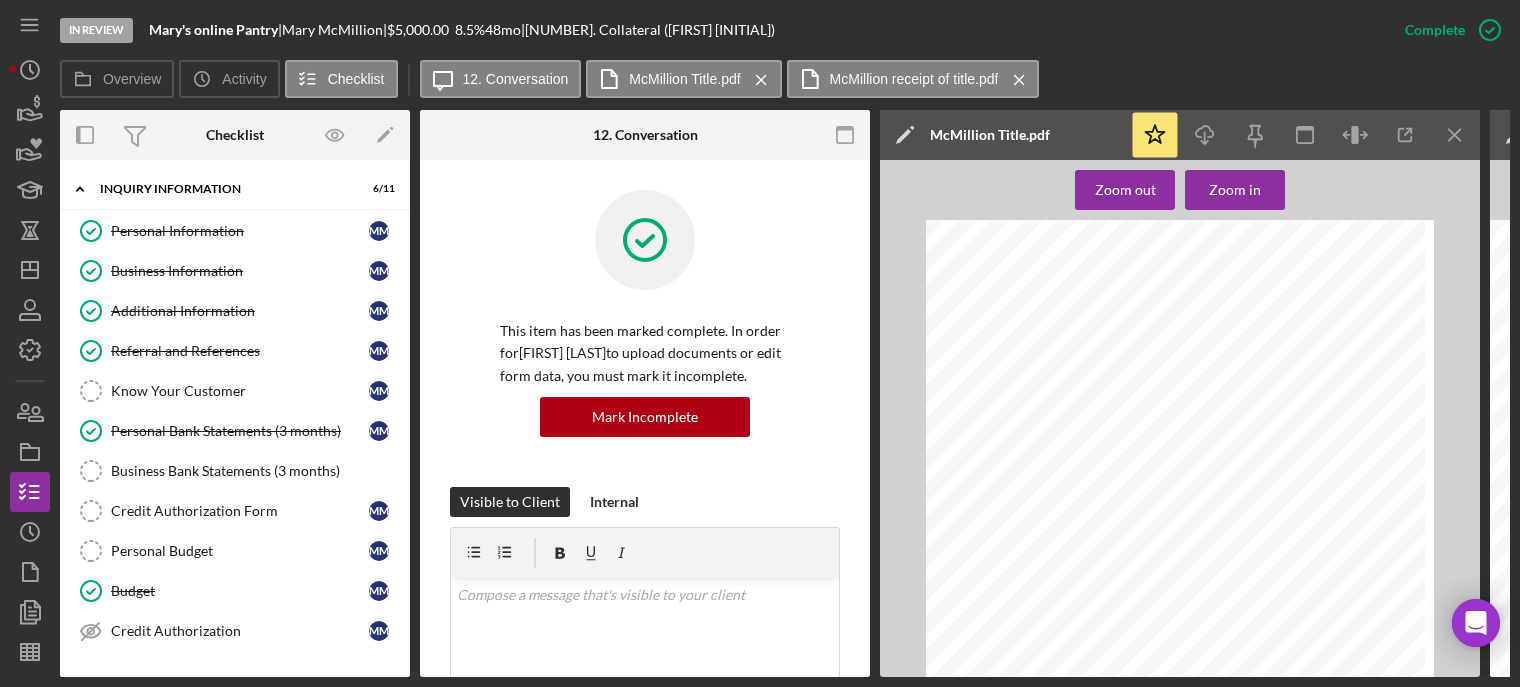 scroll, scrollTop: 0, scrollLeft: 0, axis: both 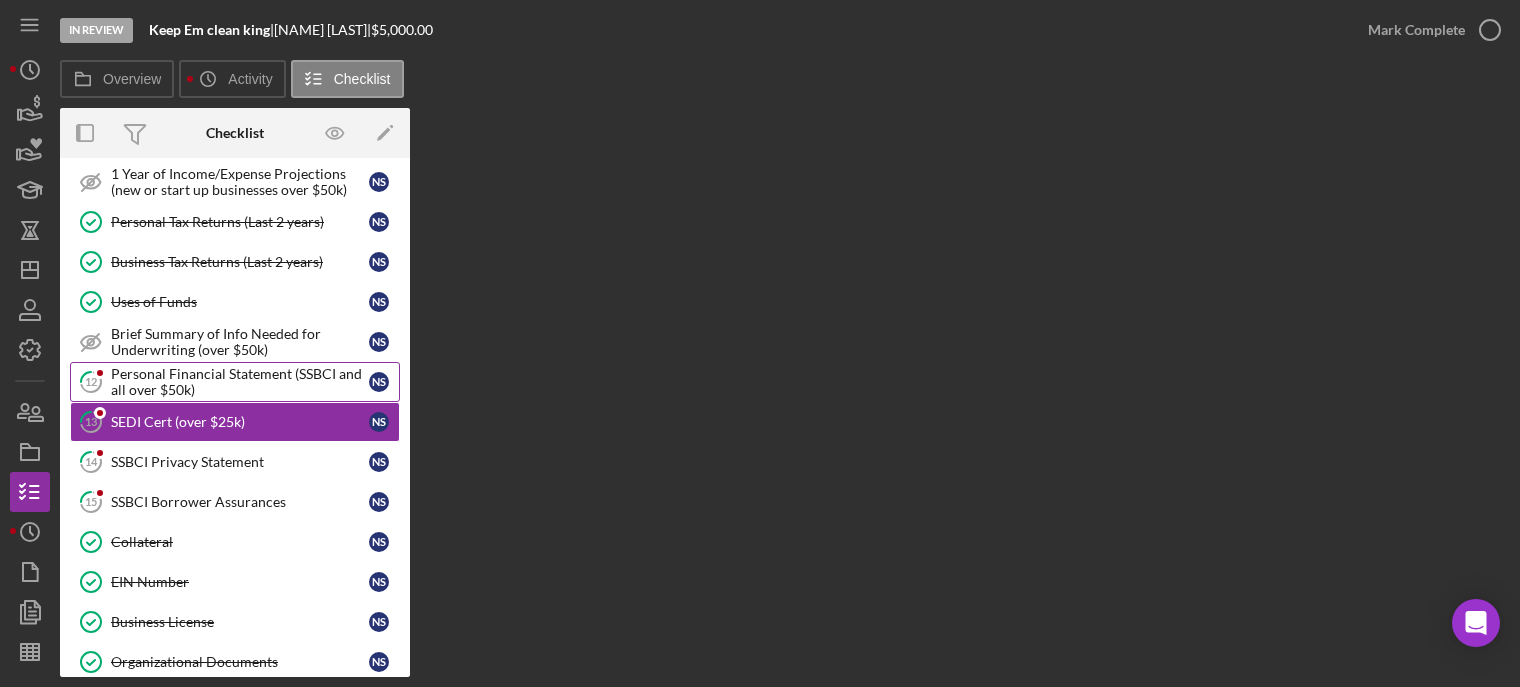 click on "Personal Financial Statement (SSBCI and all over $50k)" at bounding box center (240, 382) 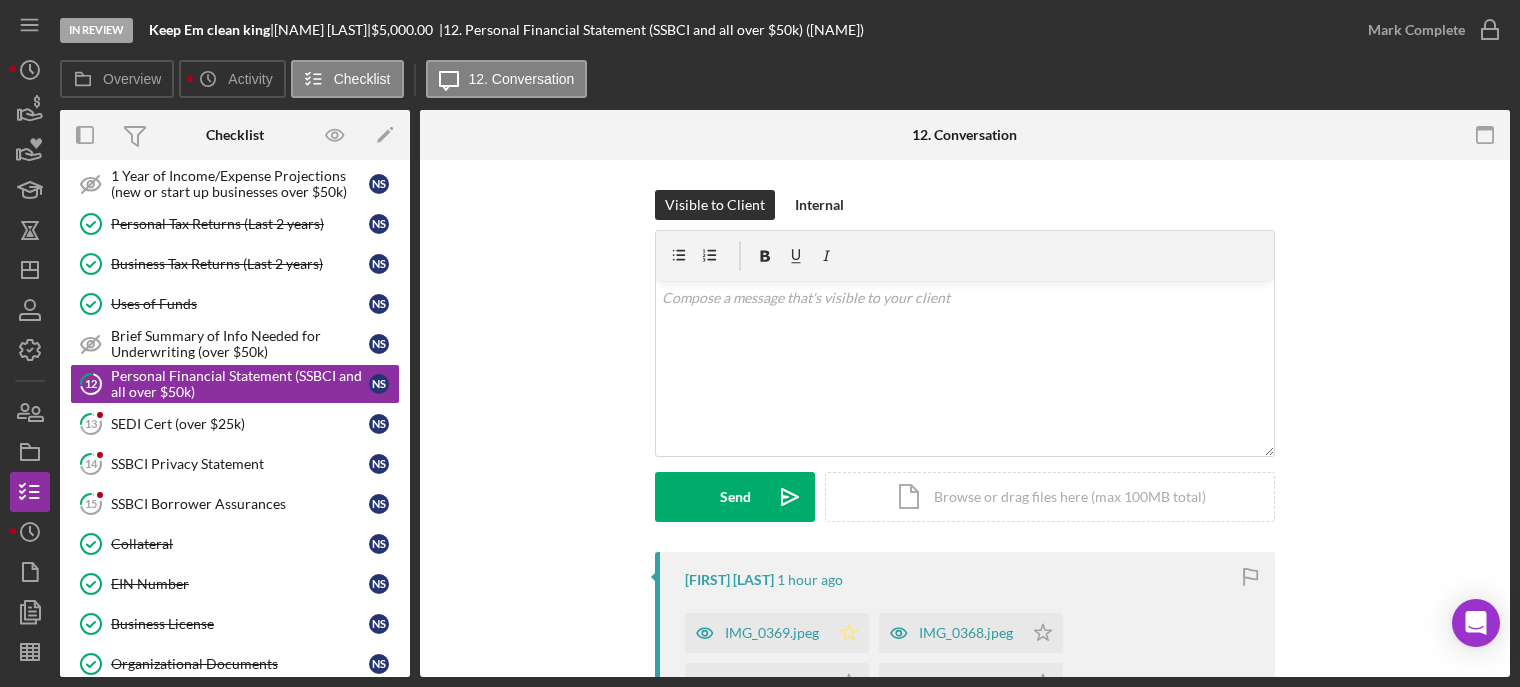 click on "Icon/Star" 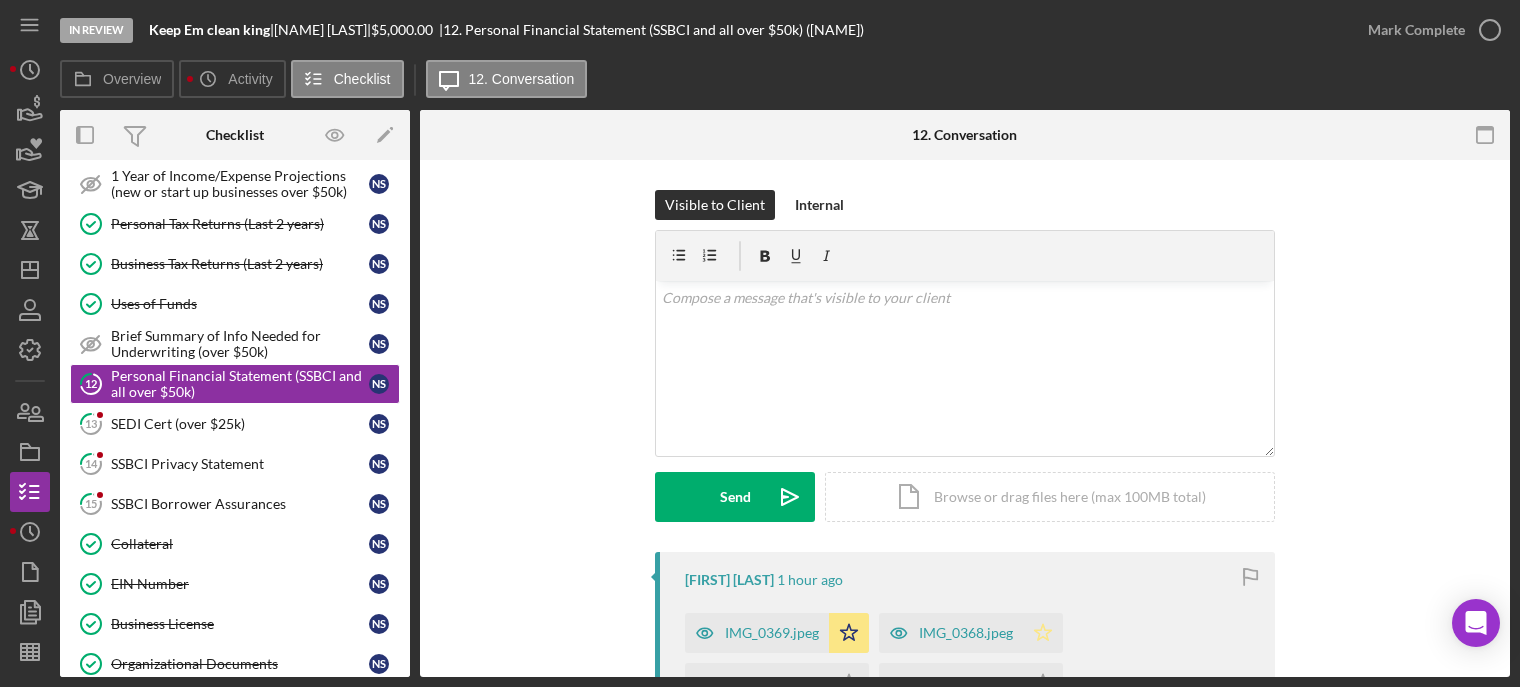 click on "Icon/Star" 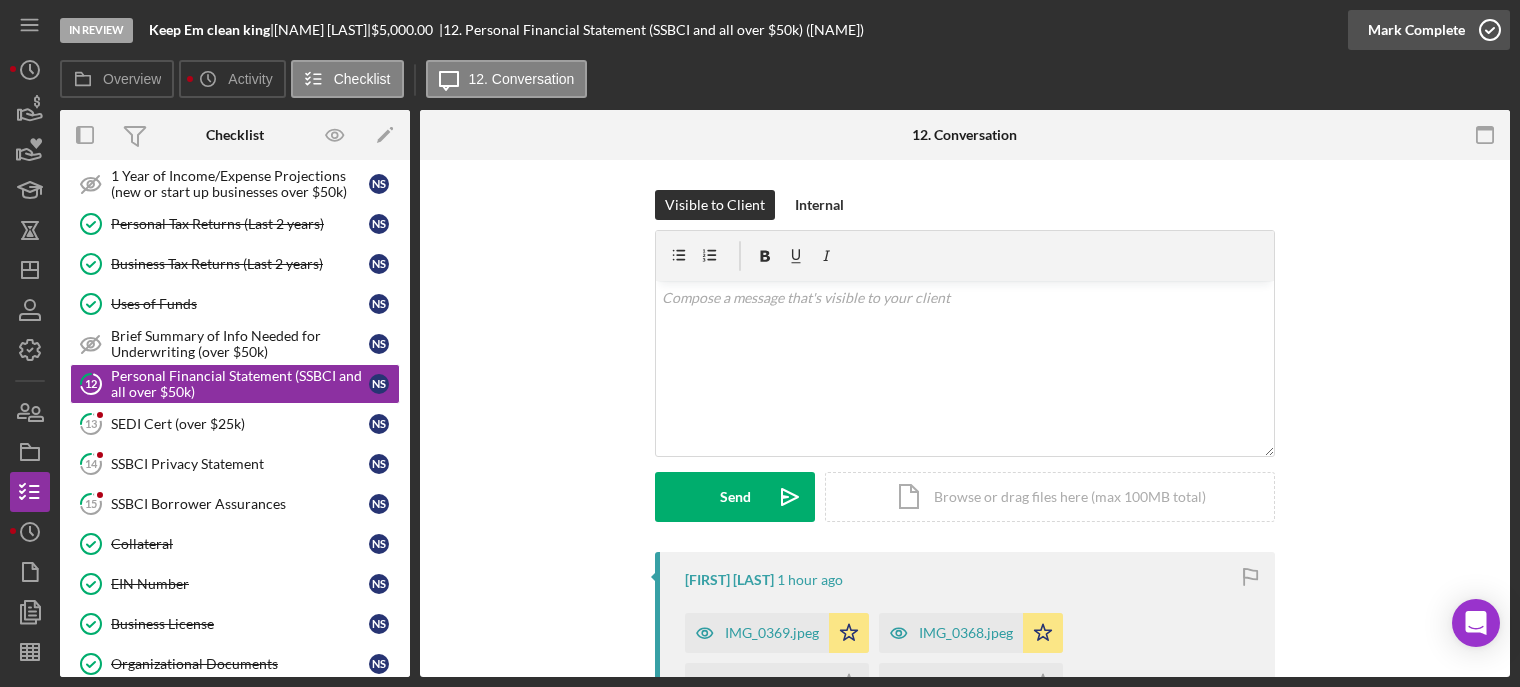 click 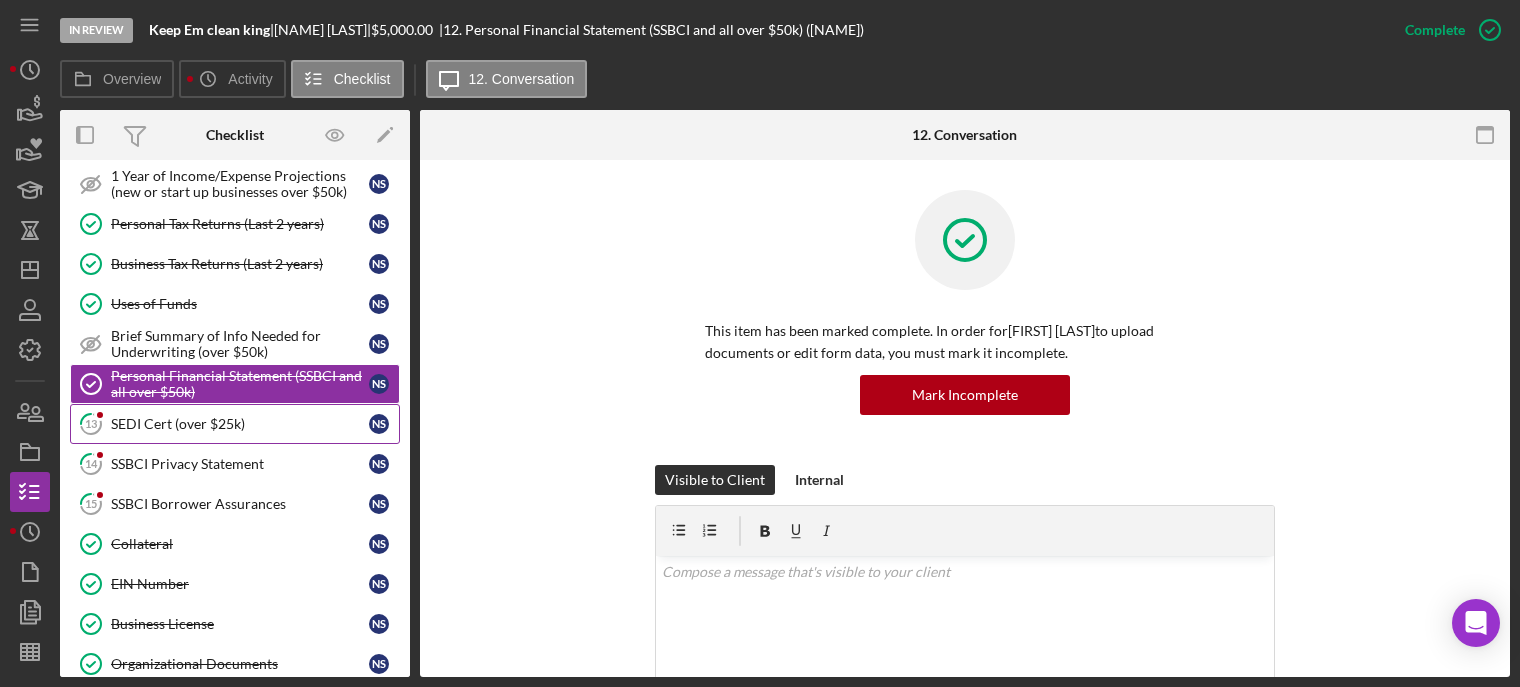click on "SEDI Cert (over $25k)" at bounding box center [240, 424] 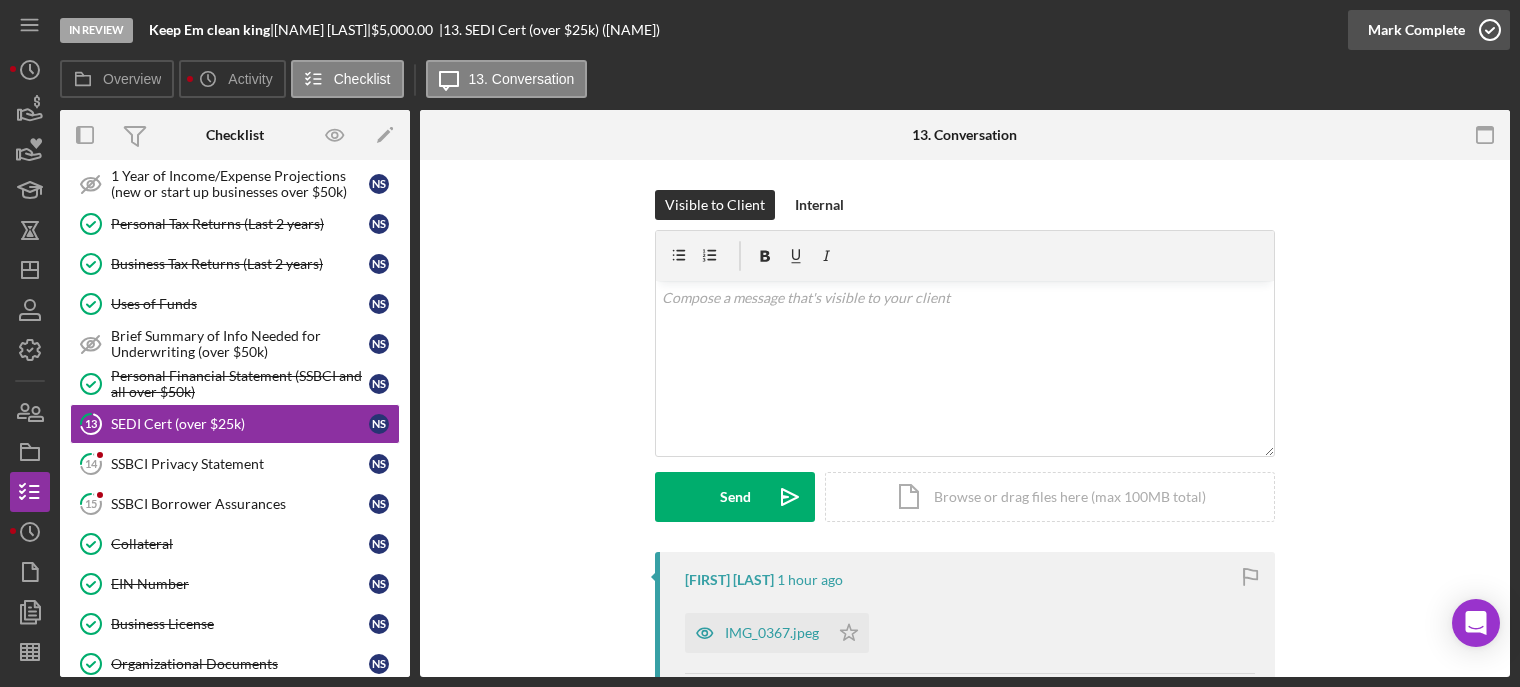 click 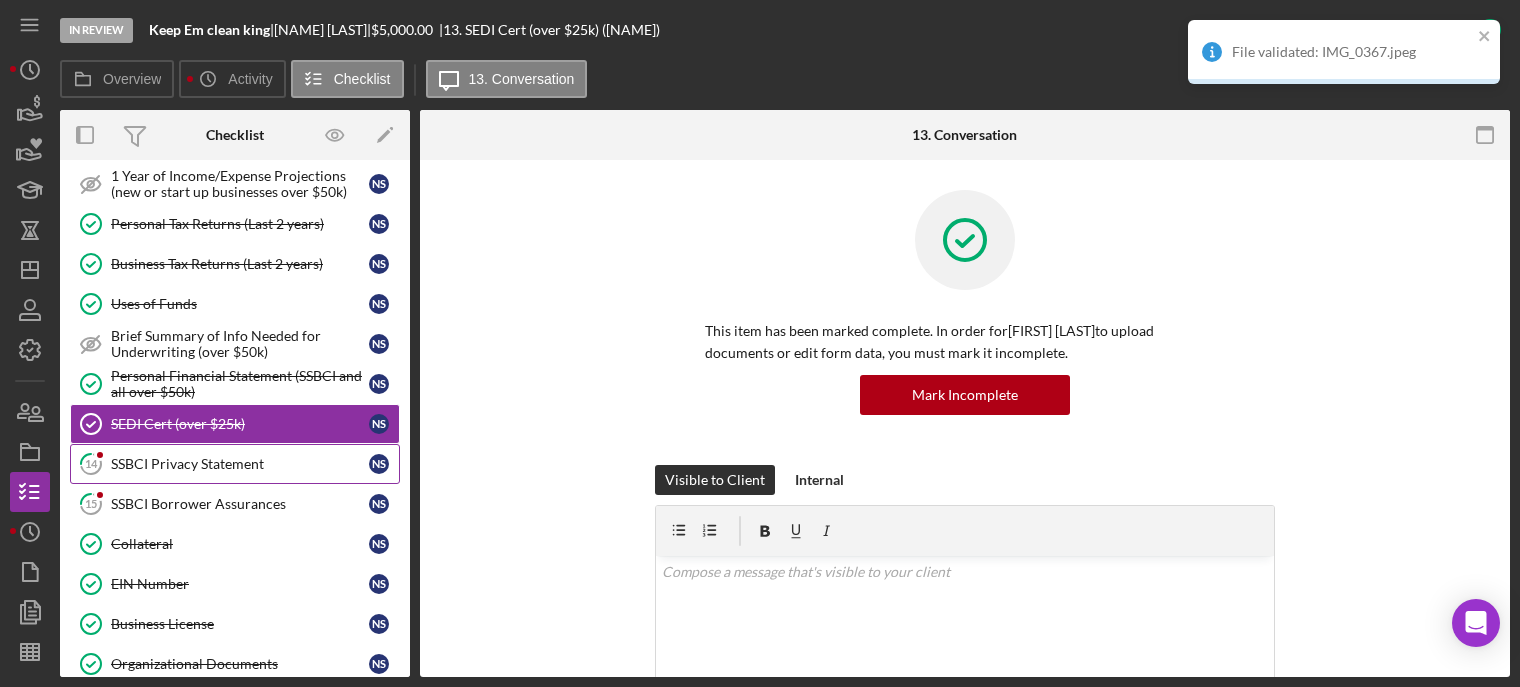 click on "SSBCI Privacy Statement" at bounding box center (240, 464) 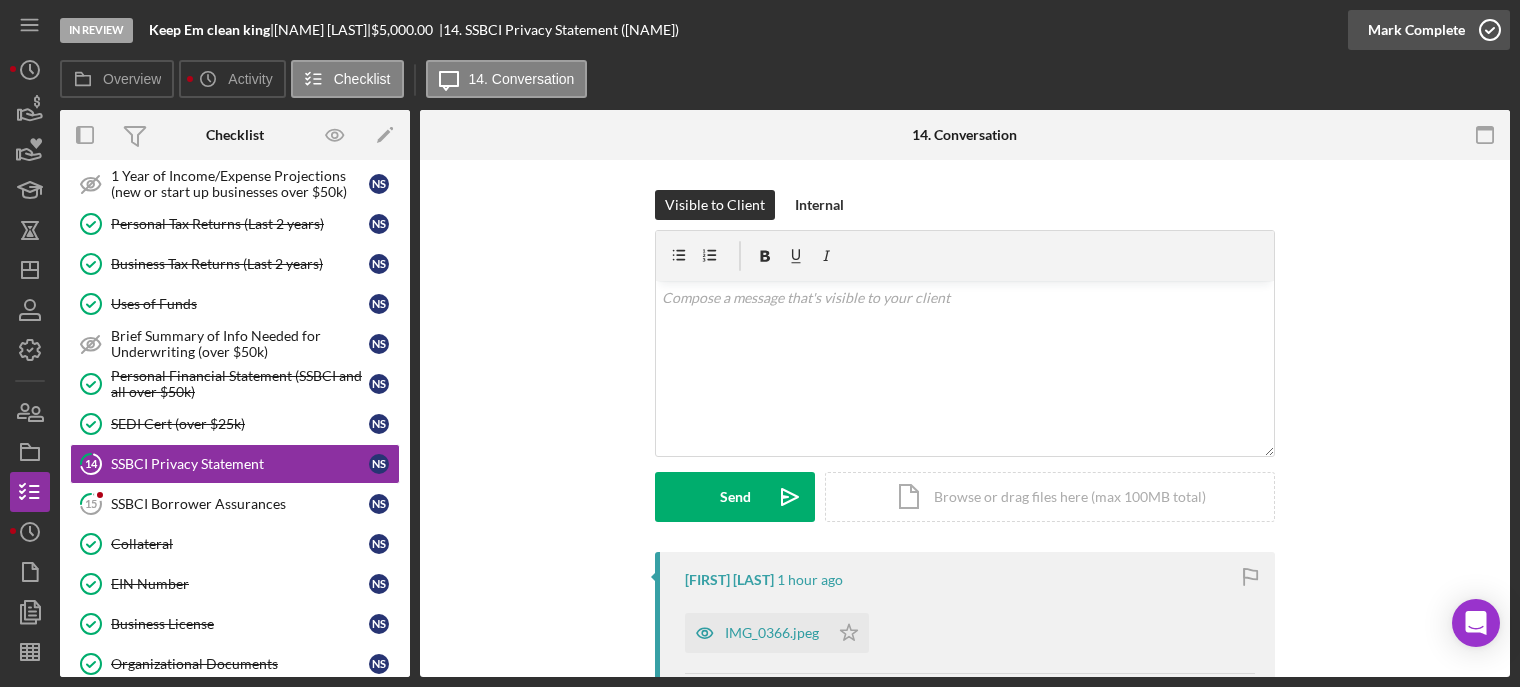 click 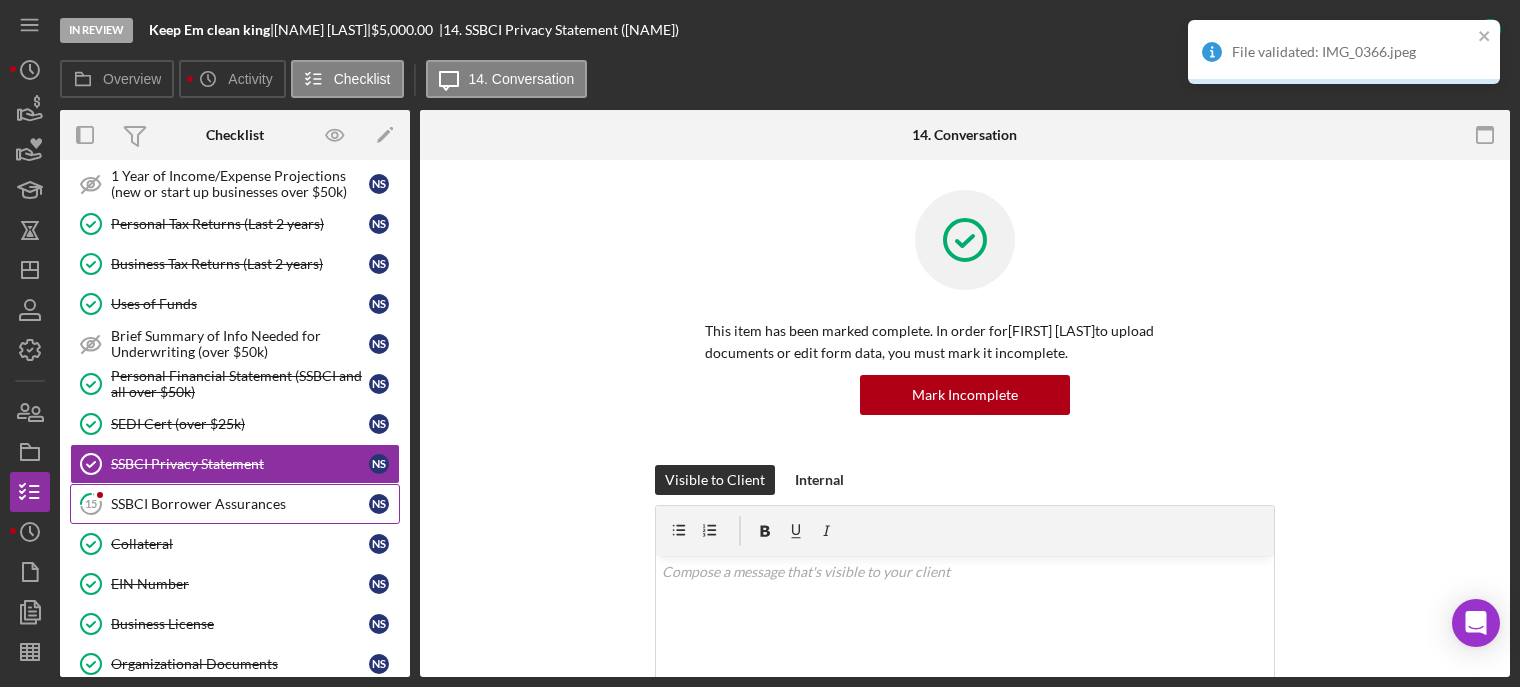 click on "SSBCI Borrower Assurances" at bounding box center [240, 504] 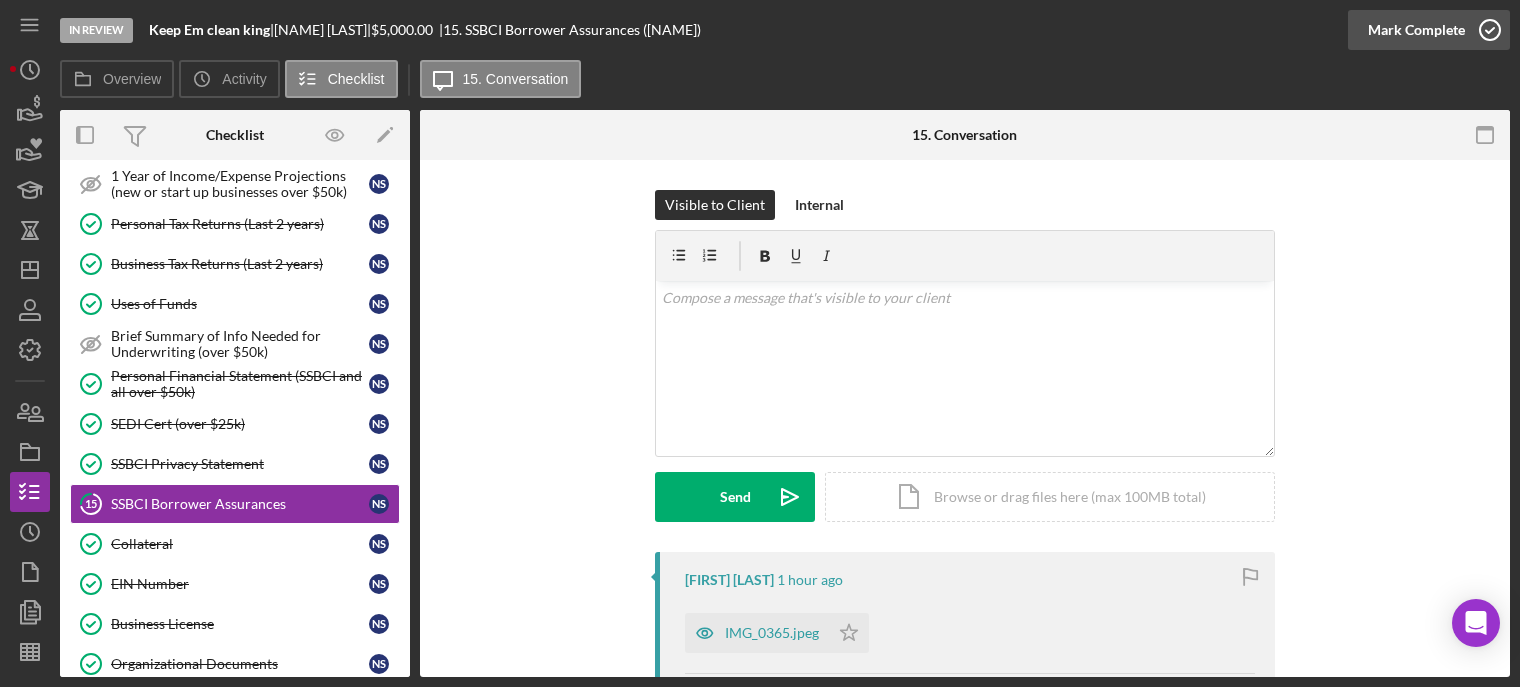 click 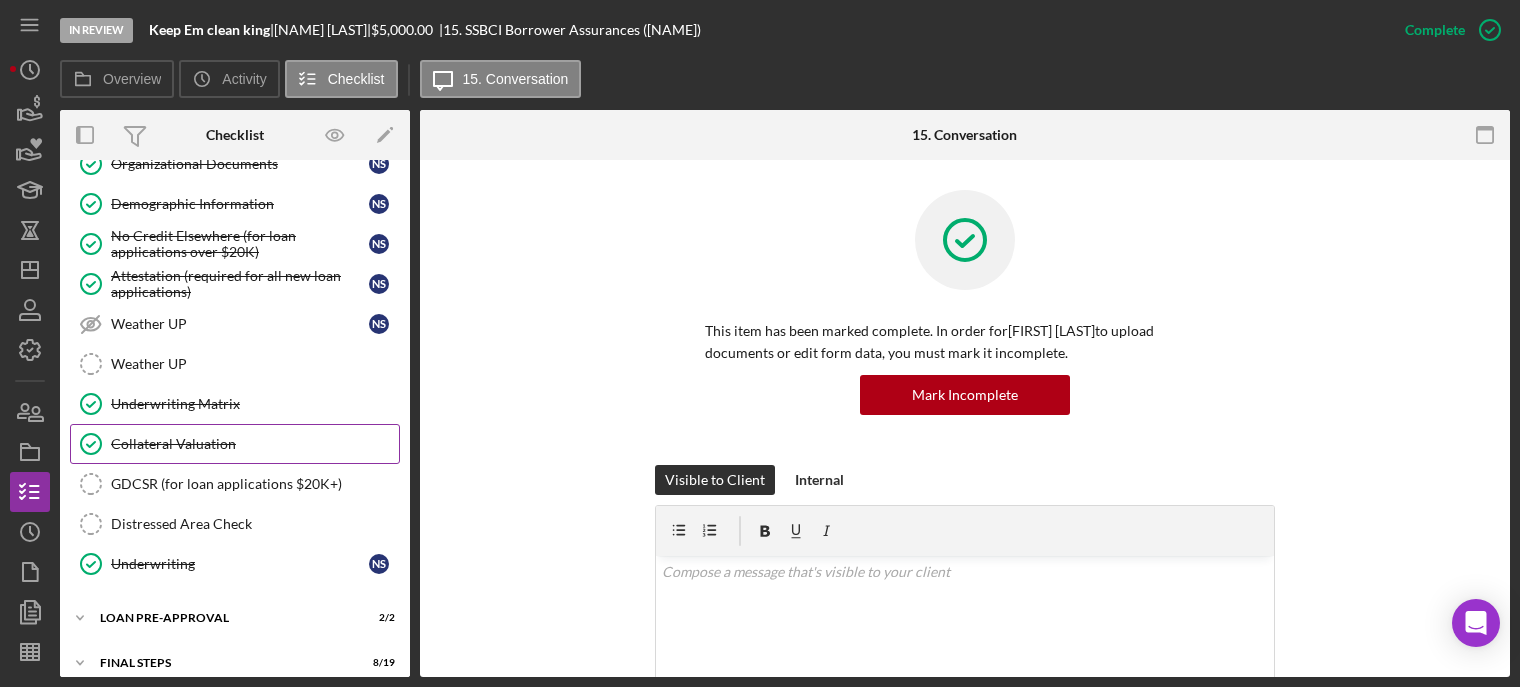 scroll, scrollTop: 808, scrollLeft: 0, axis: vertical 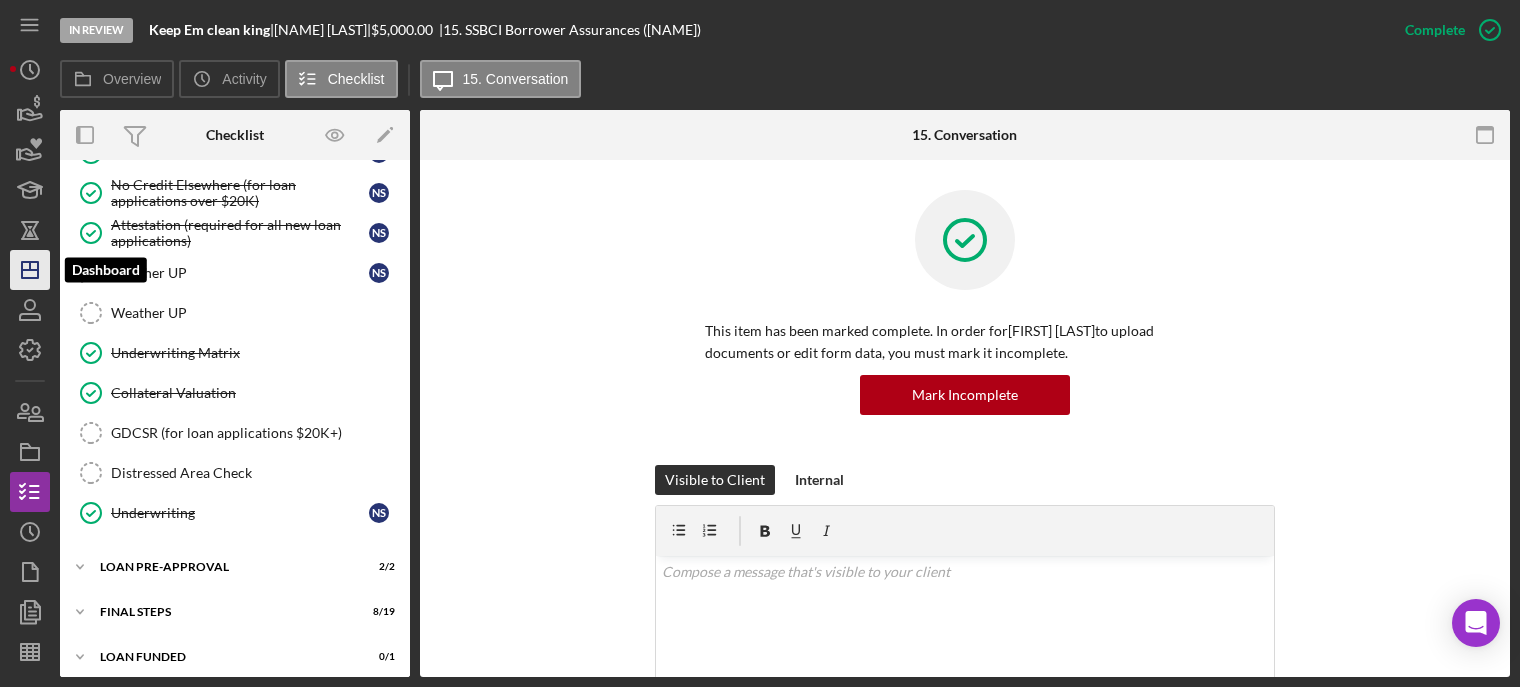 click 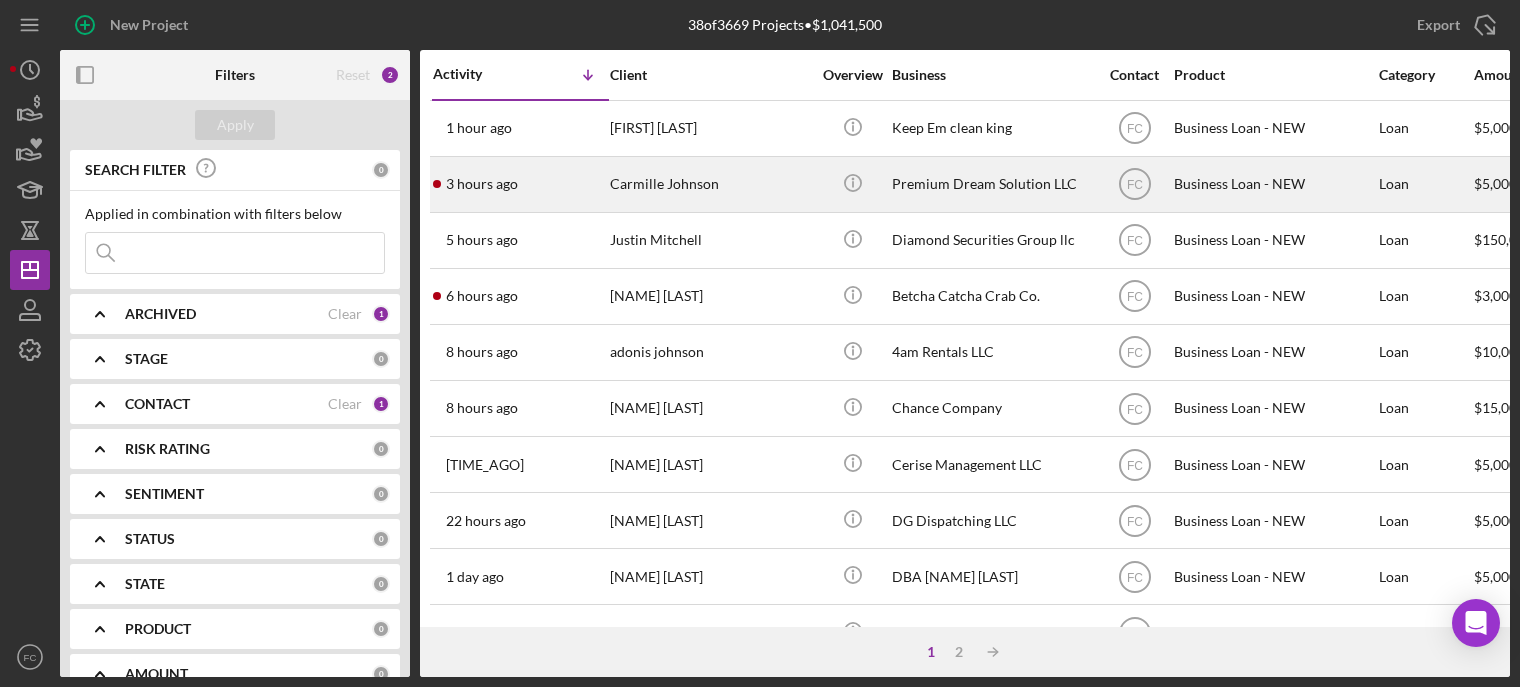 click on "[TIME_AGO] [FIRST] [LAST]" at bounding box center [520, 184] 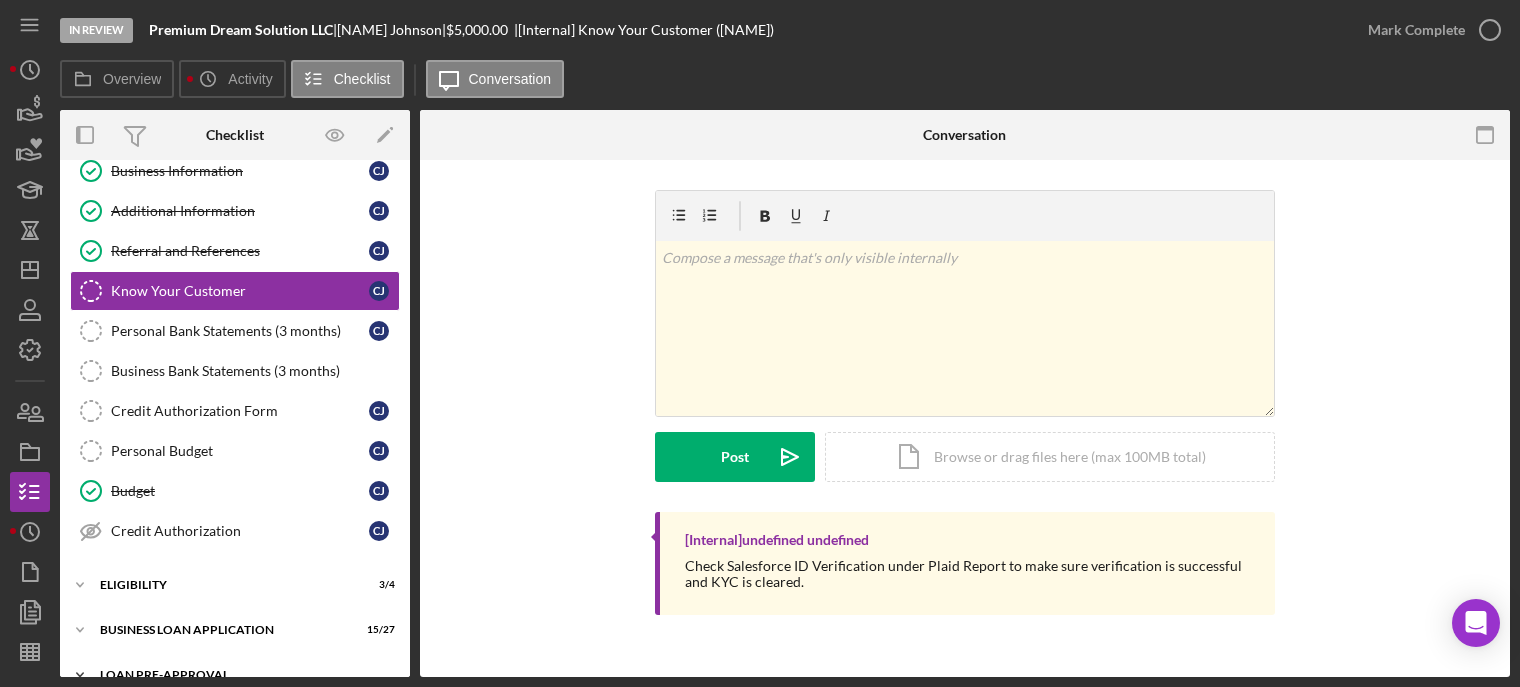 scroll, scrollTop: 200, scrollLeft: 0, axis: vertical 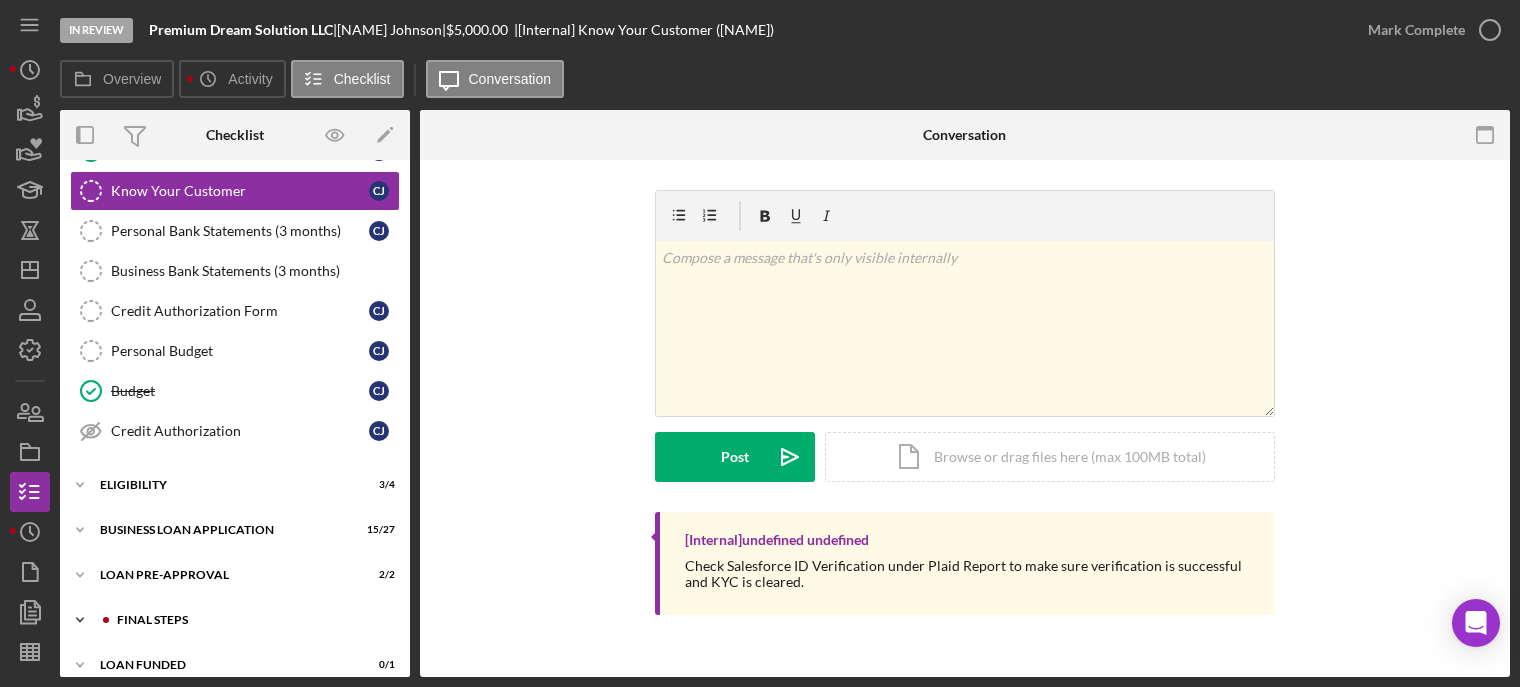 click on "Icon/Expander FINAL STEPS 1 / 19" at bounding box center [235, 620] 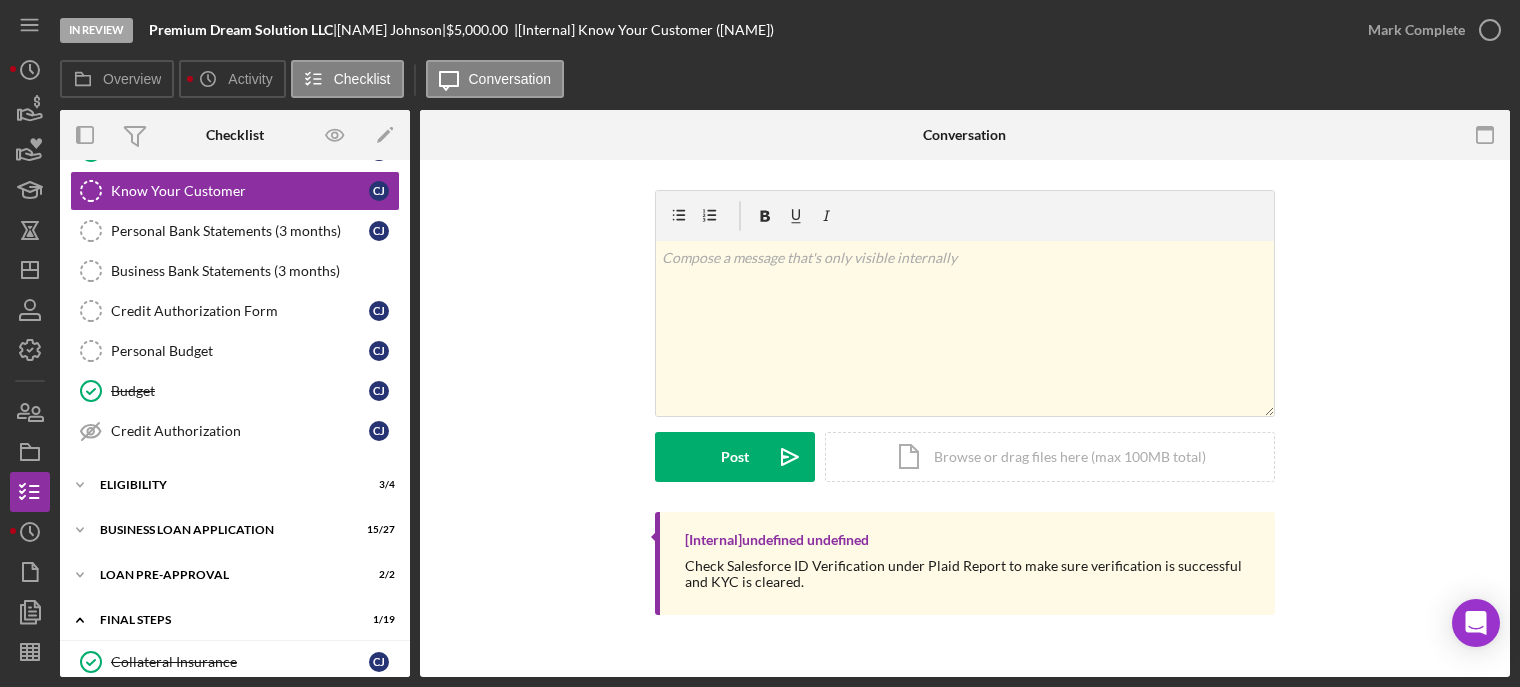 scroll, scrollTop: 300, scrollLeft: 0, axis: vertical 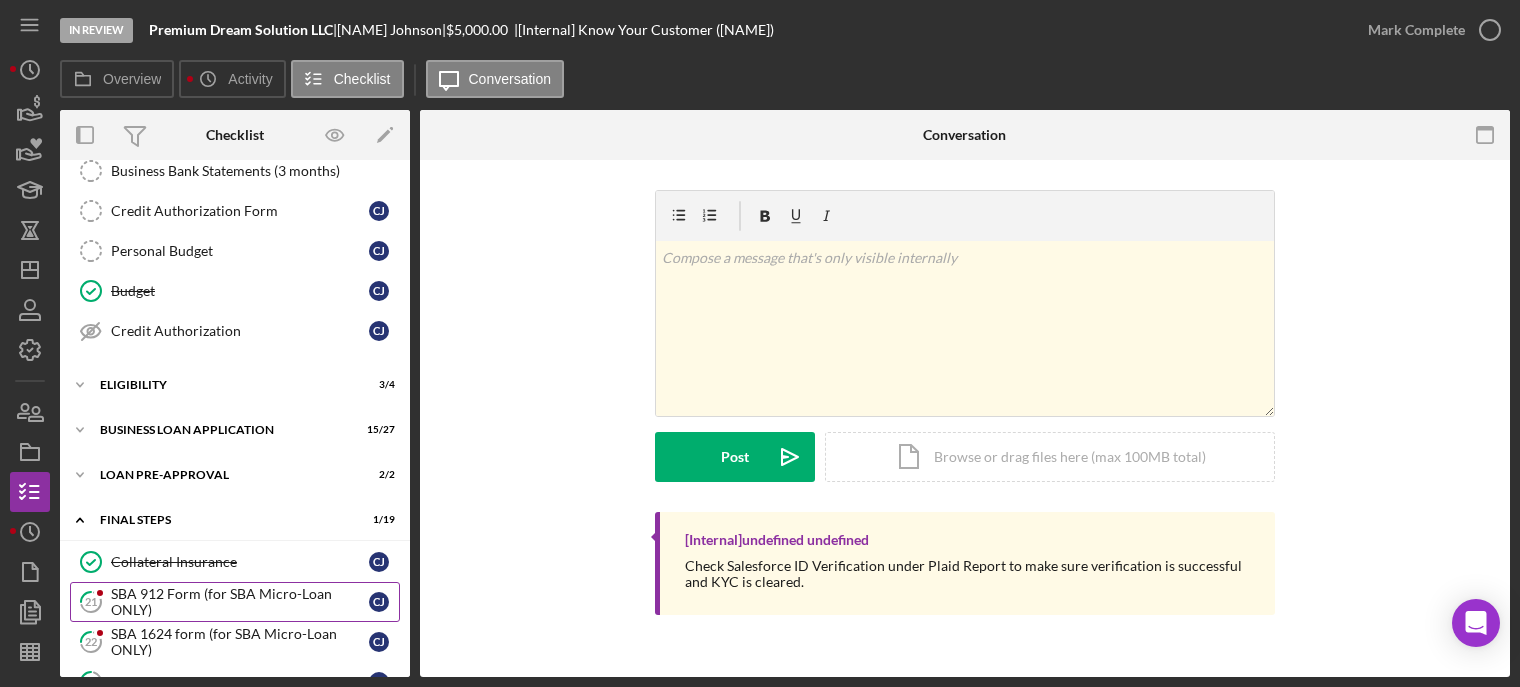 click on "SBA  912 Form (for SBA Micro-Loan ONLY)" at bounding box center (240, 602) 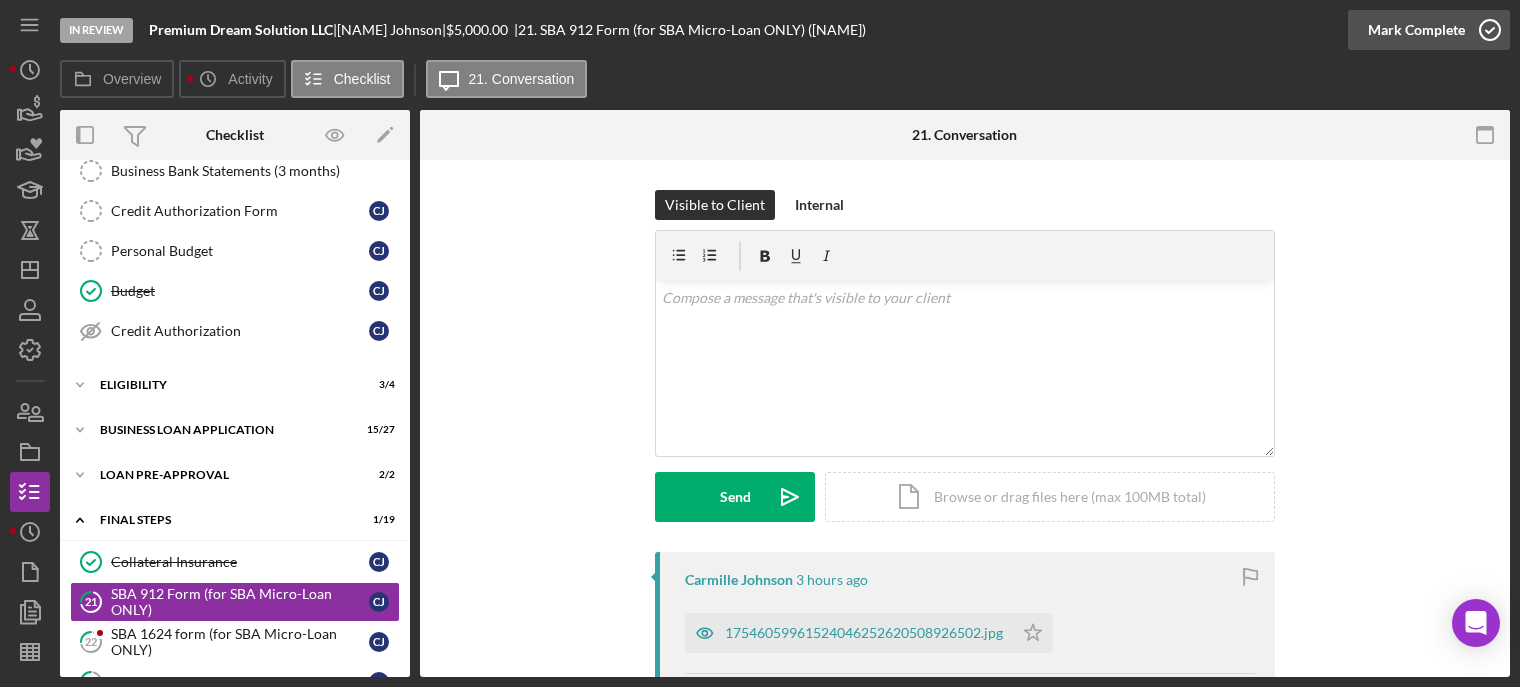 click 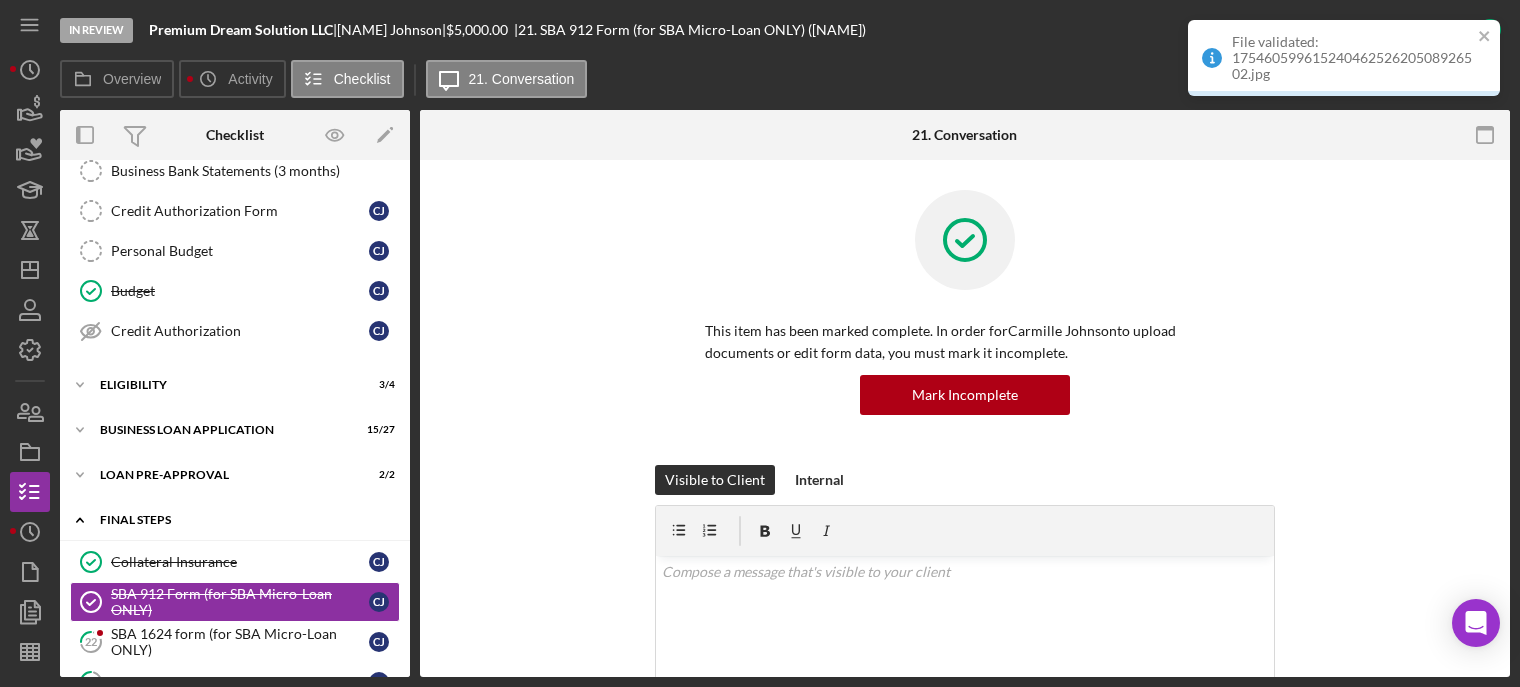 scroll, scrollTop: 500, scrollLeft: 0, axis: vertical 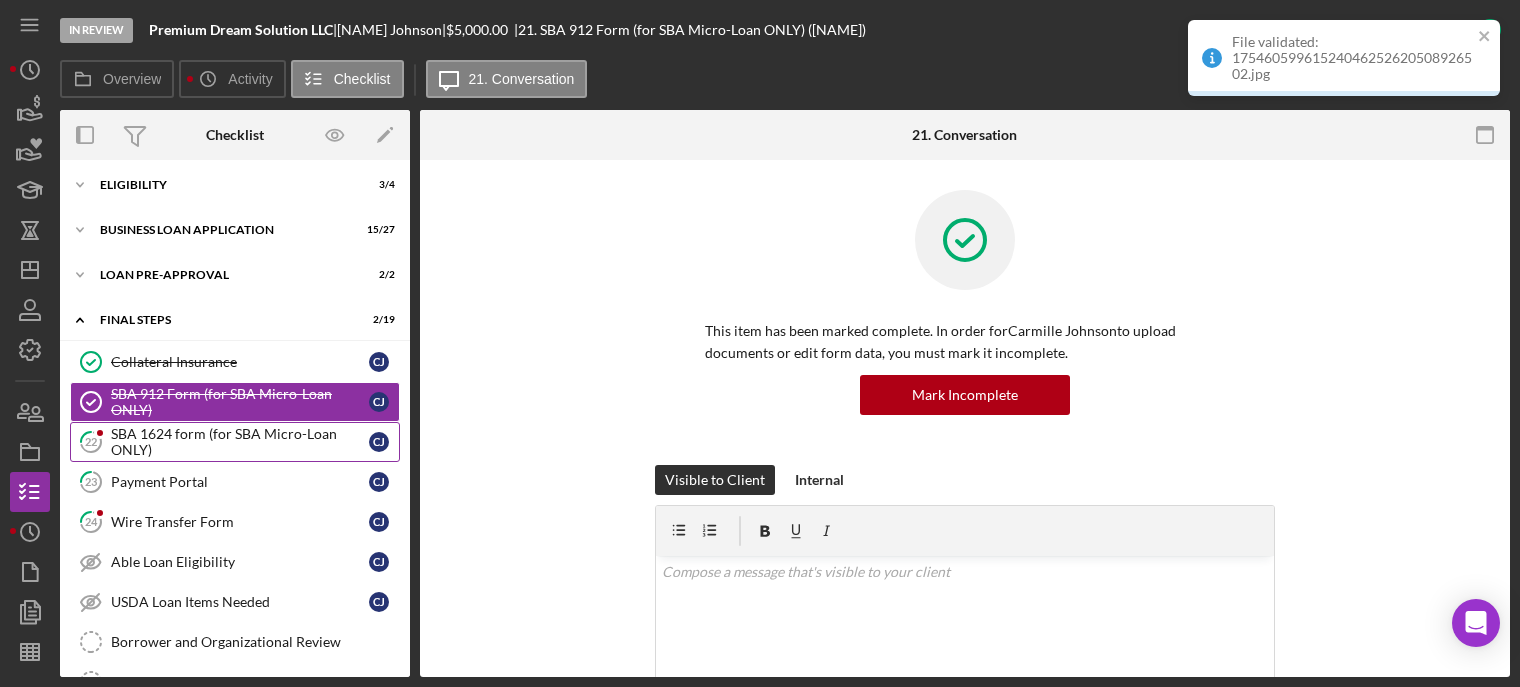 click on "SBA 1624 form (for SBA Micro-Loan ONLY)" at bounding box center [240, 442] 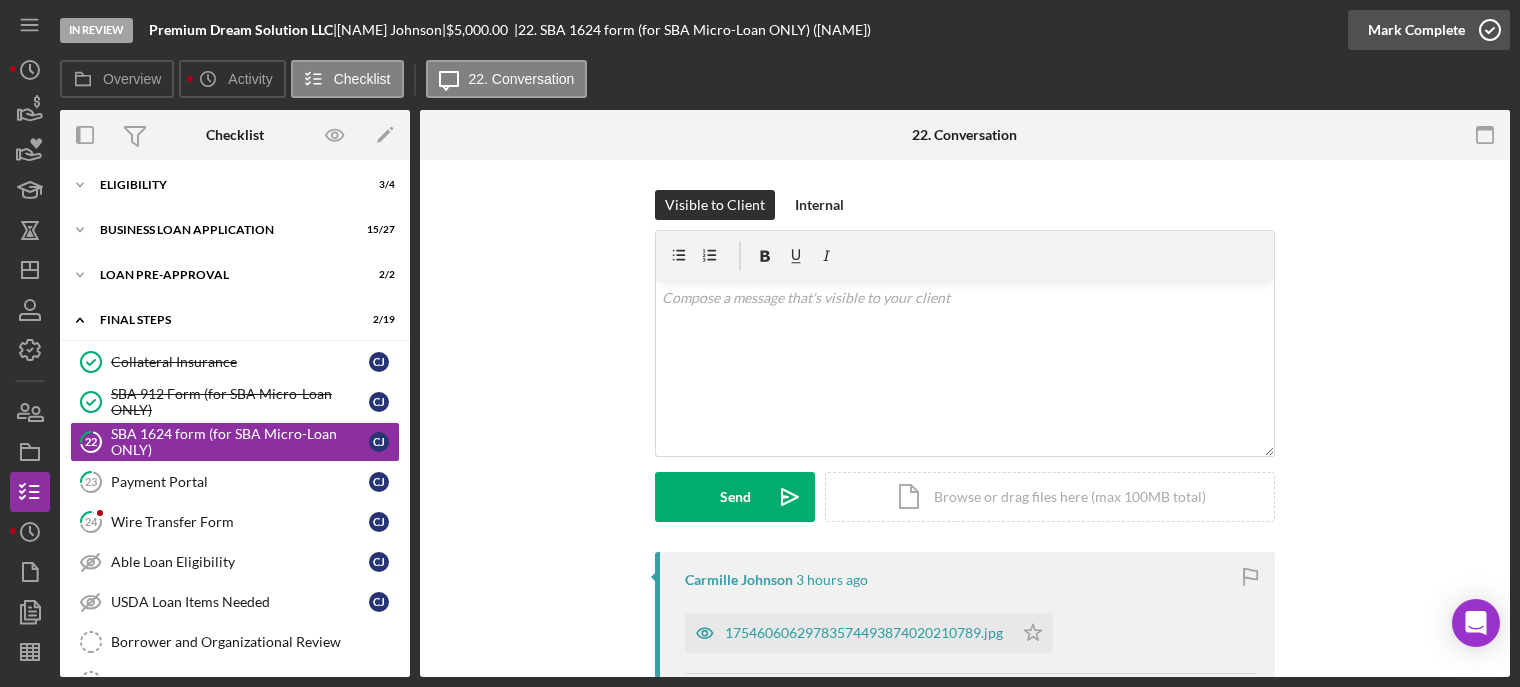 click 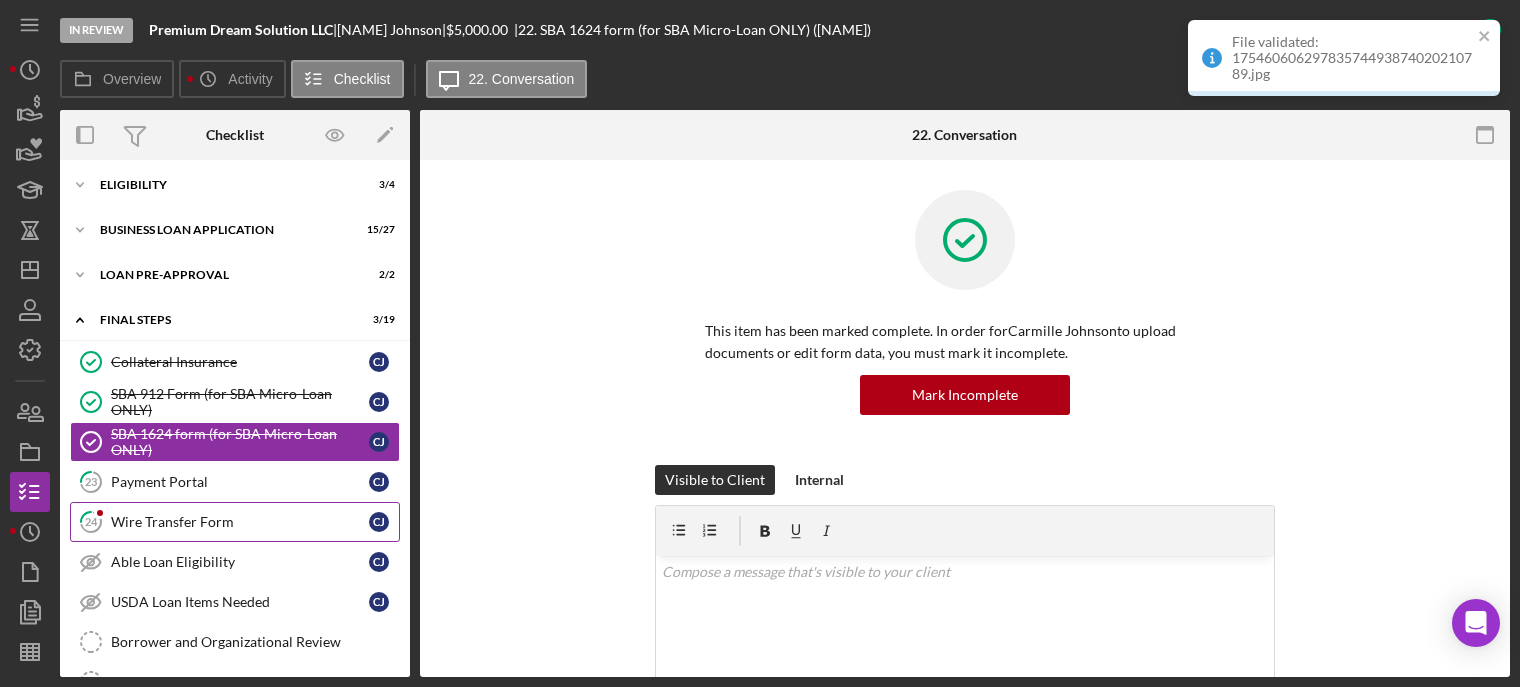 click on "Wire Transfer Form" at bounding box center [240, 522] 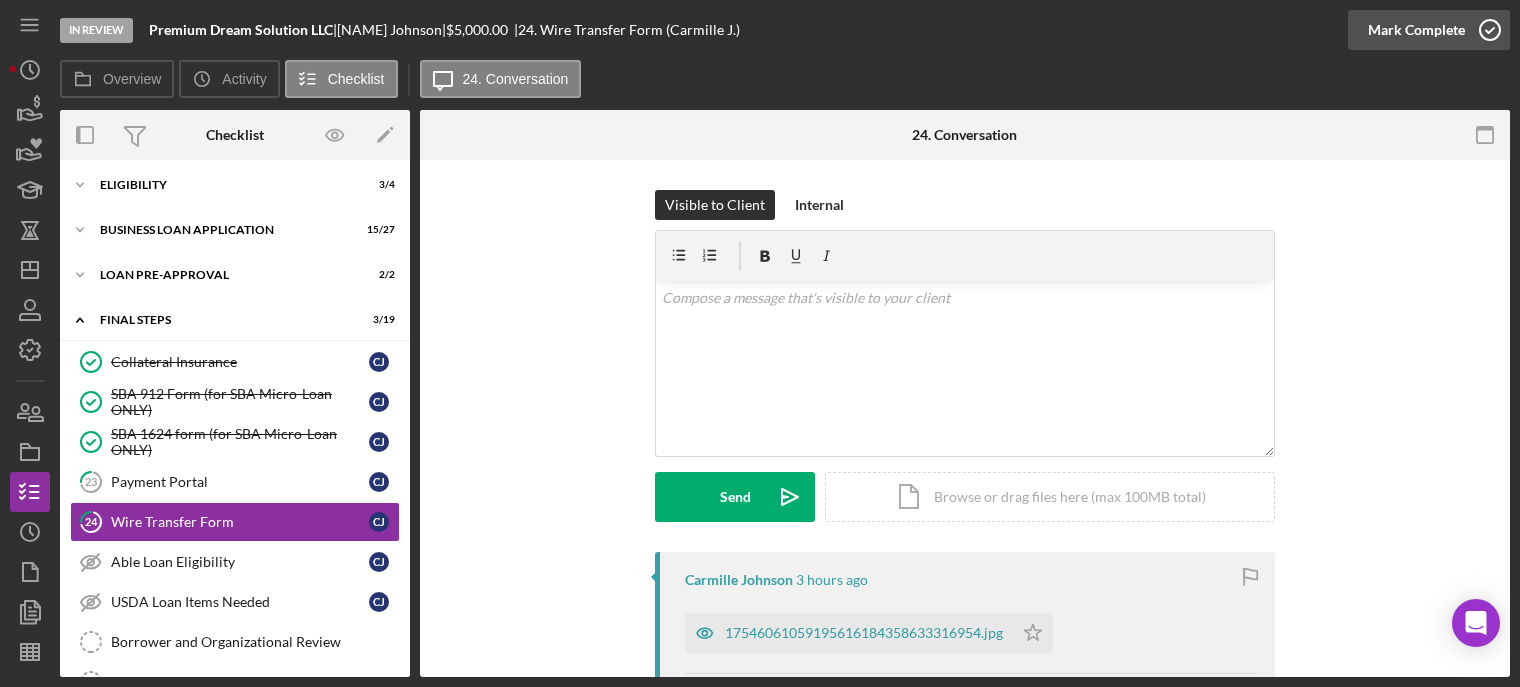 click 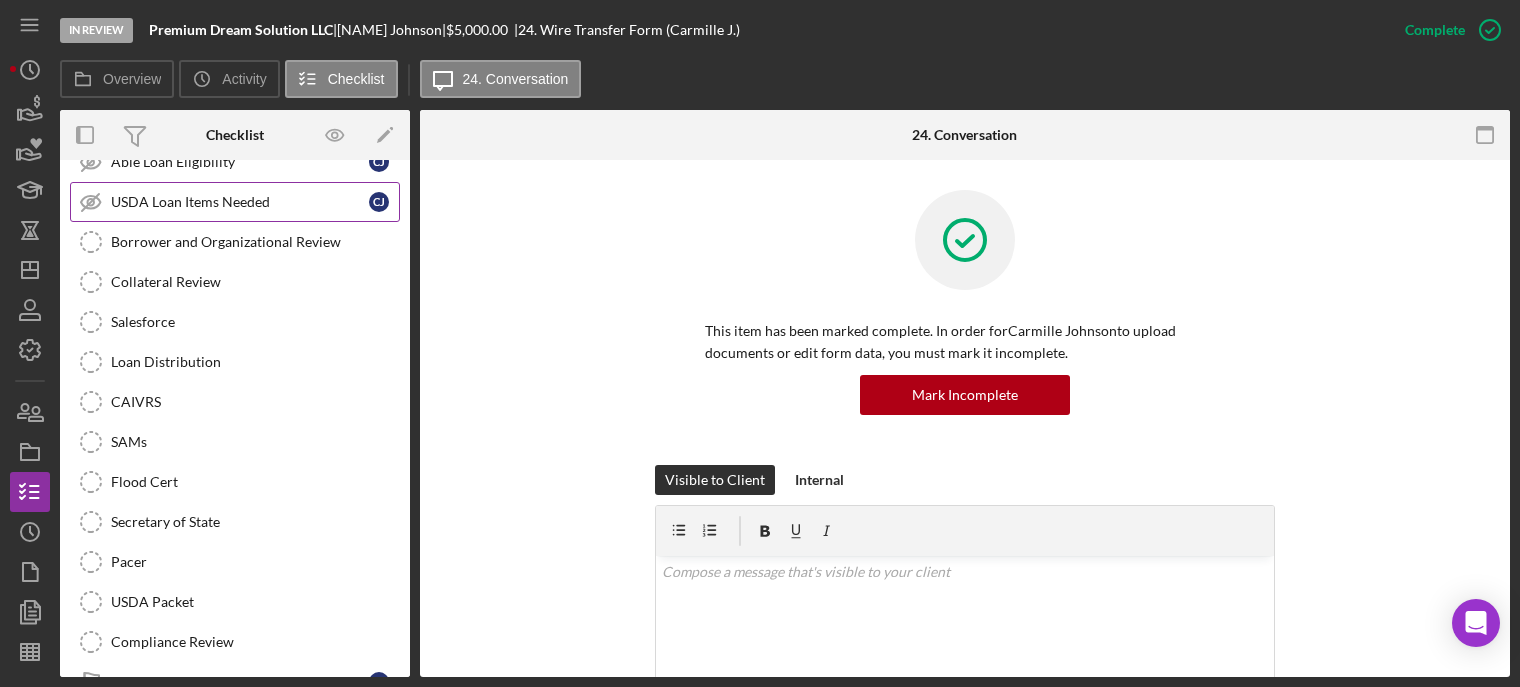 scroll, scrollTop: 600, scrollLeft: 0, axis: vertical 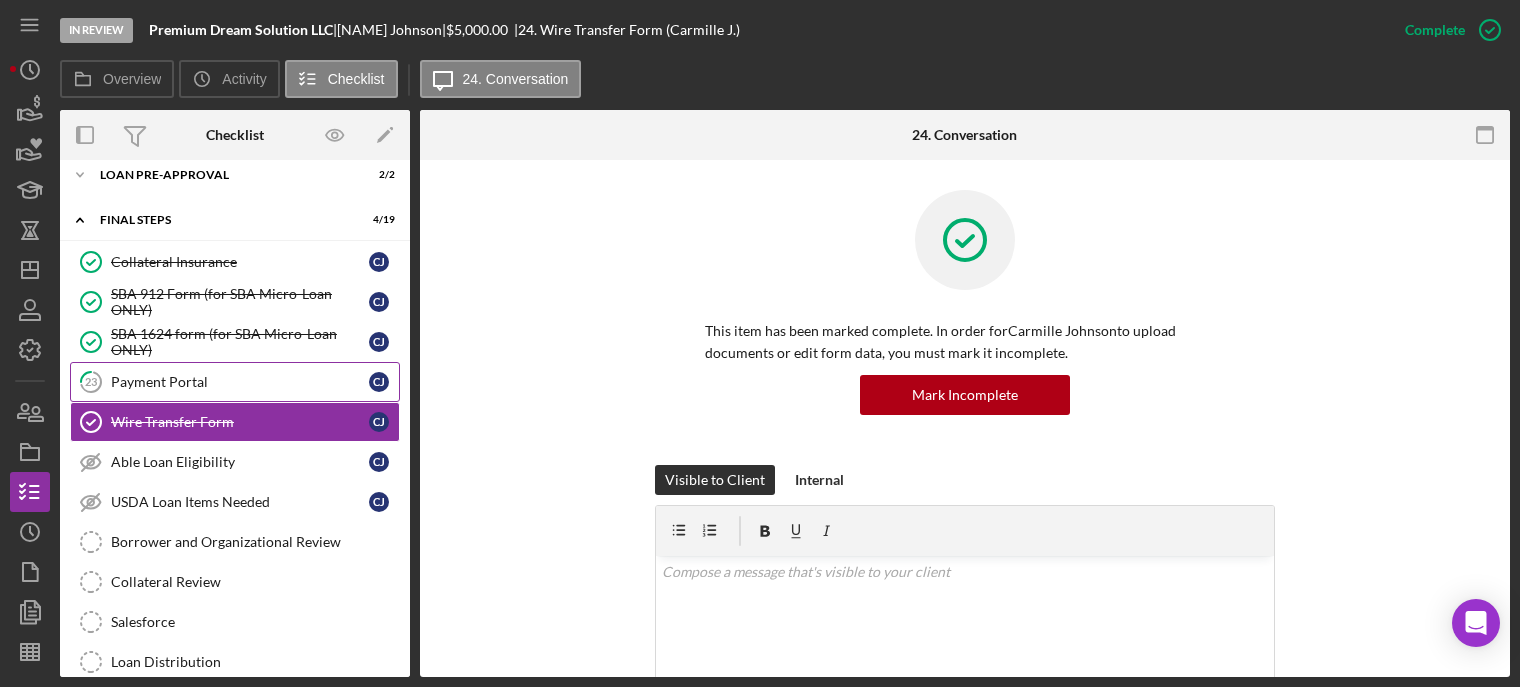 click on "Payment Portal" at bounding box center (240, 382) 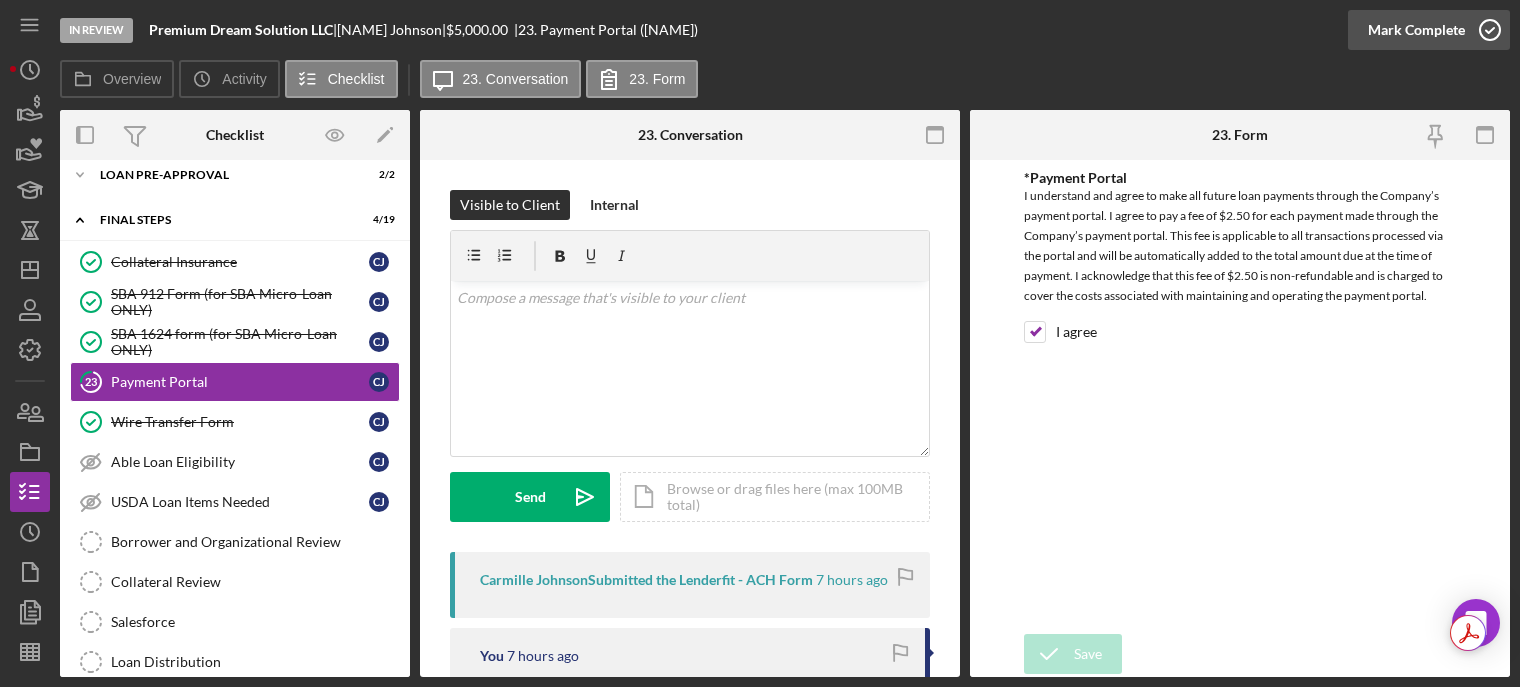 click 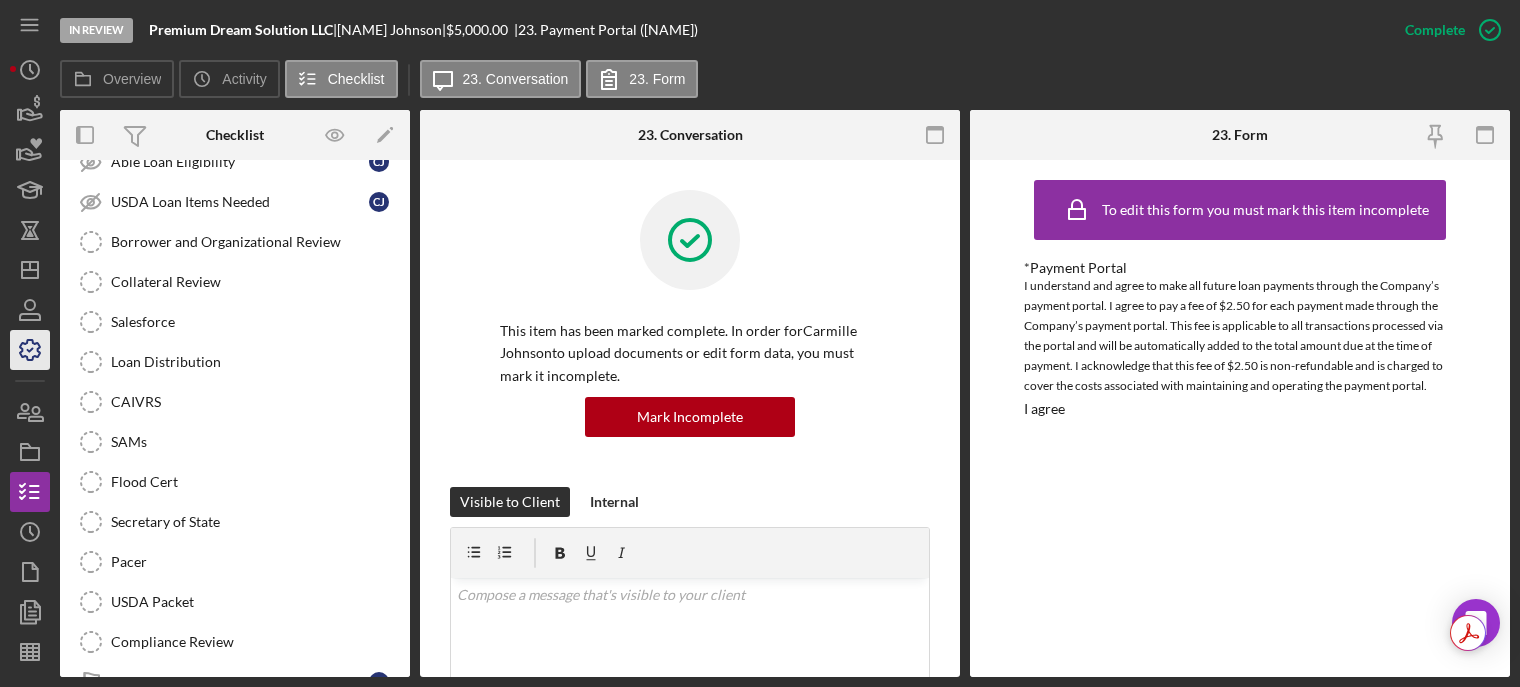 scroll, scrollTop: 800, scrollLeft: 0, axis: vertical 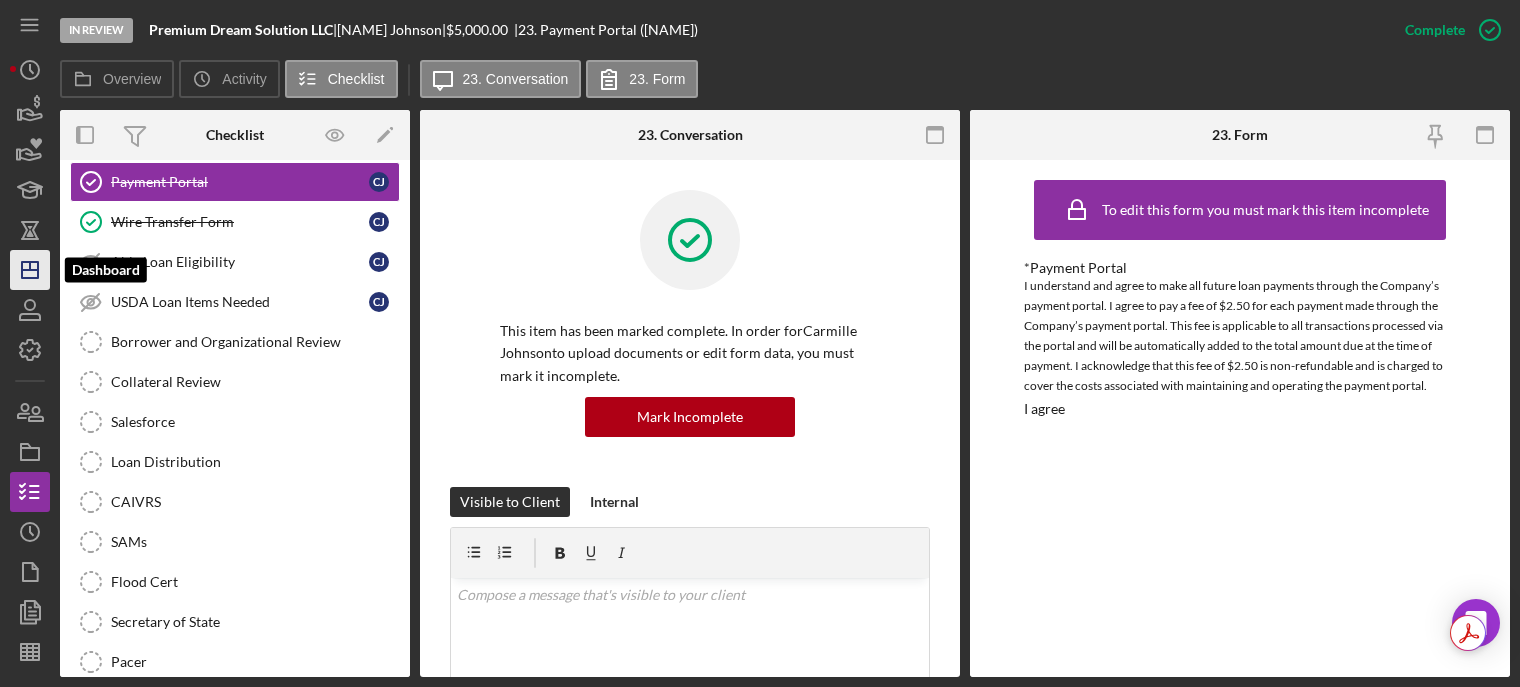 click on "Icon/Dashboard" 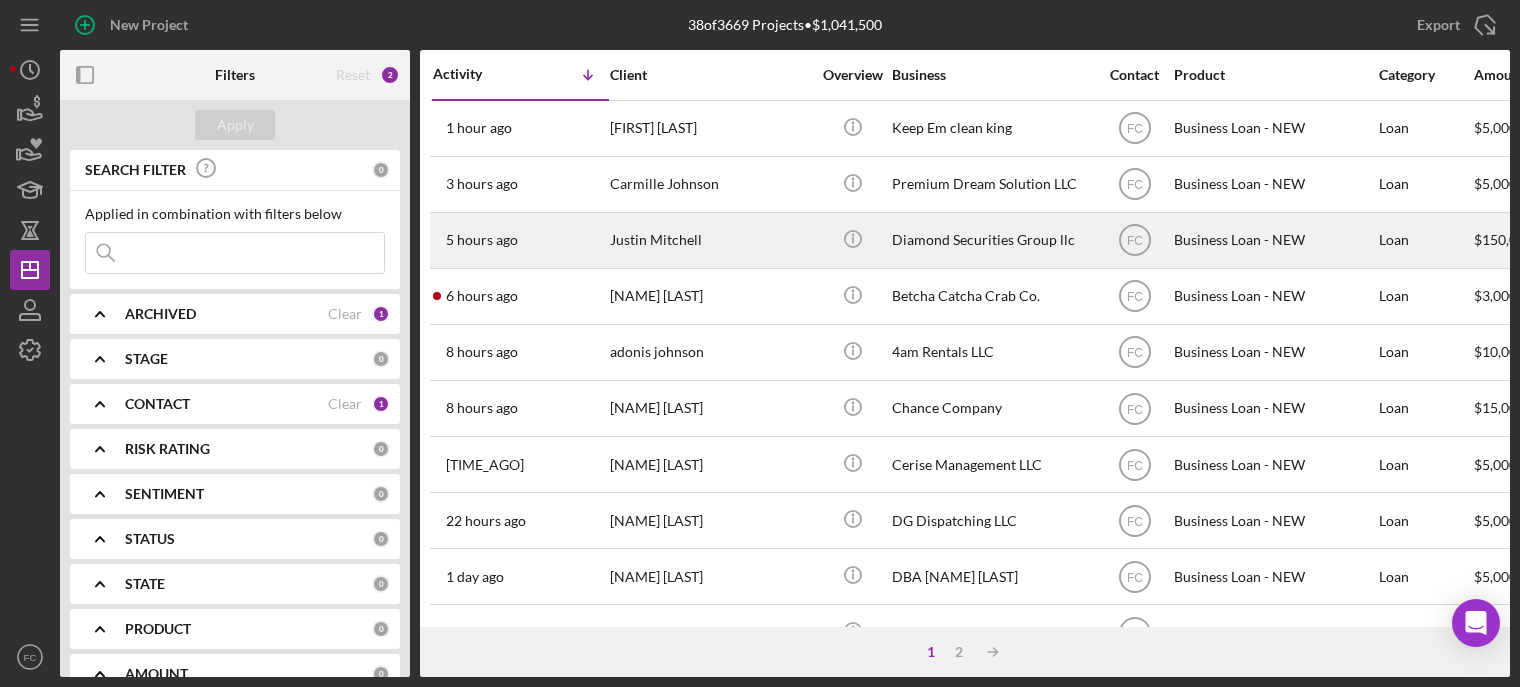 click on "[TIME_AGO] [FIRST] [LAST]" at bounding box center (520, 240) 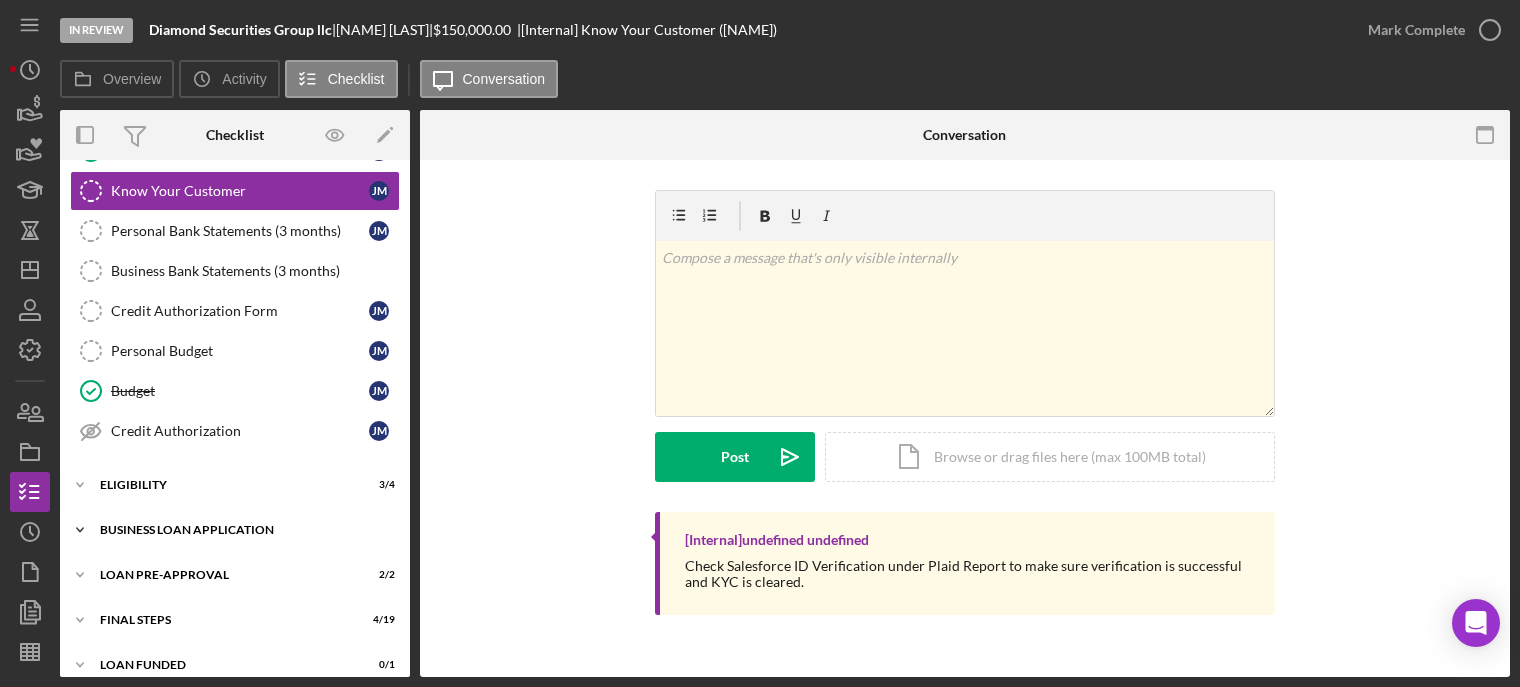 scroll, scrollTop: 213, scrollLeft: 0, axis: vertical 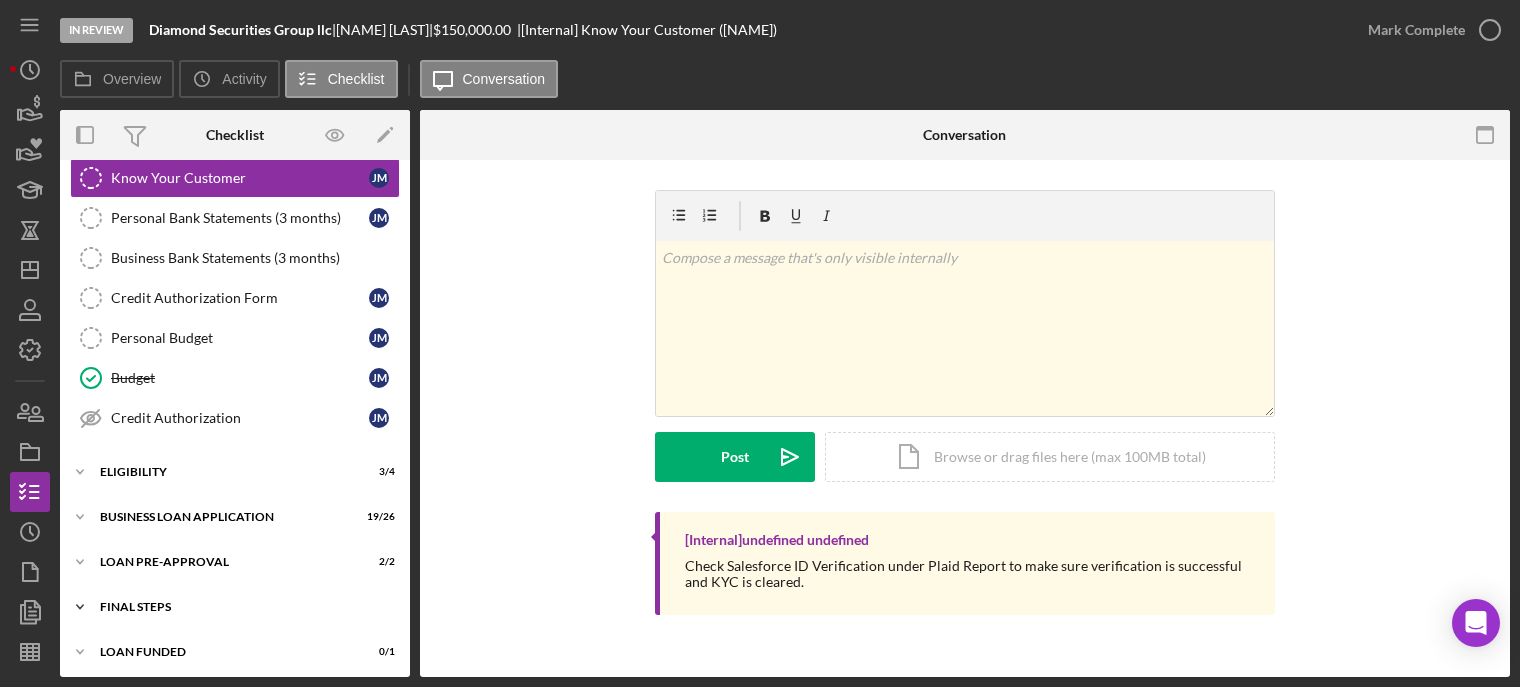 click on "FINAL STEPS" at bounding box center (242, 607) 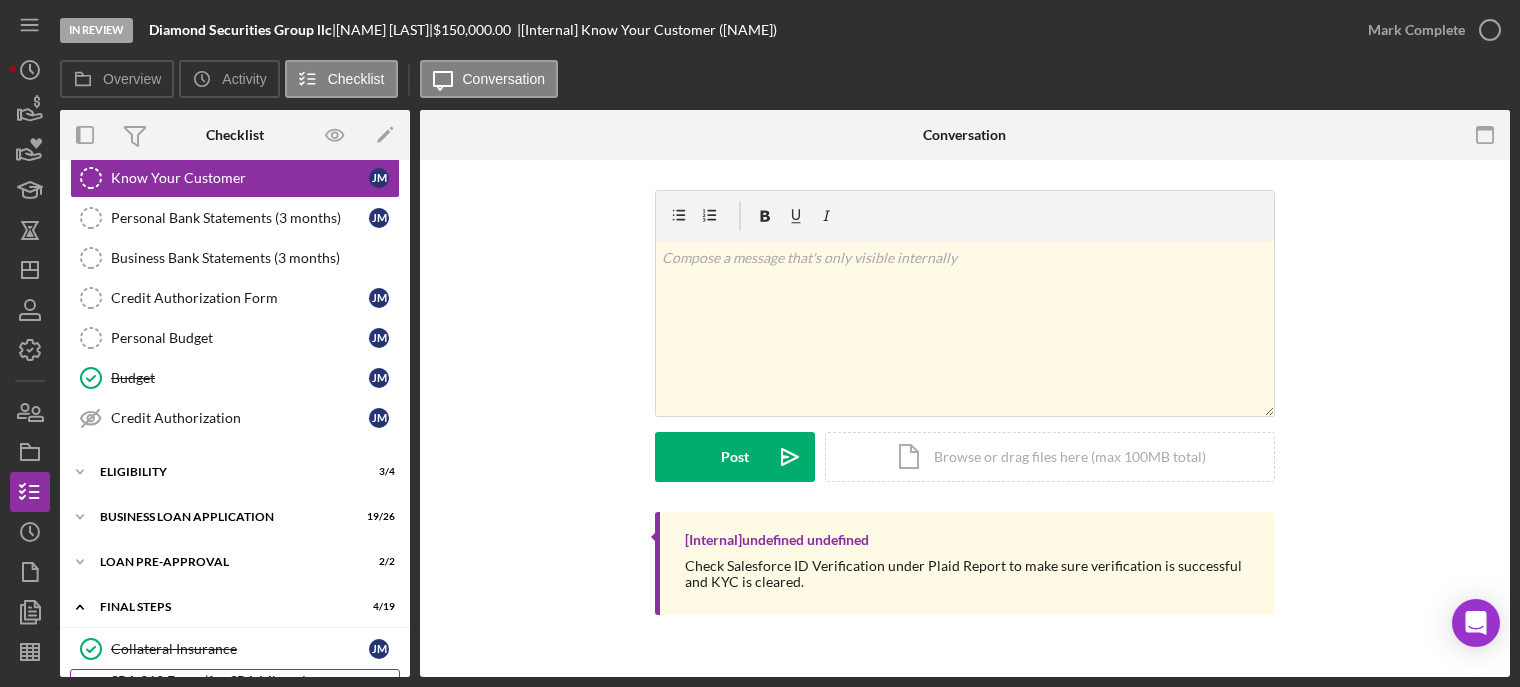 scroll, scrollTop: 413, scrollLeft: 0, axis: vertical 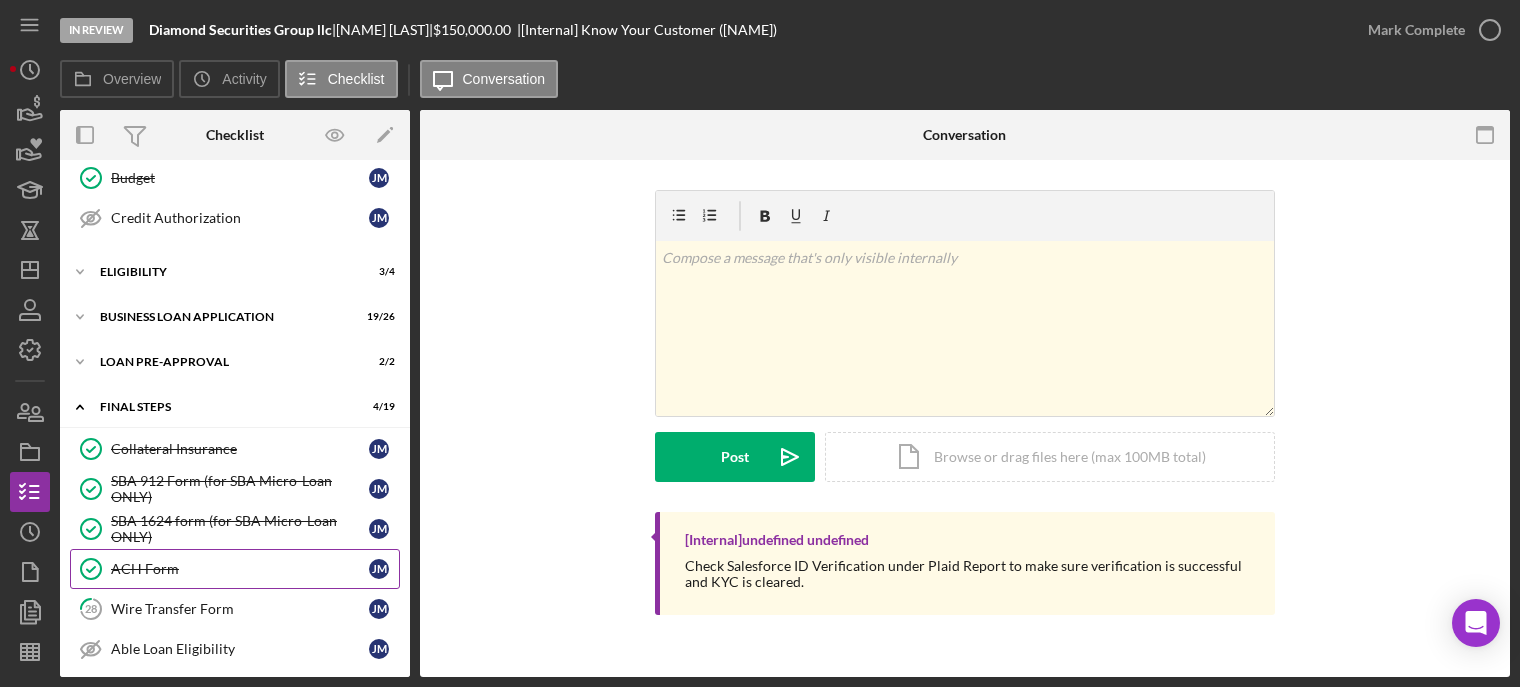 click on "ACH Form" at bounding box center (240, 569) 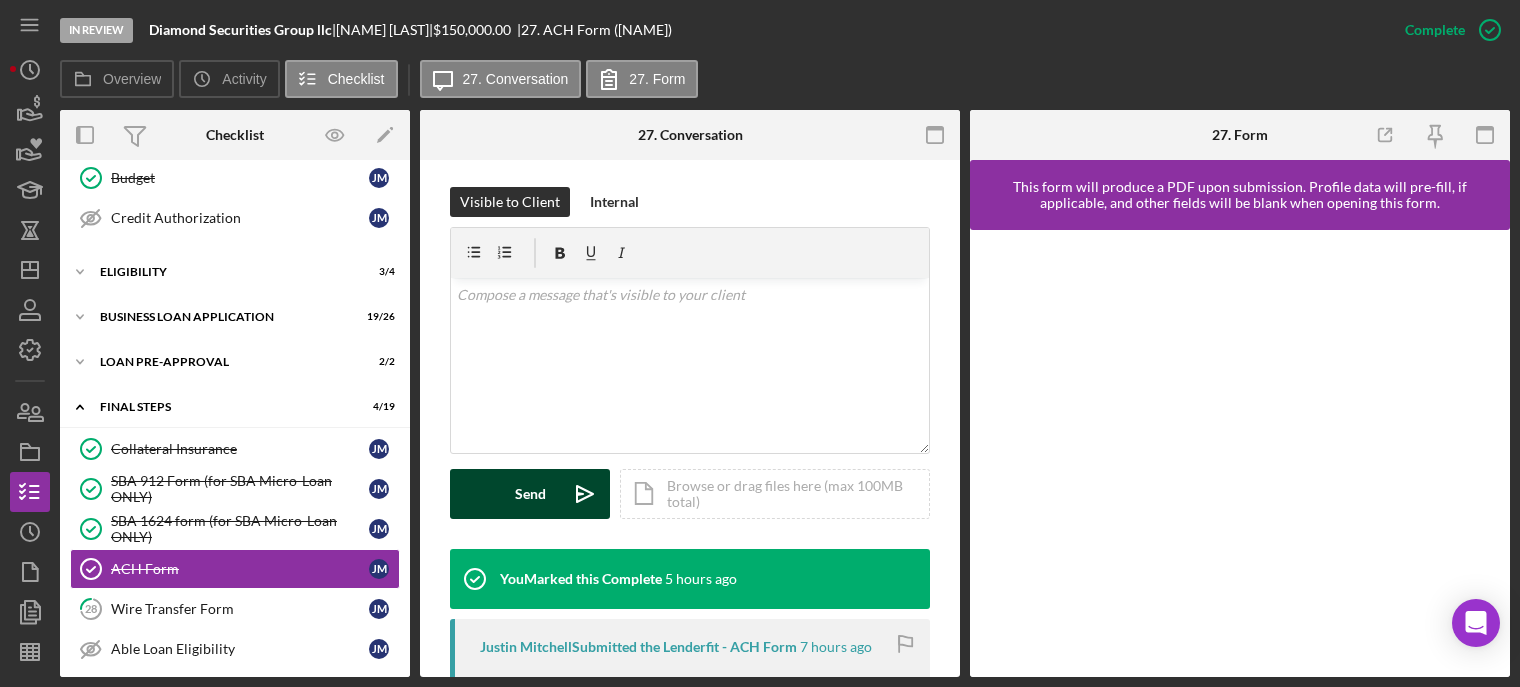 scroll, scrollTop: 600, scrollLeft: 0, axis: vertical 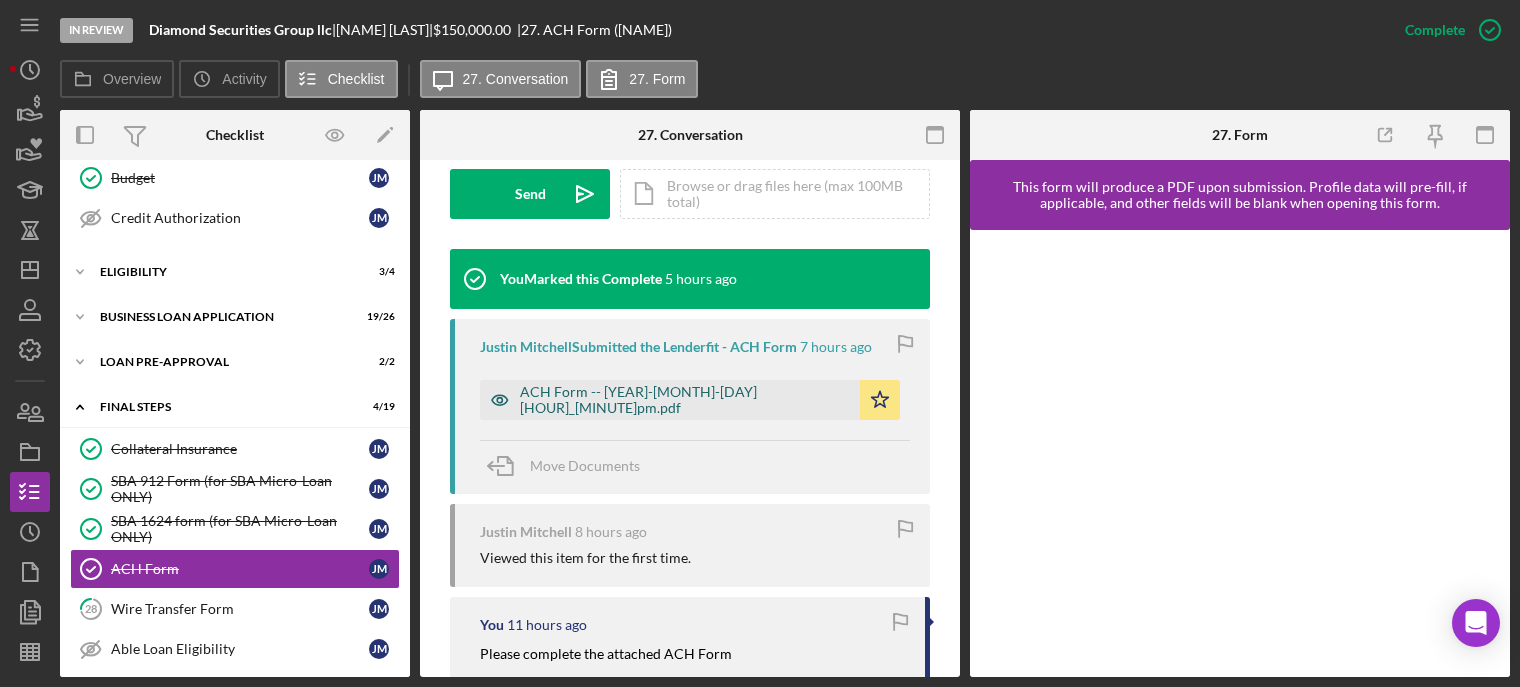 click on "ACH Form -- [YEAR]-[MONTH]-[DAY] [HOUR]_[MINUTE]pm.pdf" at bounding box center [685, 400] 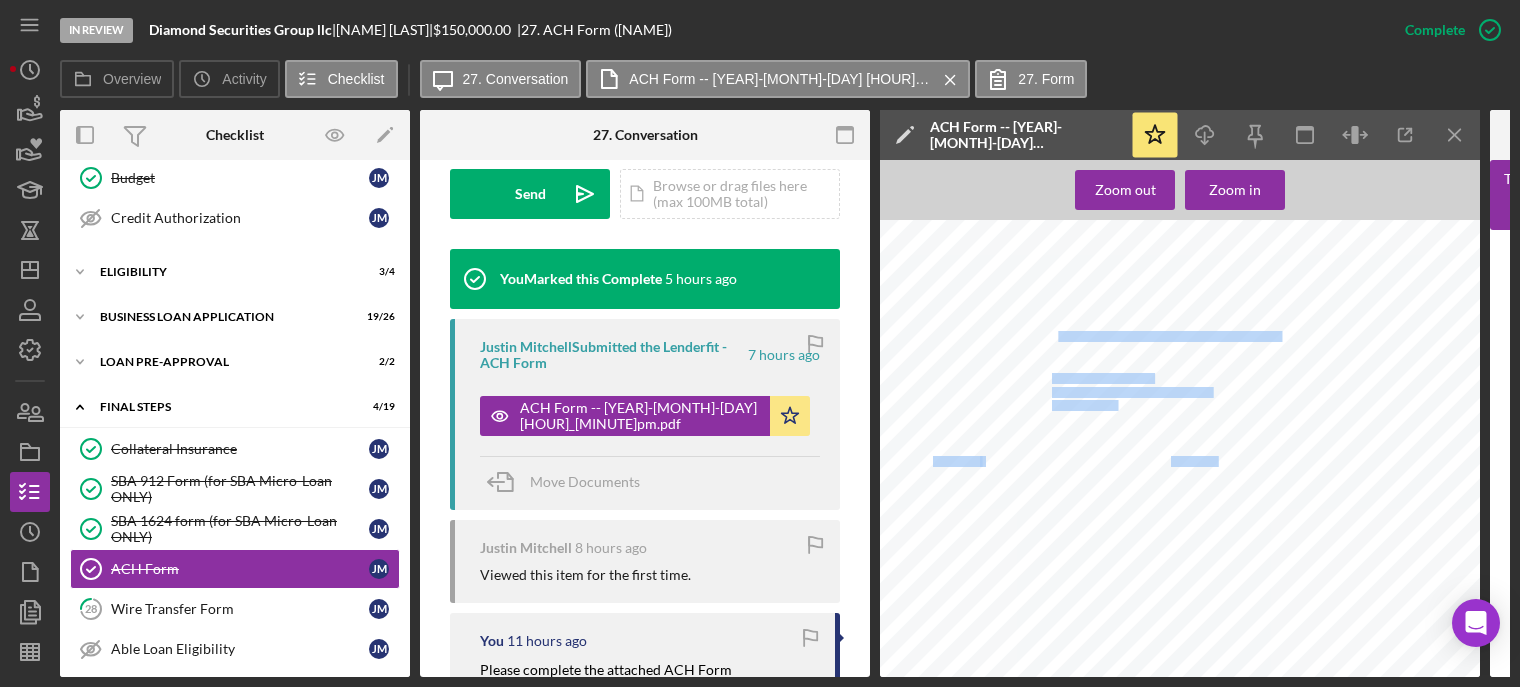 click on "Form ACH: [MONTH] [DAY], [YEAR] [HOUR]:[MINUTE] [AM/PM] [IP_ADDRESS] [USER_AGENT] Name: Personal Address: Business Name or DBA: Business Address: Type: Name: Address: Account Type: Checking Account Account Number: Routing Number: Share Draft Number: (if applicable) Share Savings Number: (if applicable) Signature: [NAME] [LAST] [MONTH] [DAY], [YEAR] [HOUR]:[MINUTE] [AM/PM] AUTOMATIC BANK DRAFT AUTHORIZATION FORM Financial Insitution Information Personal Information Account Information Authorization [NAME] [LAST], [EMAIL] I hereby authorize Justine PETERSEN located at [NUMBER] [STREET] [CITY], [STATE] [POSTAL_CODE] to draw monthly bank drafts on my bank, savings and loan, or credit union checking account for the payment of my loan on the due date as agreed upon in this loan process. I further authorize the depository named to debit the same to such account. I also understand that if the [OLIVE_BLVD] Bank - Business Account" at bounding box center (1186, 616) 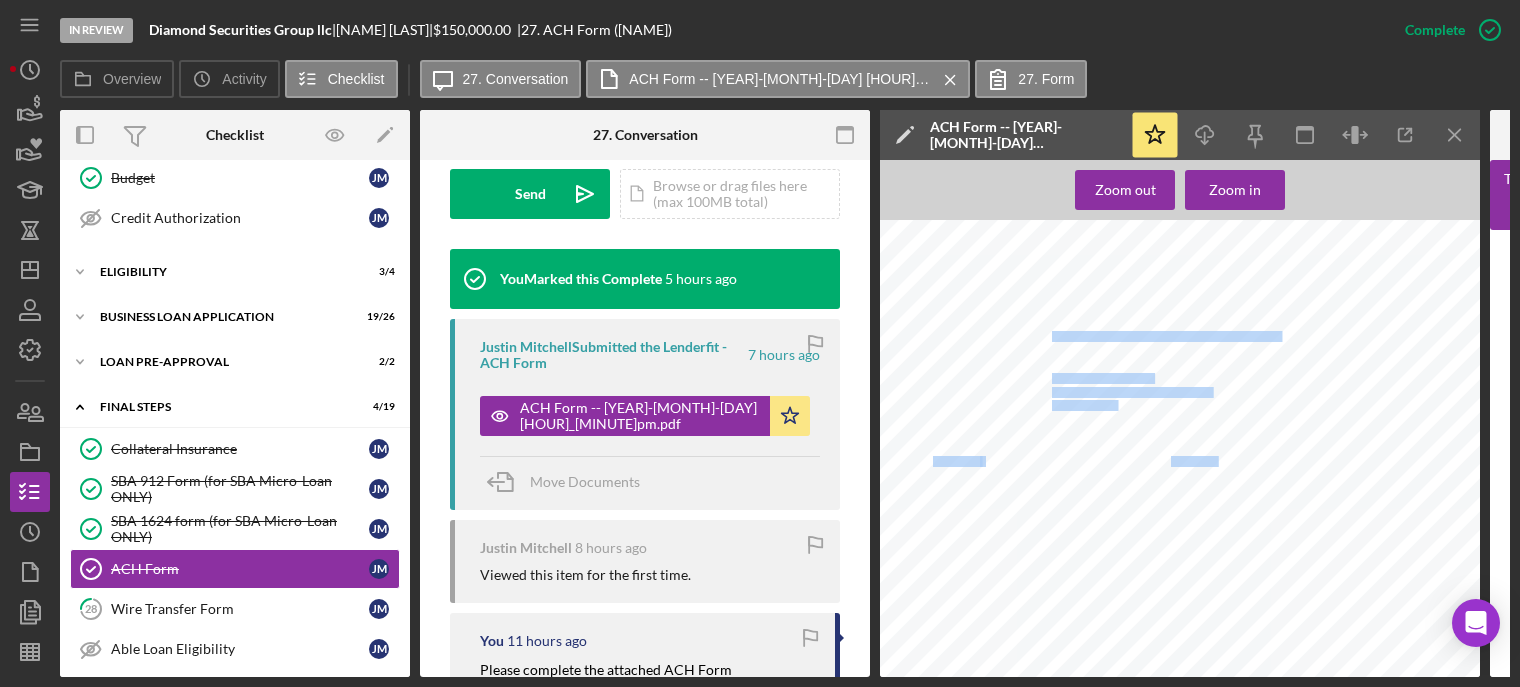 click on "Form ACH: [MONTH] [DAY], [YEAR] [HOUR]:[MINUTE] [AM/PM] [IP_ADDRESS] [USER_AGENT] Name: Personal Address: Business Name or DBA: Business Address: Type: Name: Address: Account Type: Checking Account Account Number: Routing Number: Share Draft Number: (if applicable) Share Savings Number: (if applicable) Signature: [NAME] [LAST] [MONTH] [DAY], [YEAR] [HOUR]:[MINUTE] [AM/PM] AUTOMATIC BANK DRAFT AUTHORIZATION FORM Financial Insitution Information Personal Information Account Information Authorization [NAME] [LAST], [EMAIL] I hereby authorize Justine PETERSEN located at [NUMBER] [STREET] [CITY], [STATE] [POSTAL_CODE] to draw monthly bank drafts on my bank, savings and loan, or credit union checking account for the payment of my loan on the due date as agreed upon in this loan process. I further authorize the depository named to debit the same to such account. I also understand that if the [OLIVE_BLVD] Bank - Business Account" at bounding box center [1186, 616] 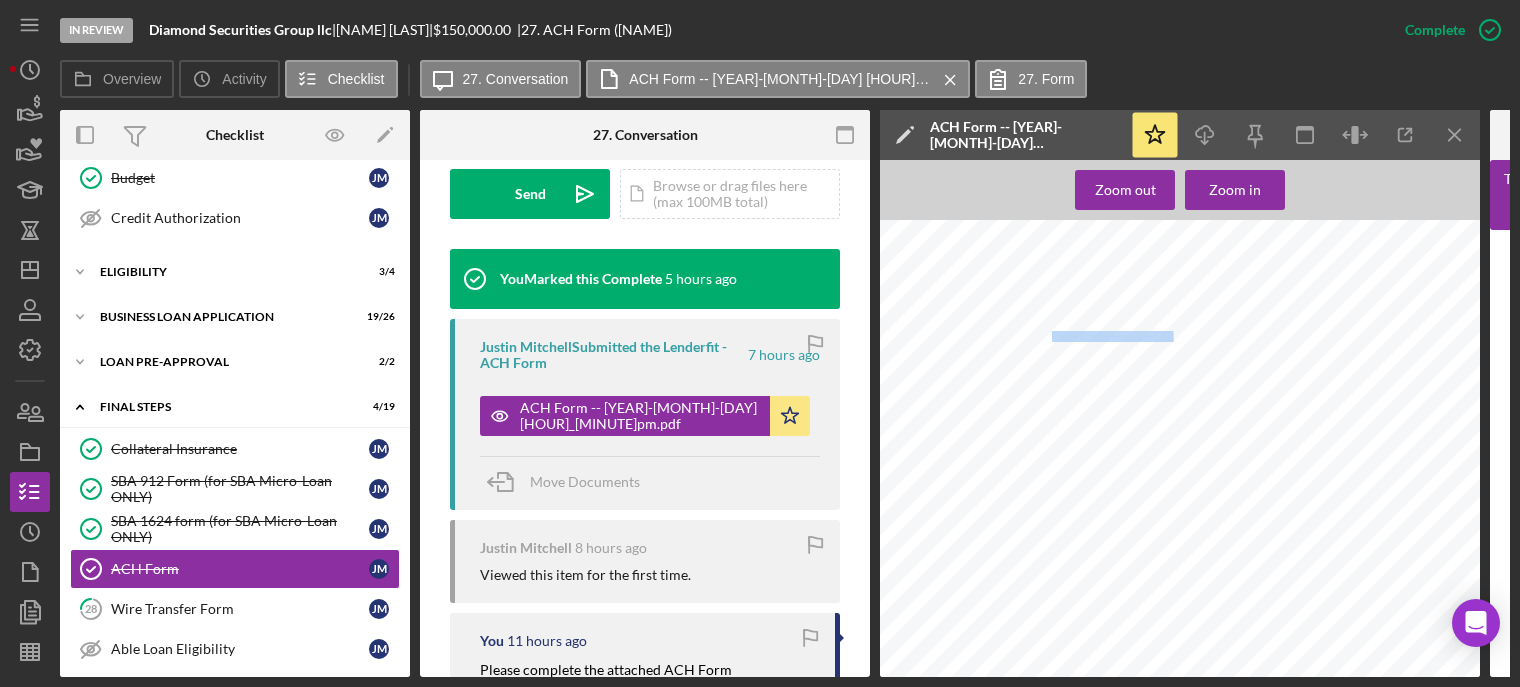 drag, startPoint x: 1052, startPoint y: 335, endPoint x: 1172, endPoint y: 331, distance: 120.06665 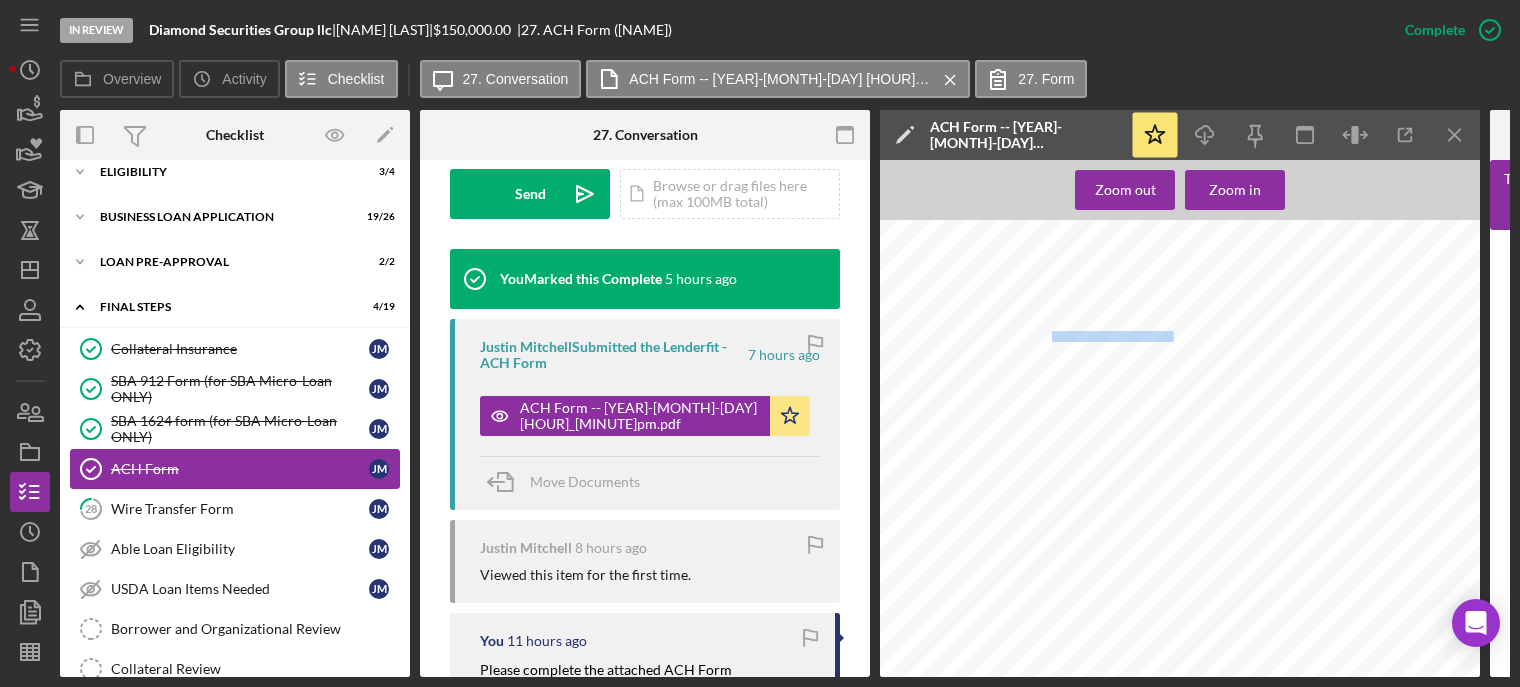 scroll, scrollTop: 813, scrollLeft: 0, axis: vertical 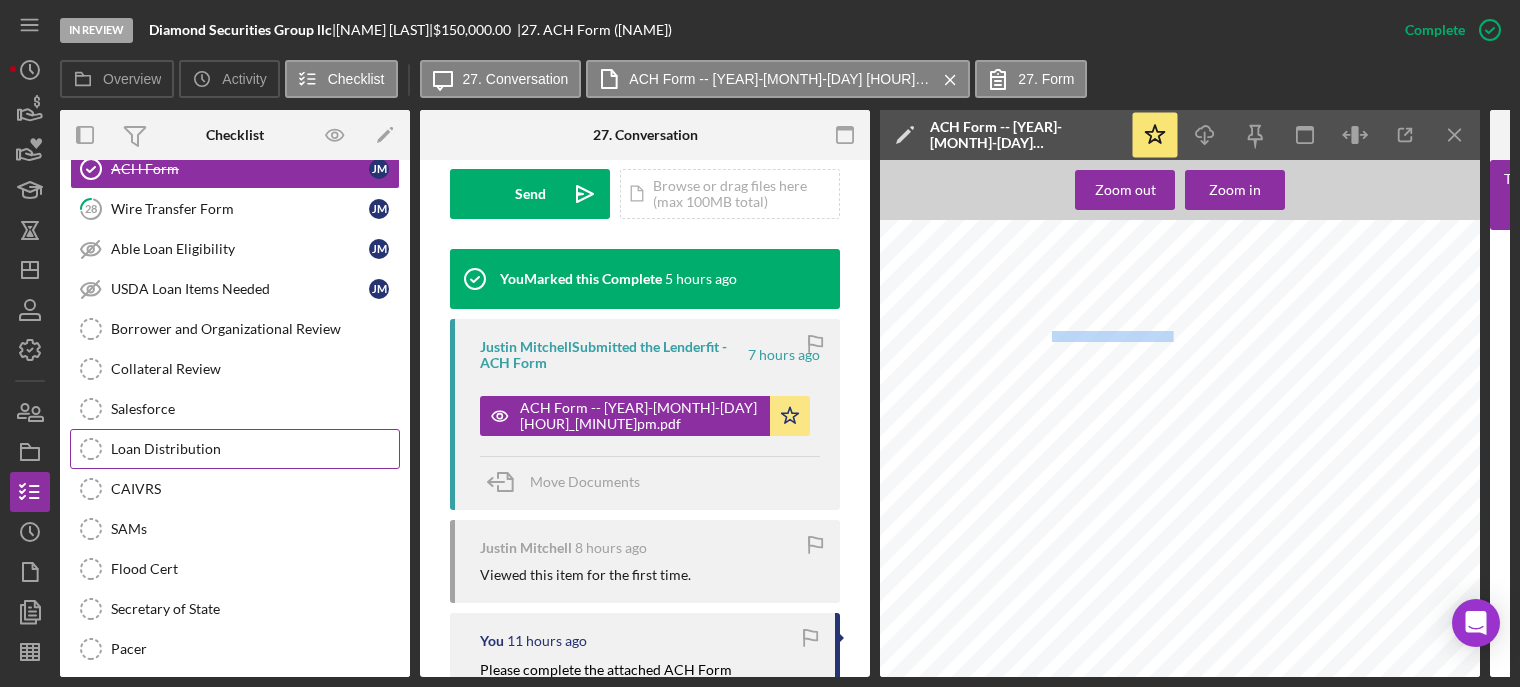 click on "Loan Distribution" at bounding box center [255, 449] 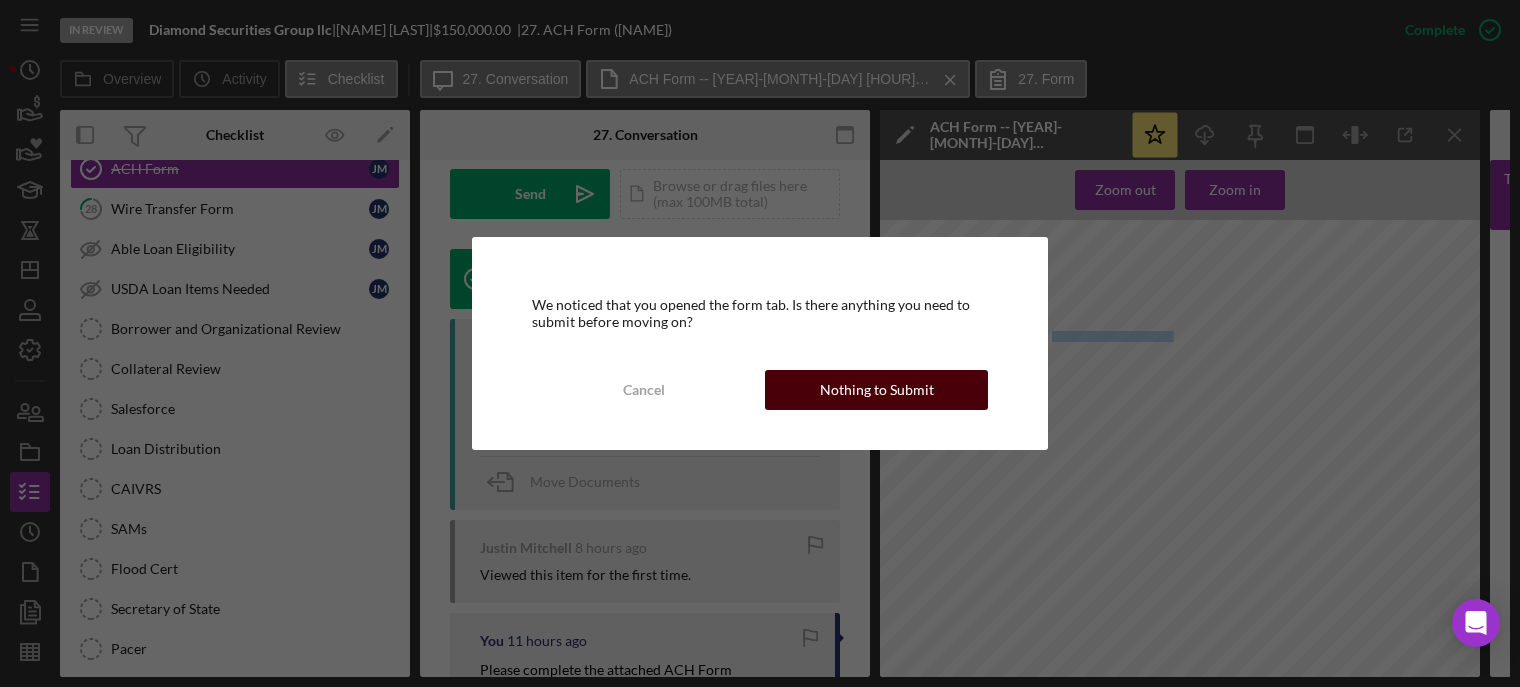 click on "Nothing to Submit" at bounding box center [876, 390] 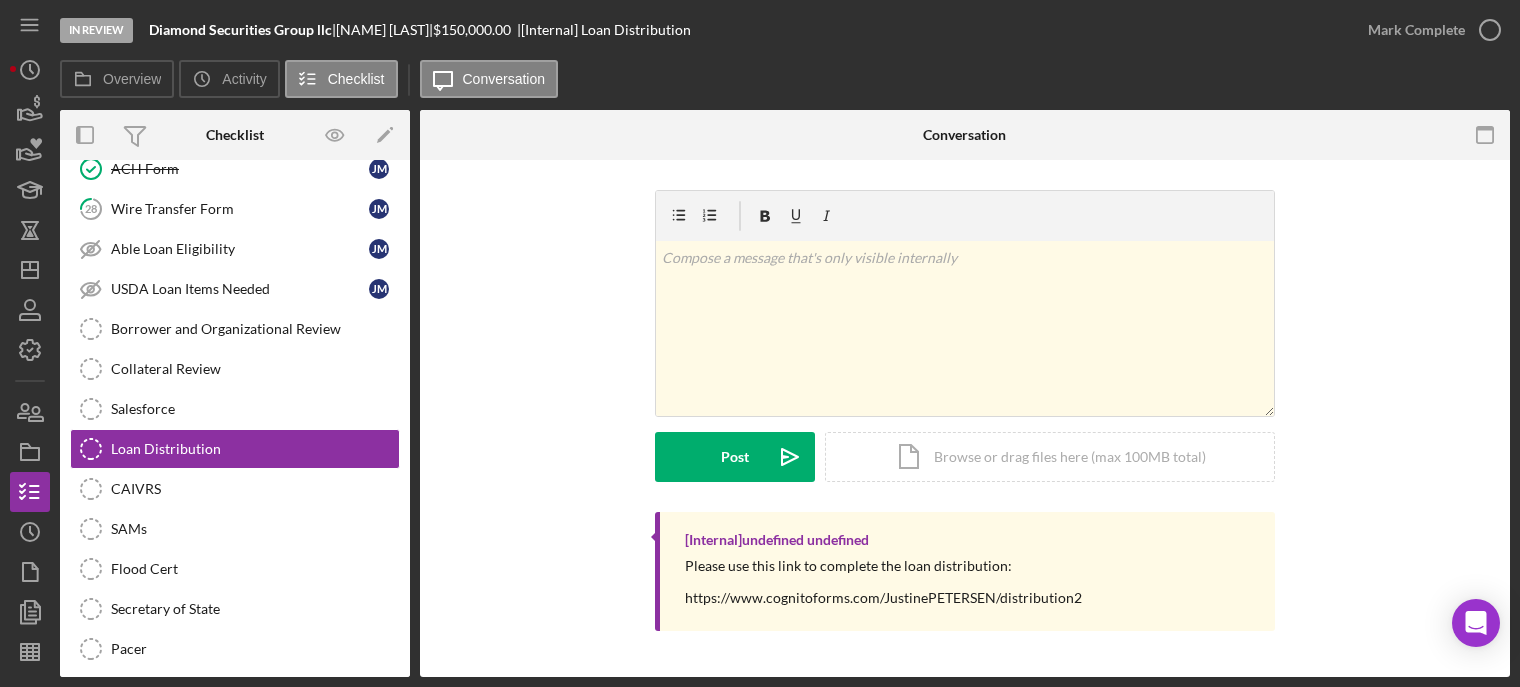 click on "v Color teal Color pink Remove color Add row above Add row below Add column before Add column after Merge cells Split cells Remove column Remove row Remove table Post Icon/icon-invite-send Icon/Document Browse or drag files here (max 100MB total) Tap to choose files or take a photo Cancel Post Icon/icon-invite-send" at bounding box center [965, 351] 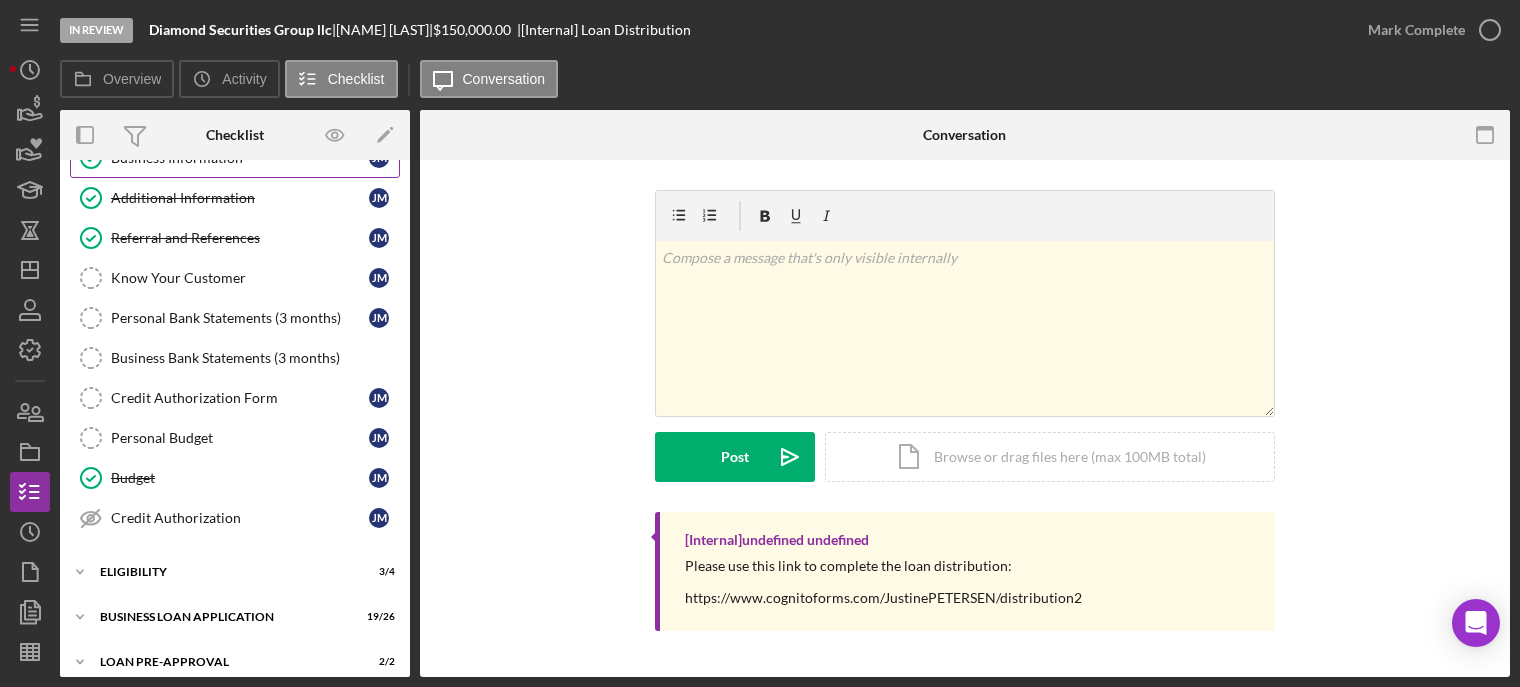 scroll, scrollTop: 0, scrollLeft: 0, axis: both 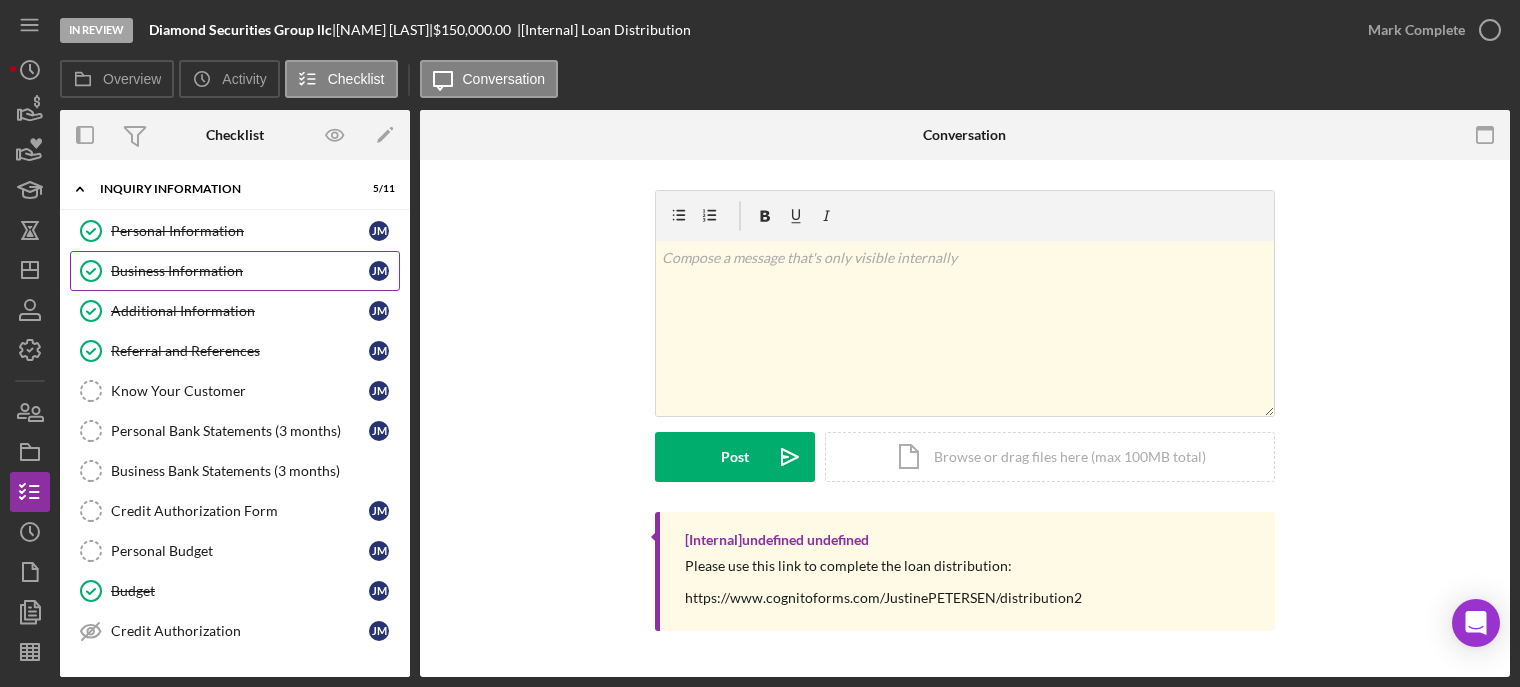 click on "Business Information" at bounding box center (240, 271) 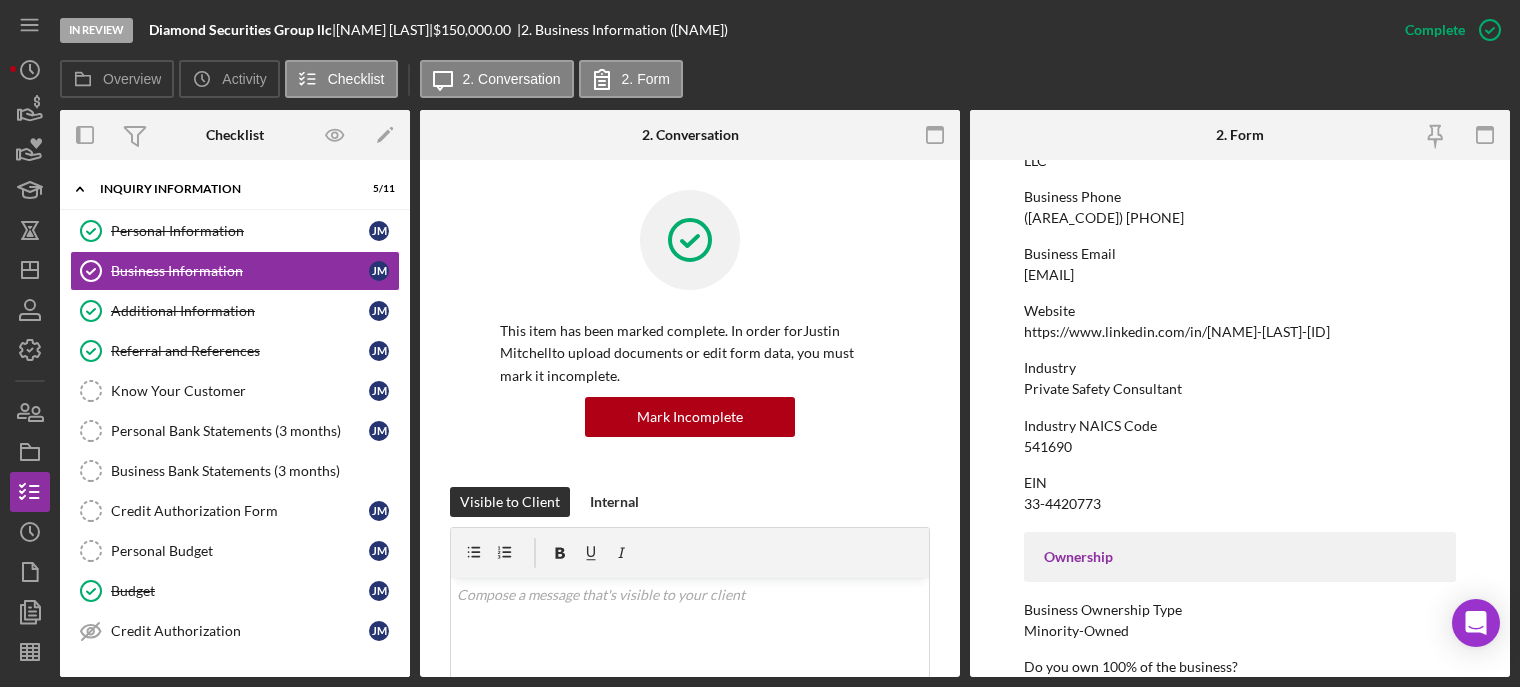 scroll, scrollTop: 400, scrollLeft: 0, axis: vertical 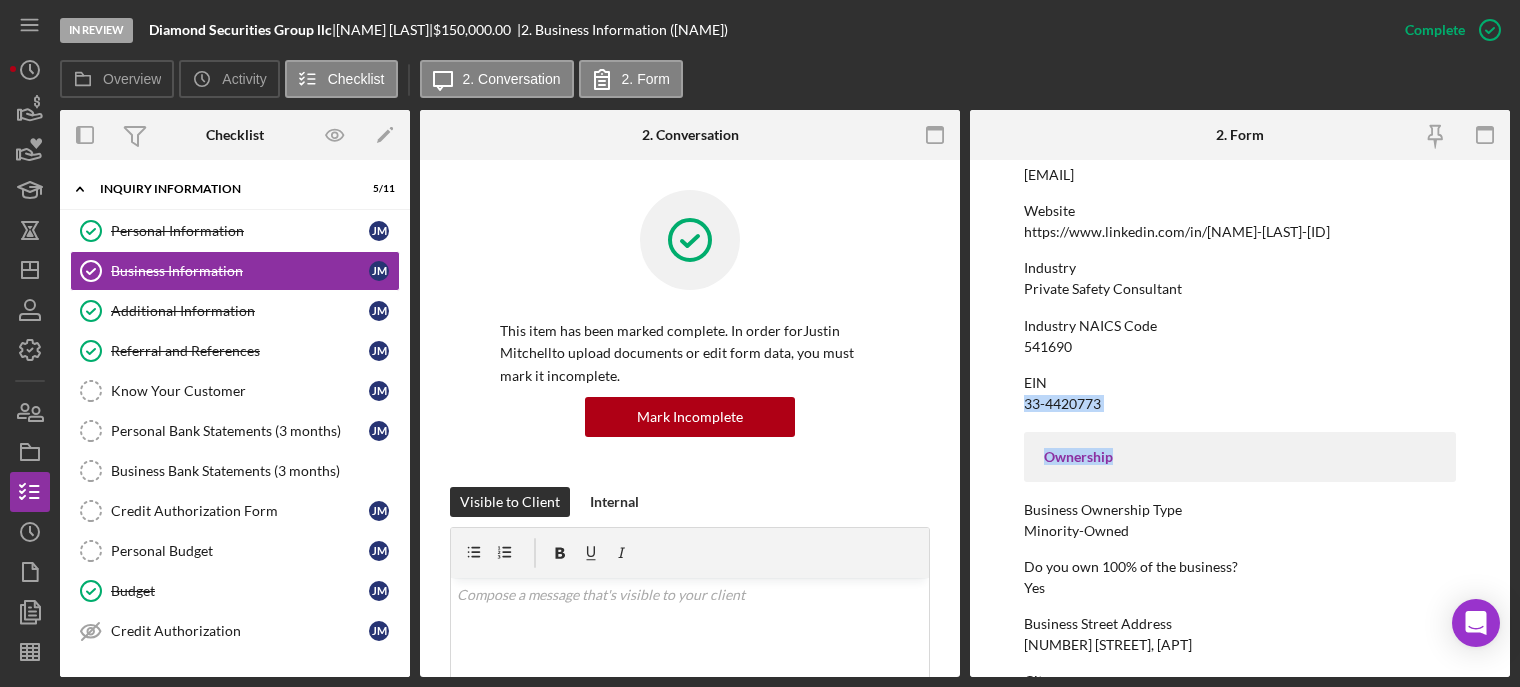 drag, startPoint x: 1024, startPoint y: 403, endPoint x: 1115, endPoint y: 412, distance: 91.44397 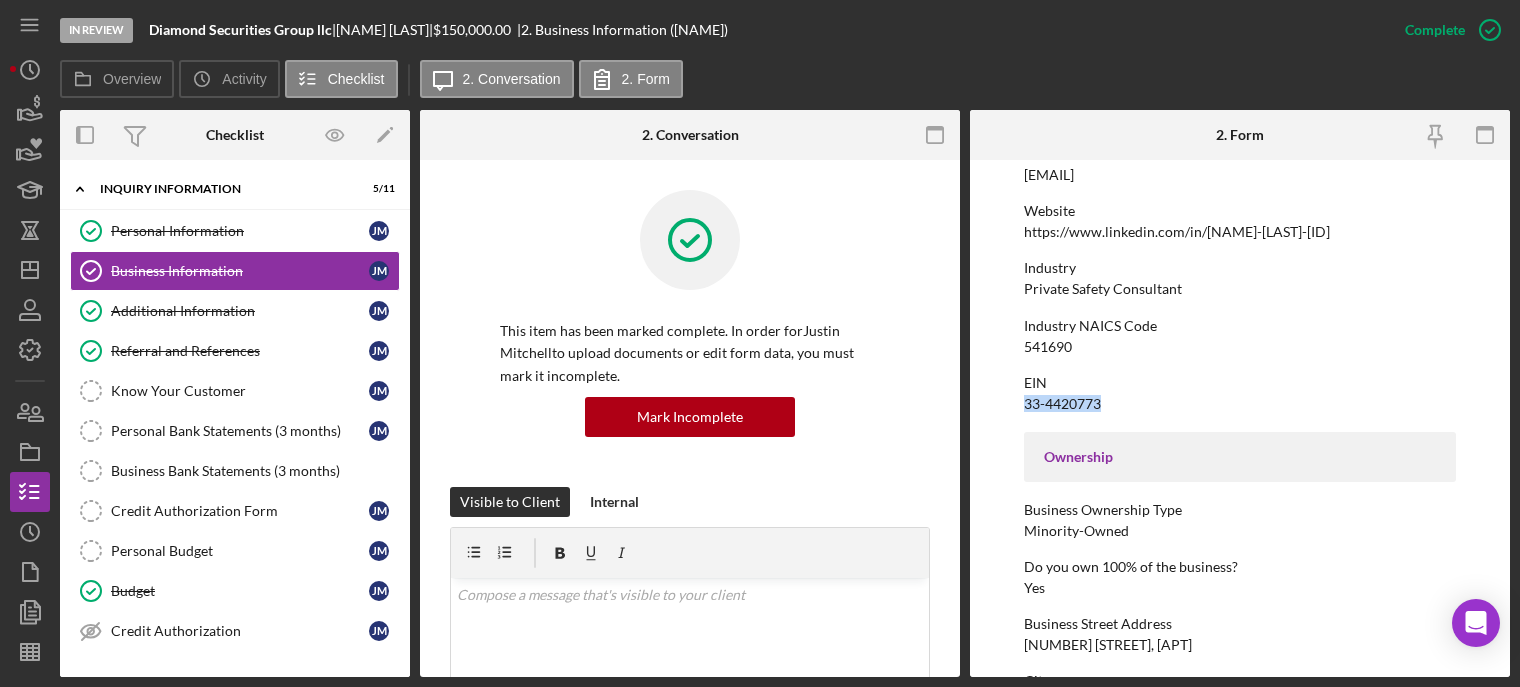 drag, startPoint x: 1024, startPoint y: 399, endPoint x: 1104, endPoint y: 405, distance: 80.224686 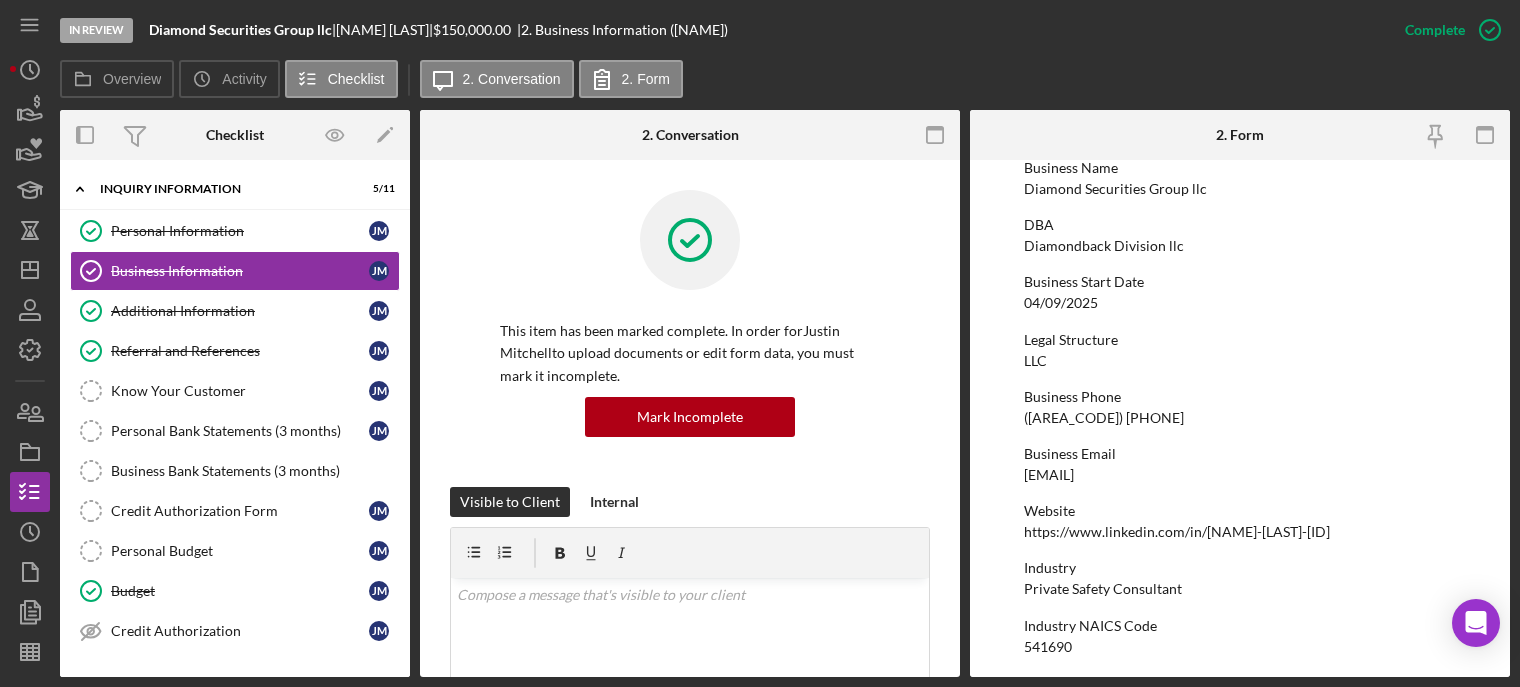 scroll, scrollTop: 0, scrollLeft: 0, axis: both 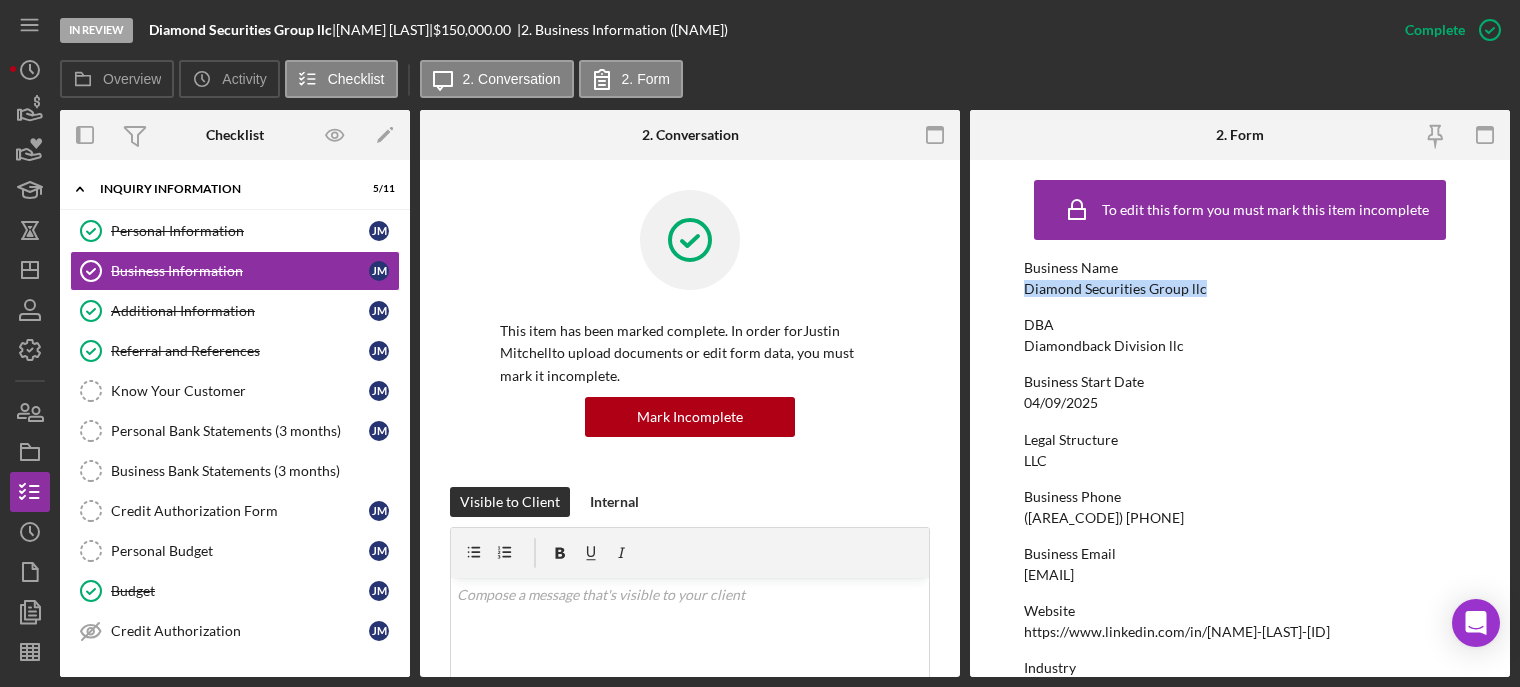 drag, startPoint x: 1021, startPoint y: 290, endPoint x: 1202, endPoint y: 289, distance: 181.00276 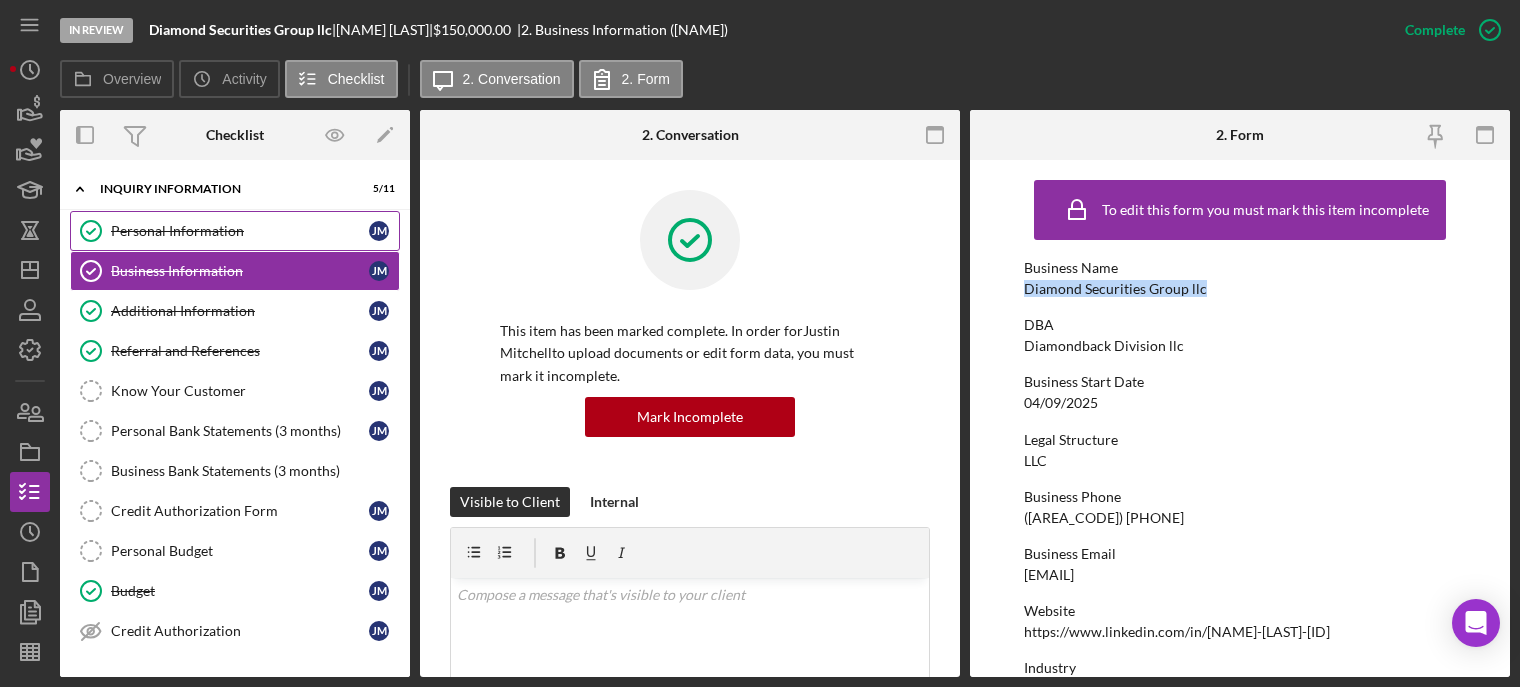 click on "Personal Information" at bounding box center [240, 231] 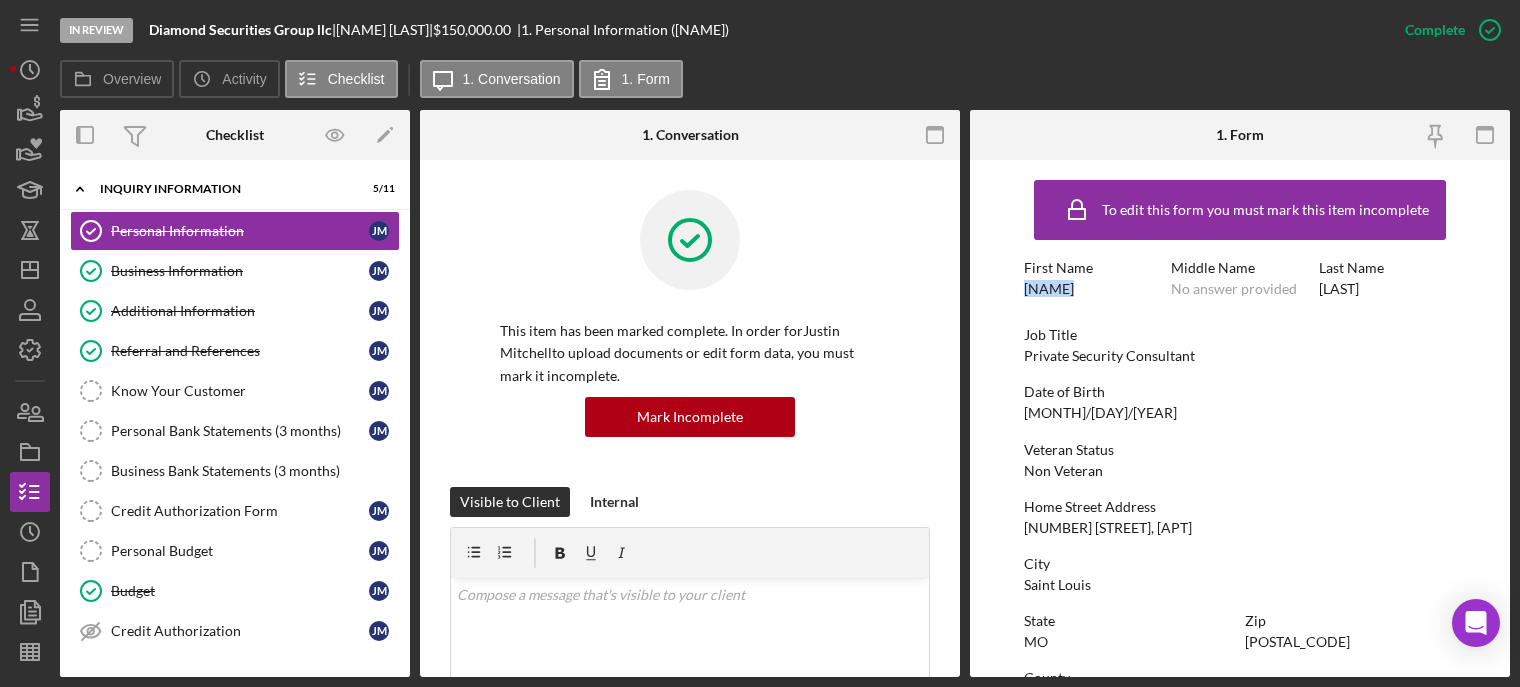 drag, startPoint x: 1023, startPoint y: 287, endPoint x: 1068, endPoint y: 288, distance: 45.01111 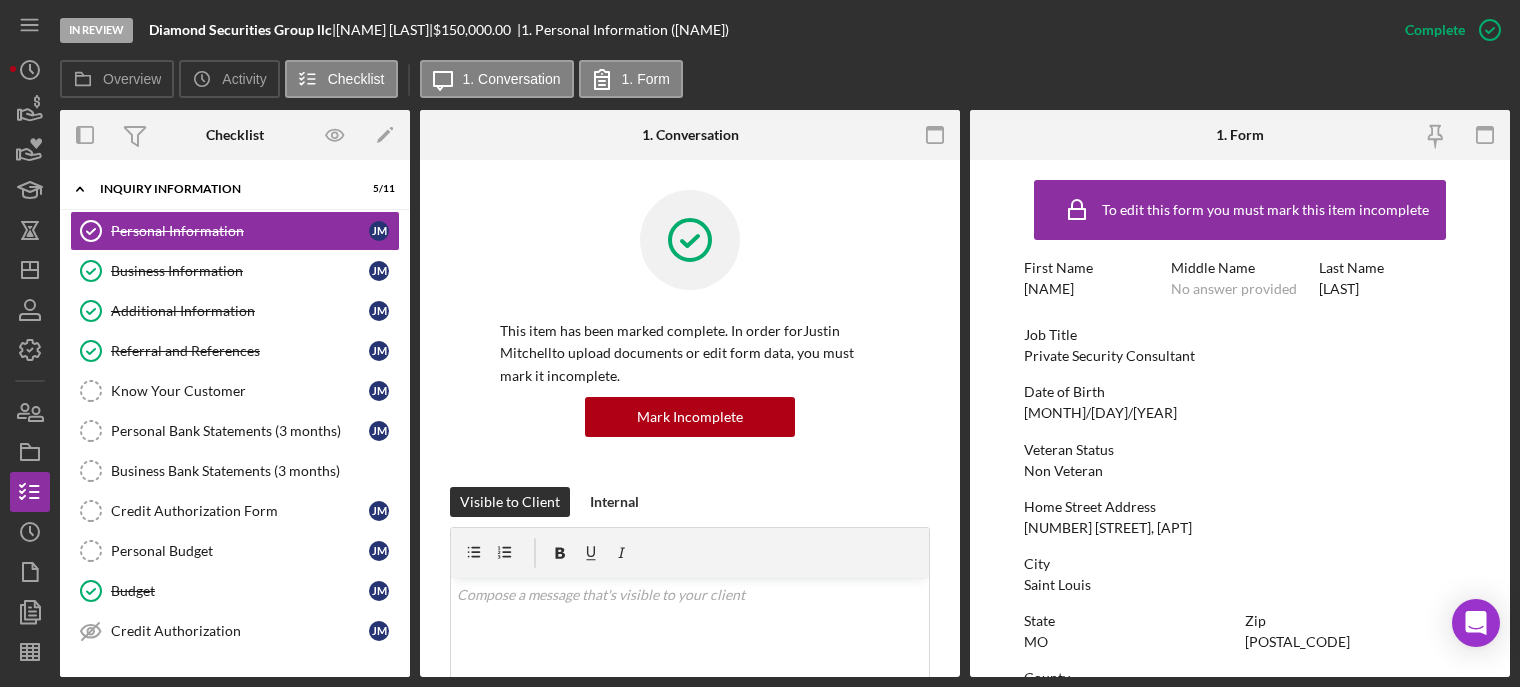click on "Job Title Private Security Consultant" at bounding box center (1240, 345) 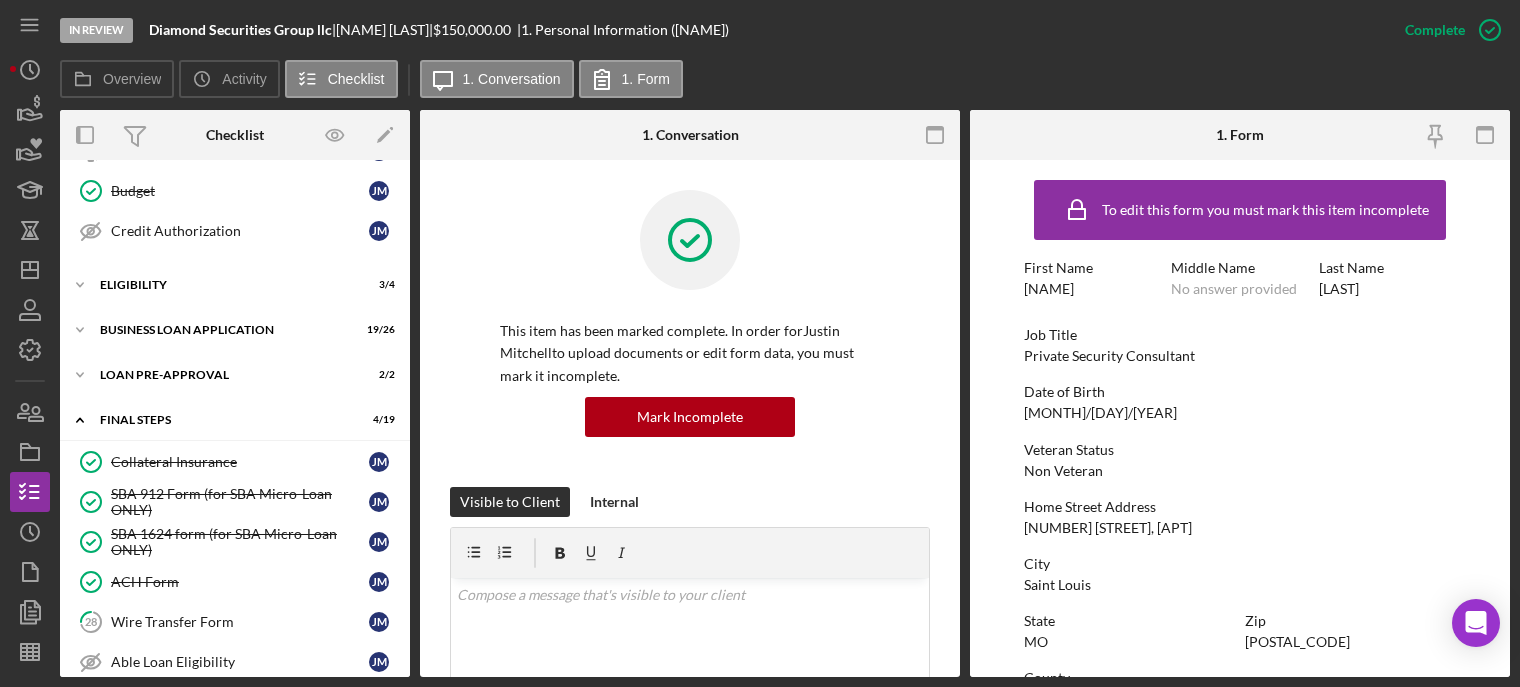 scroll, scrollTop: 700, scrollLeft: 0, axis: vertical 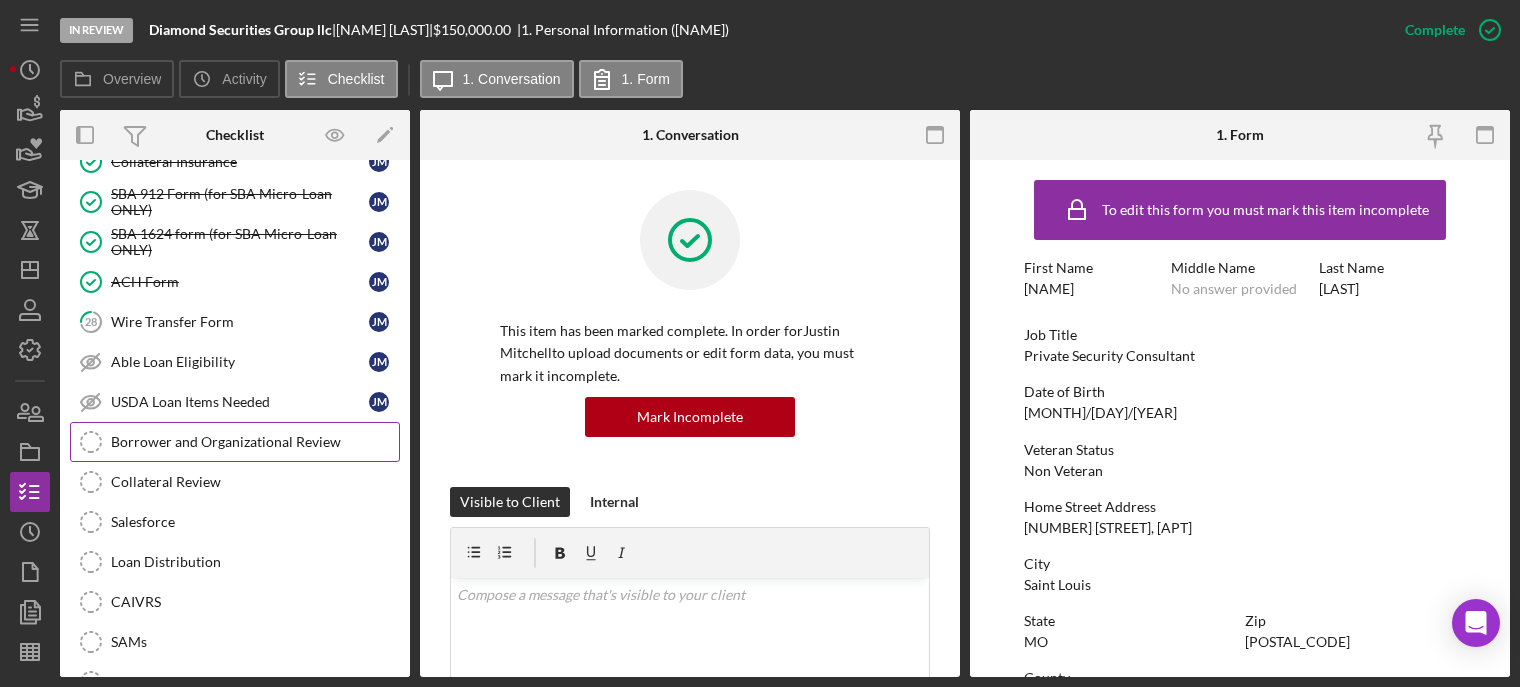 click on "Borrower and Organizational Review" at bounding box center (255, 442) 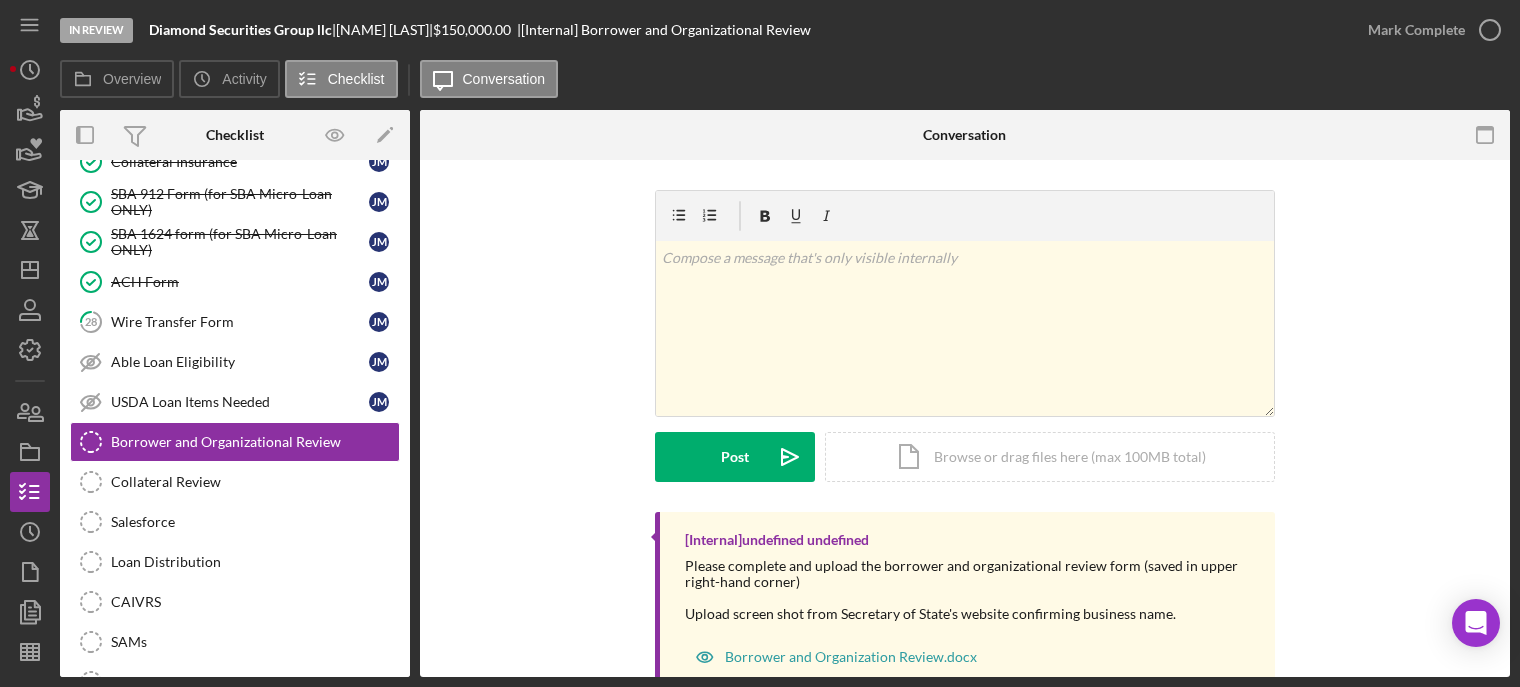 scroll, scrollTop: 59, scrollLeft: 0, axis: vertical 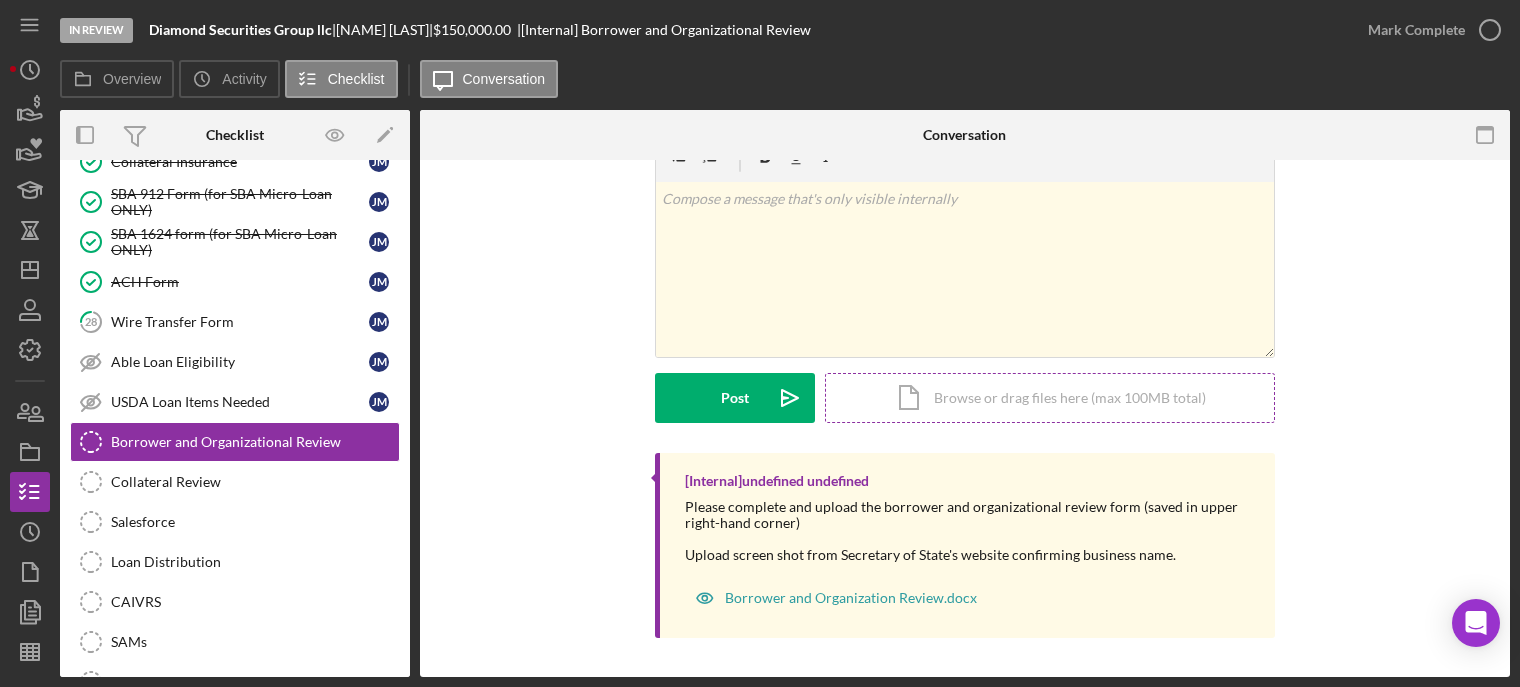 click on "Icon/Document Browse or drag files here (max 100MB total) Tap to choose files or take a photo" at bounding box center [1050, 398] 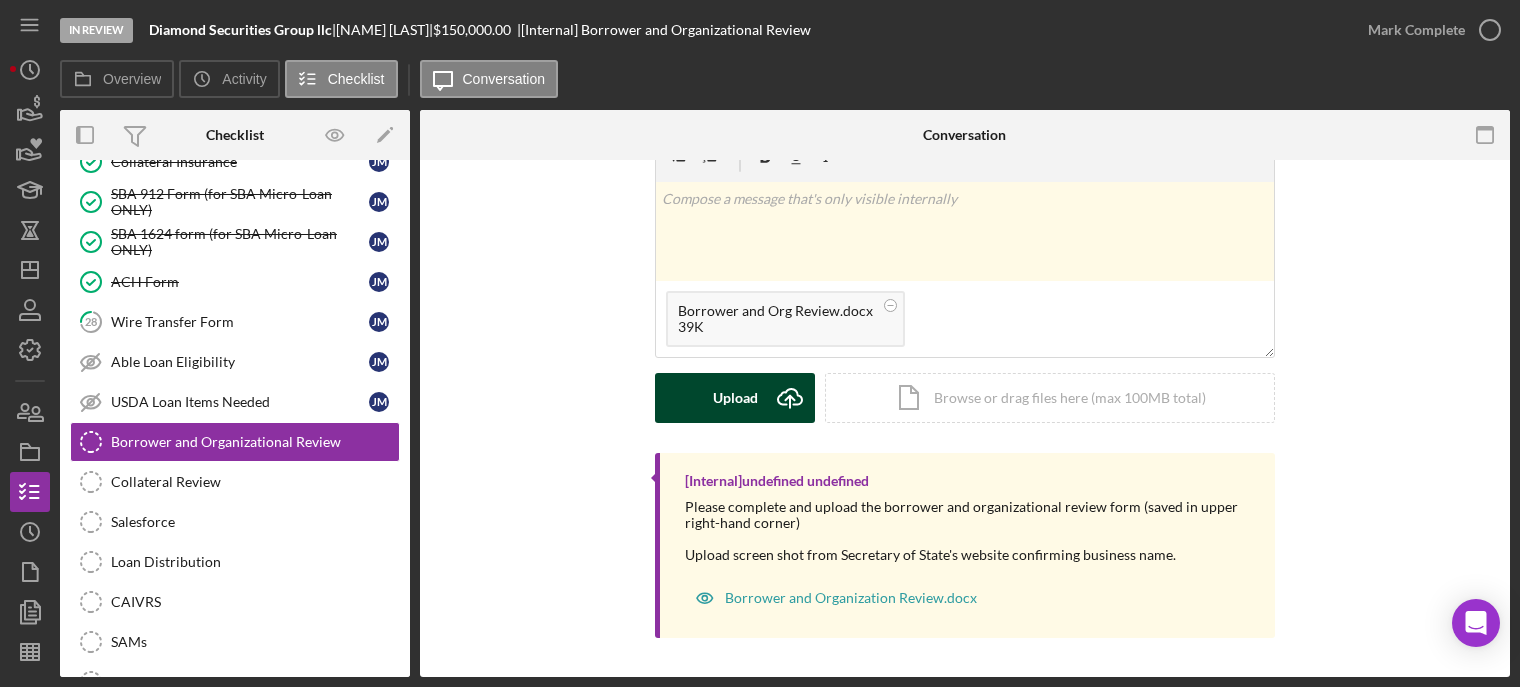 click on "Upload Icon/Upload" at bounding box center [735, 398] 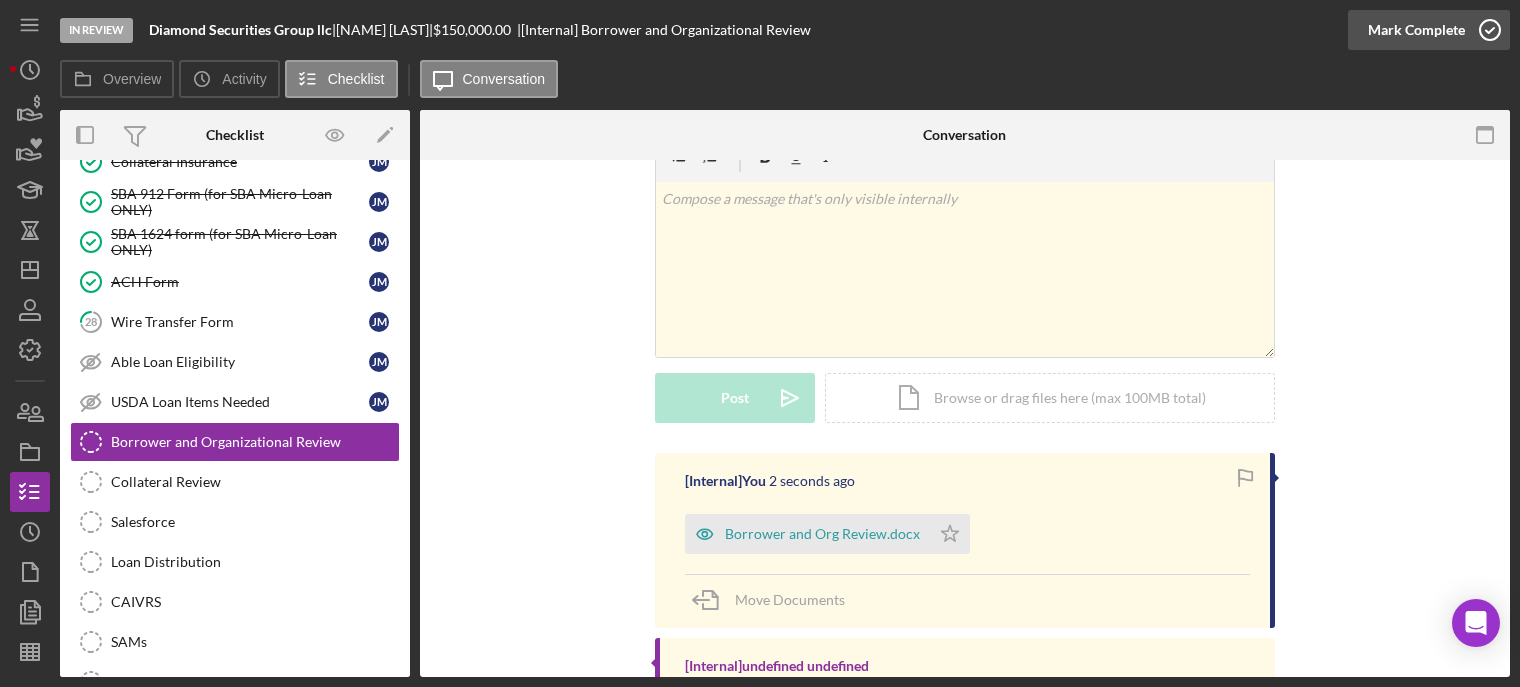 click 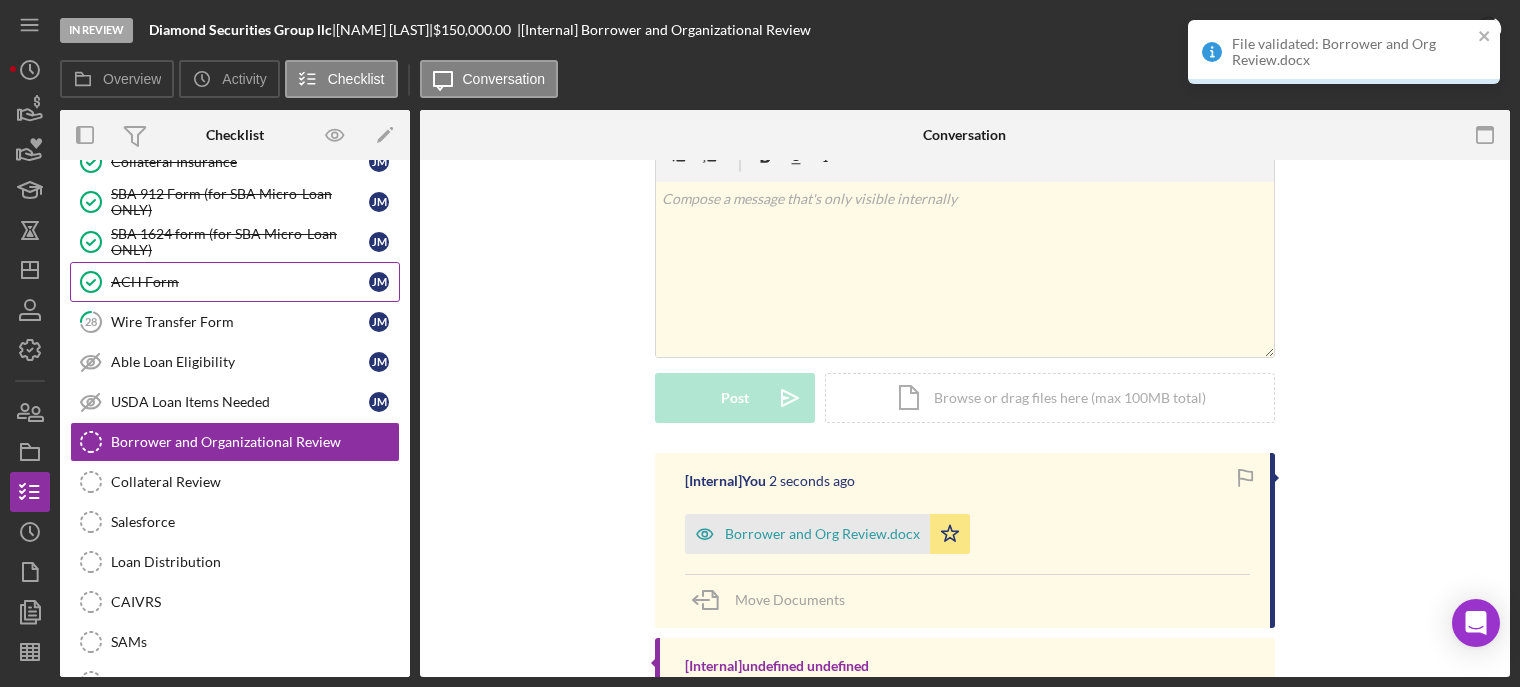 scroll, scrollTop: 333, scrollLeft: 0, axis: vertical 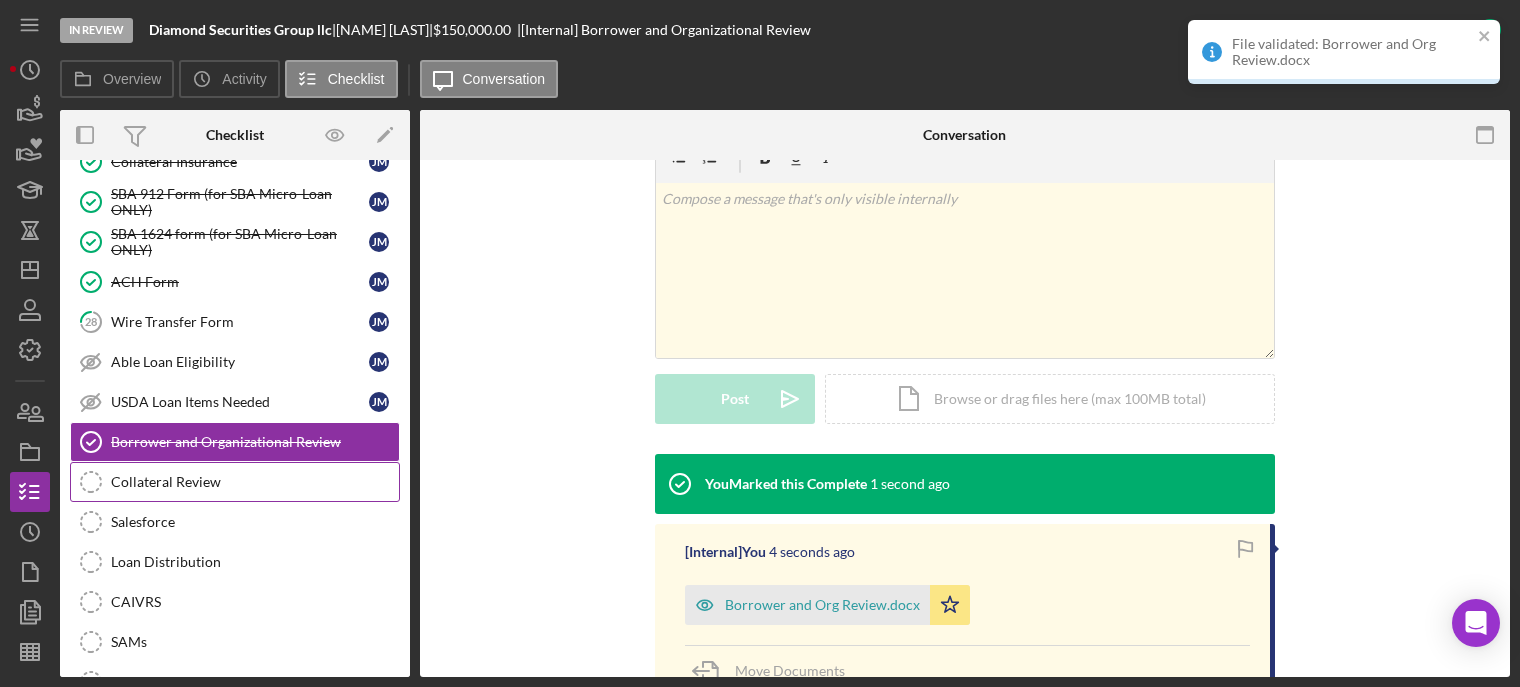 click on "Collateral Review" at bounding box center (255, 482) 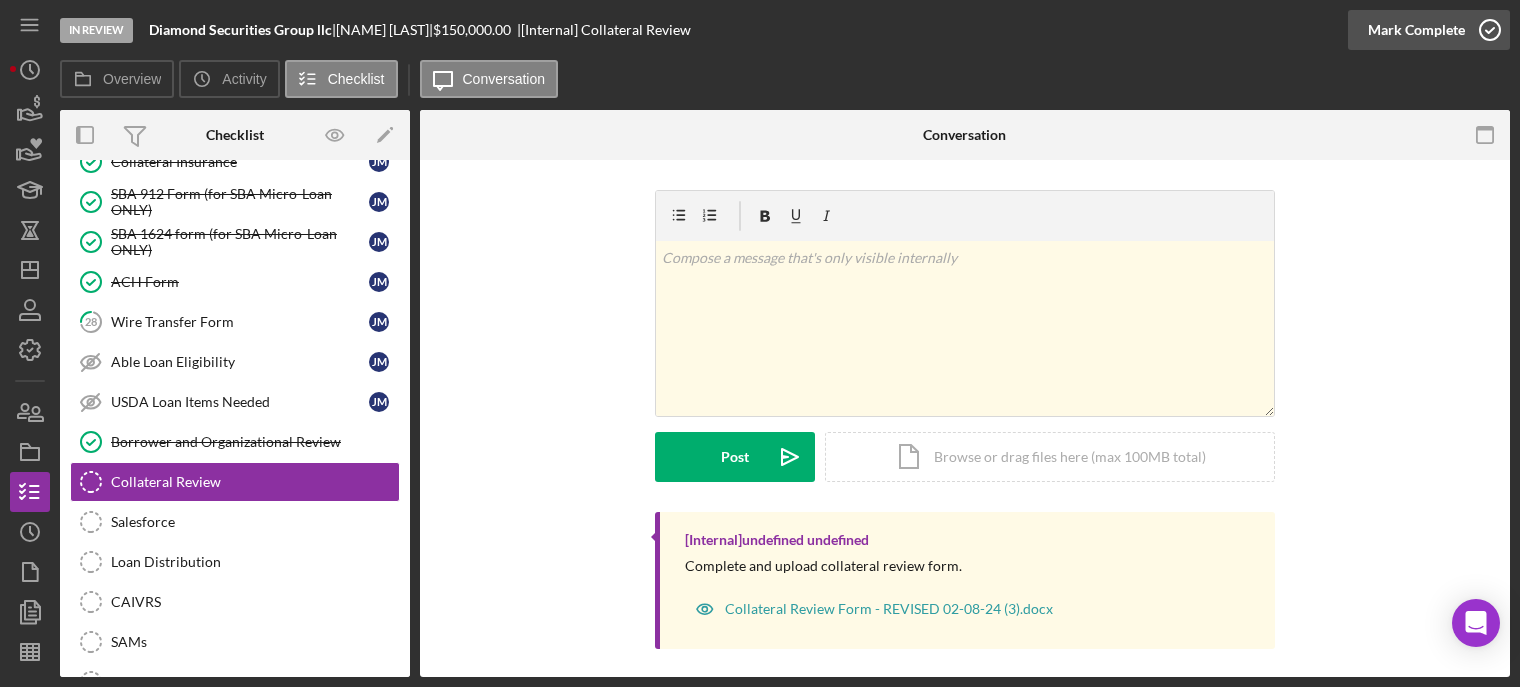 click 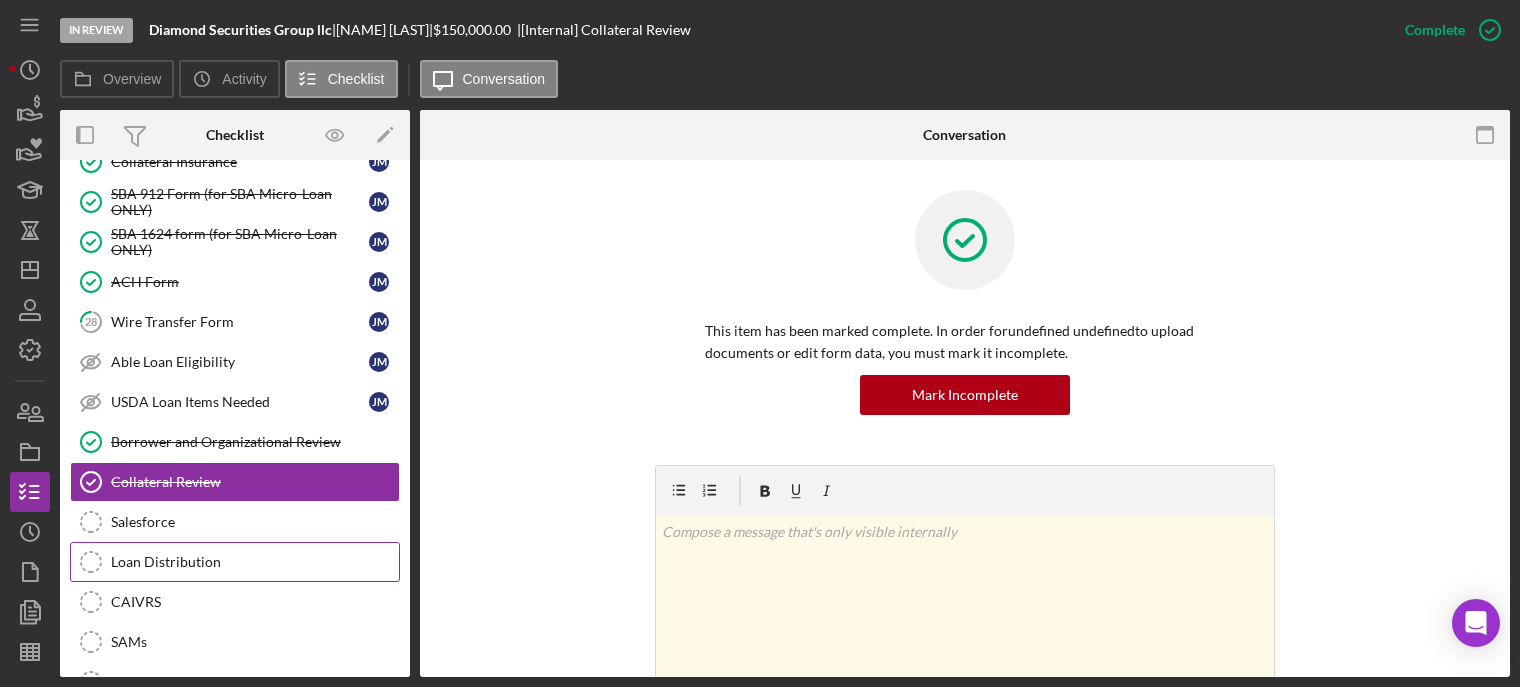click on "Loan Distribution" at bounding box center [255, 562] 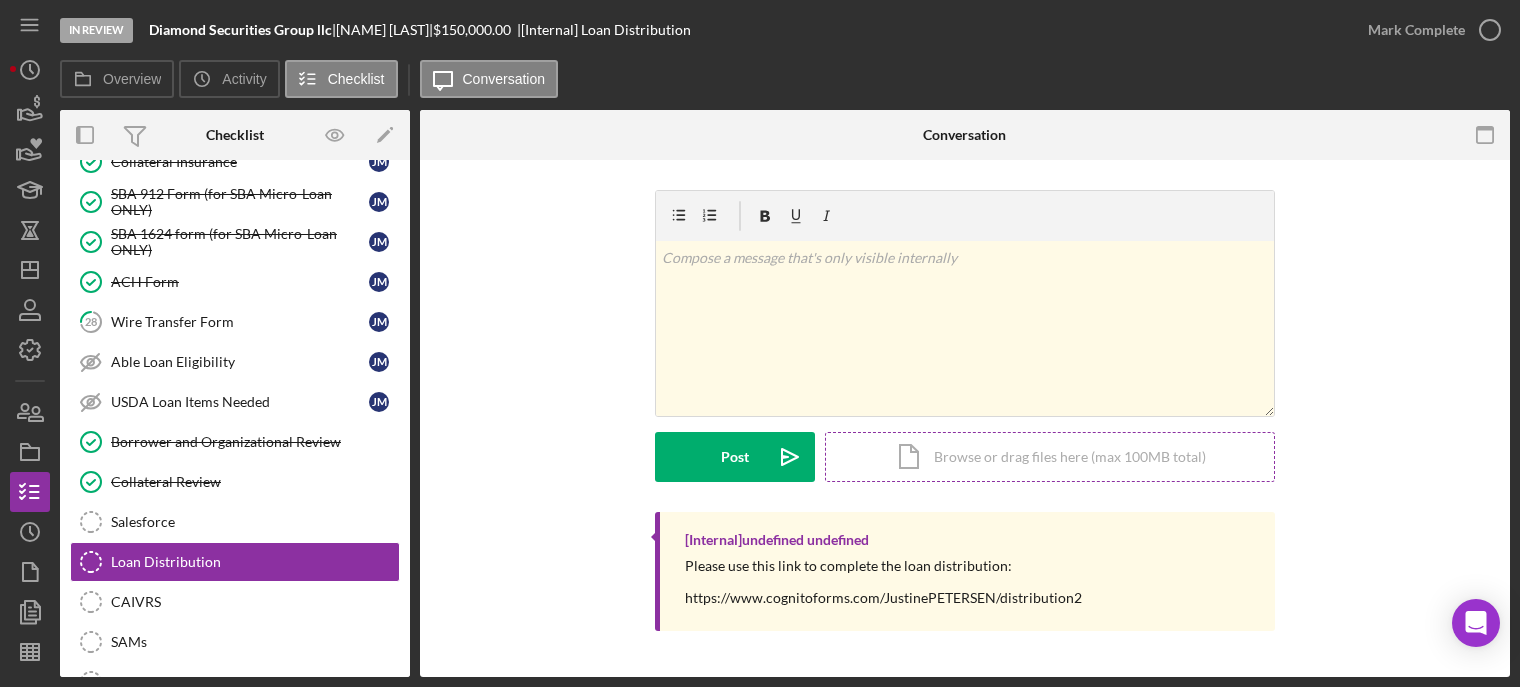 click on "Icon/Document Browse or drag files here (max 100MB total) Tap to choose files or take a photo" at bounding box center [1050, 457] 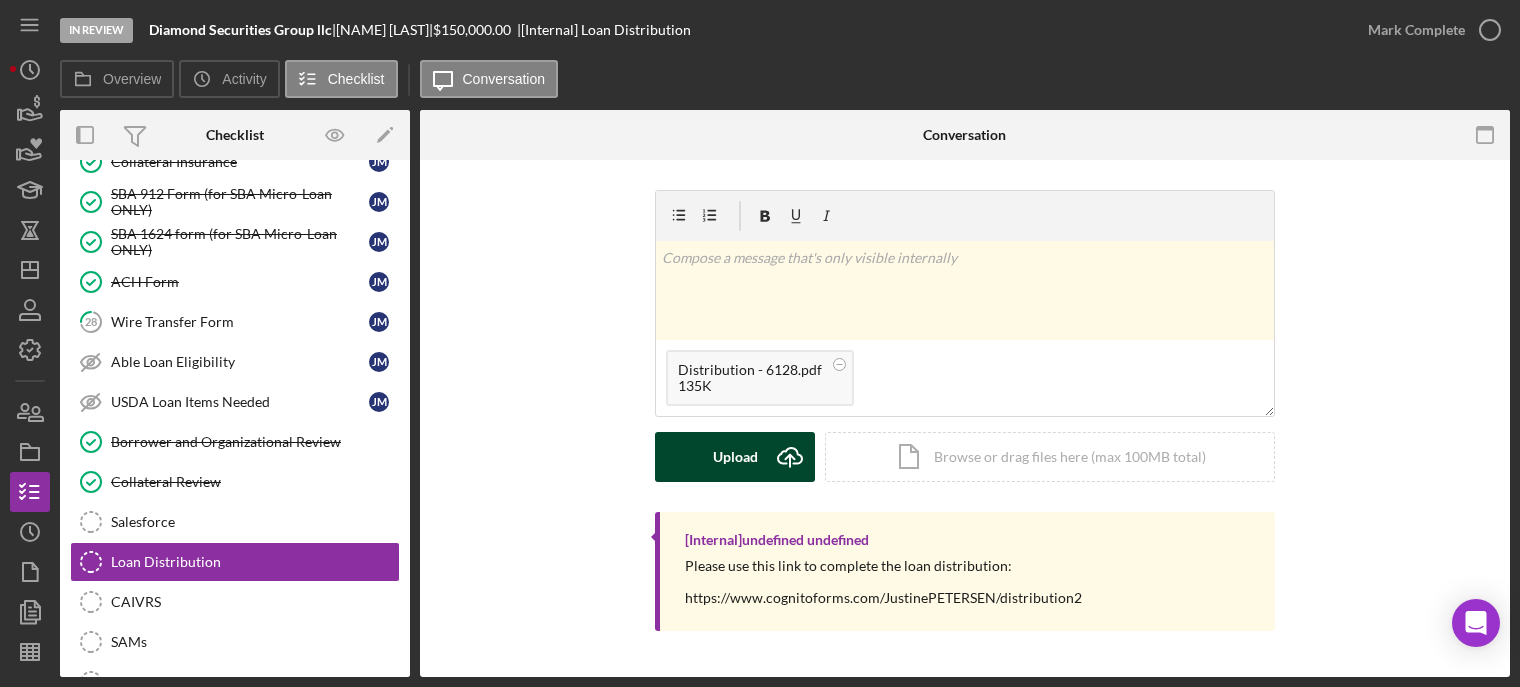 click on "Upload Icon/Upload" at bounding box center (735, 457) 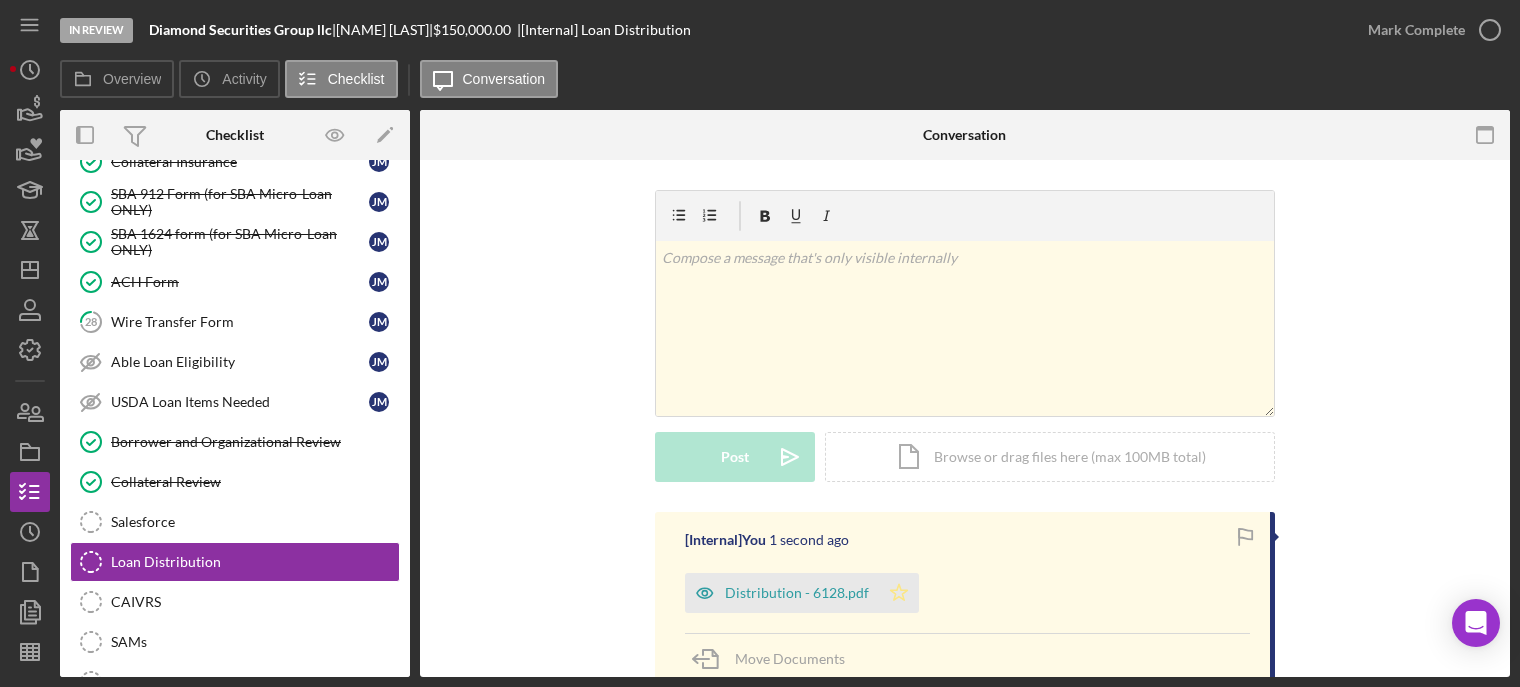 click on "Icon/Star" 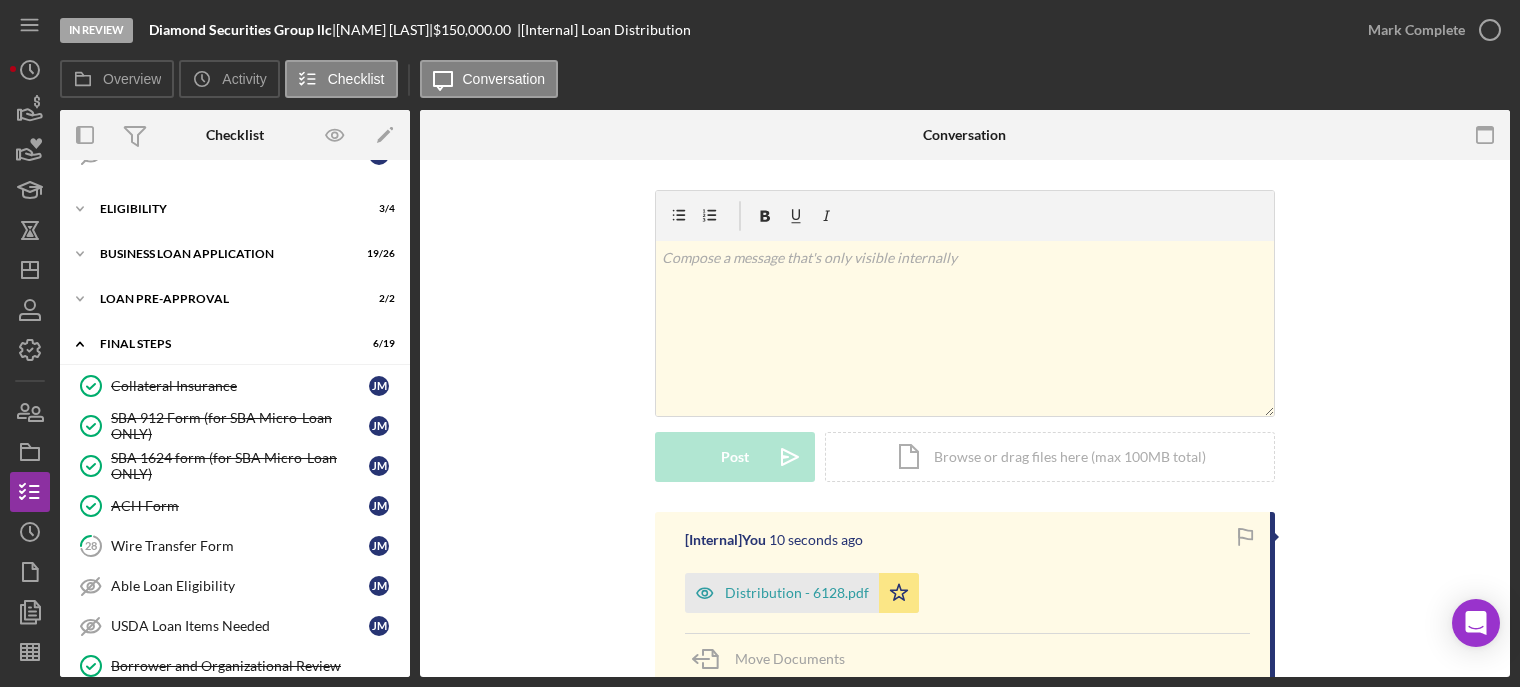 scroll, scrollTop: 376, scrollLeft: 0, axis: vertical 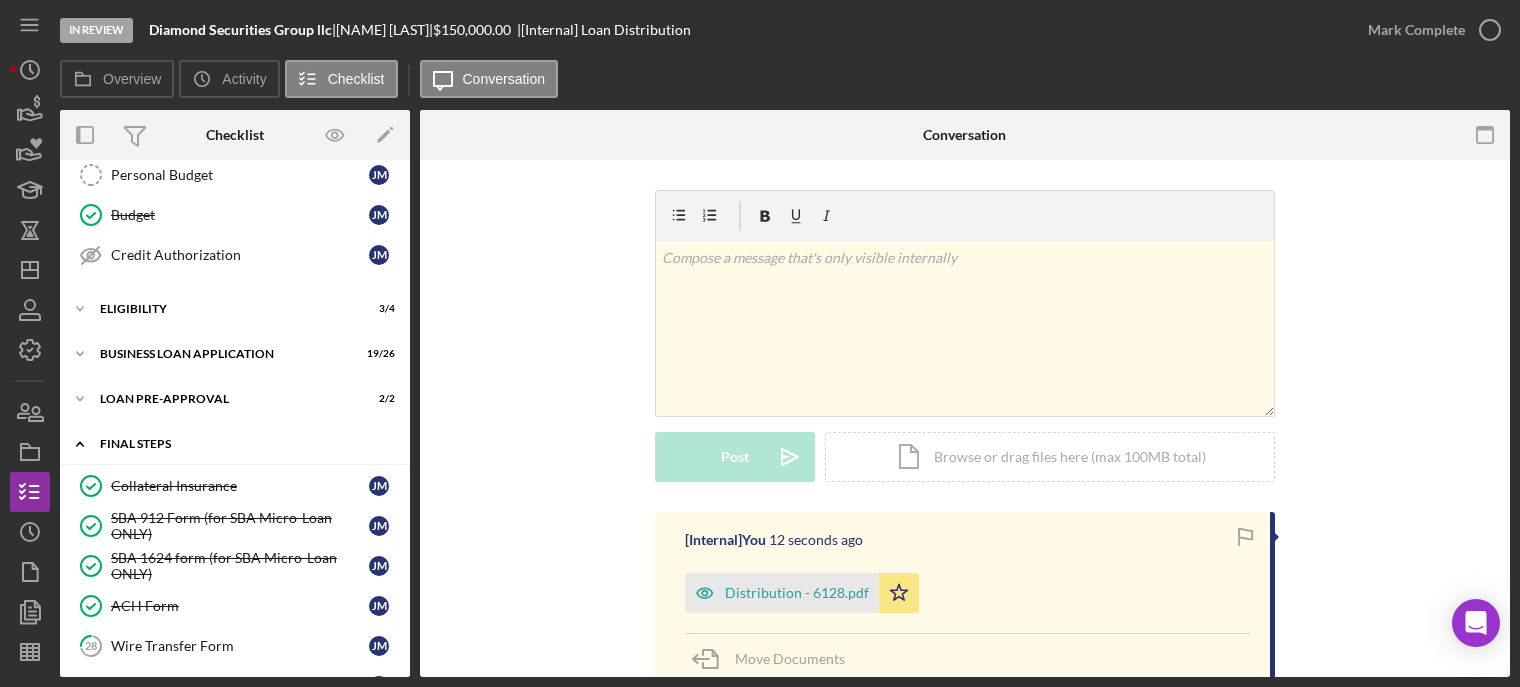 click on "Icon/Expander FINAL STEPS 6 / 19" at bounding box center [235, 444] 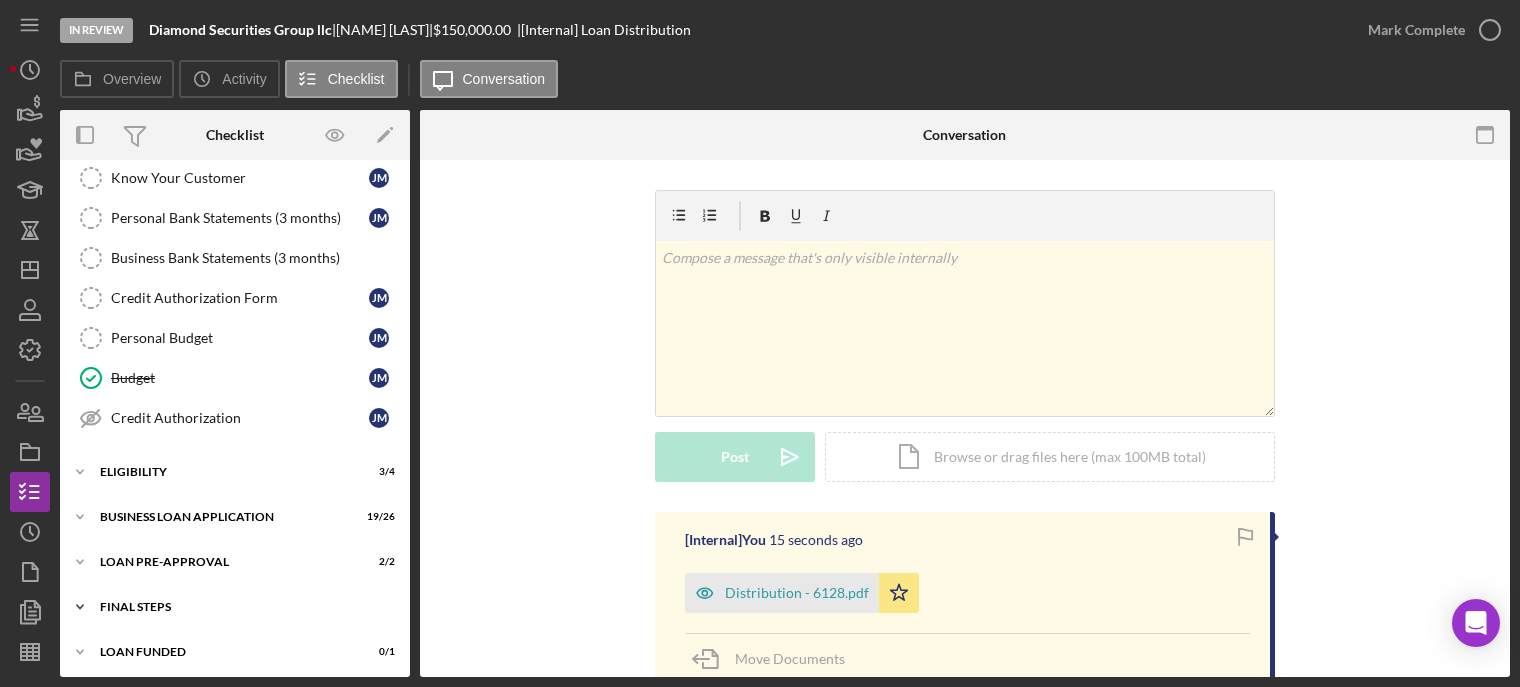 click on "FINAL STEPS" at bounding box center (242, 607) 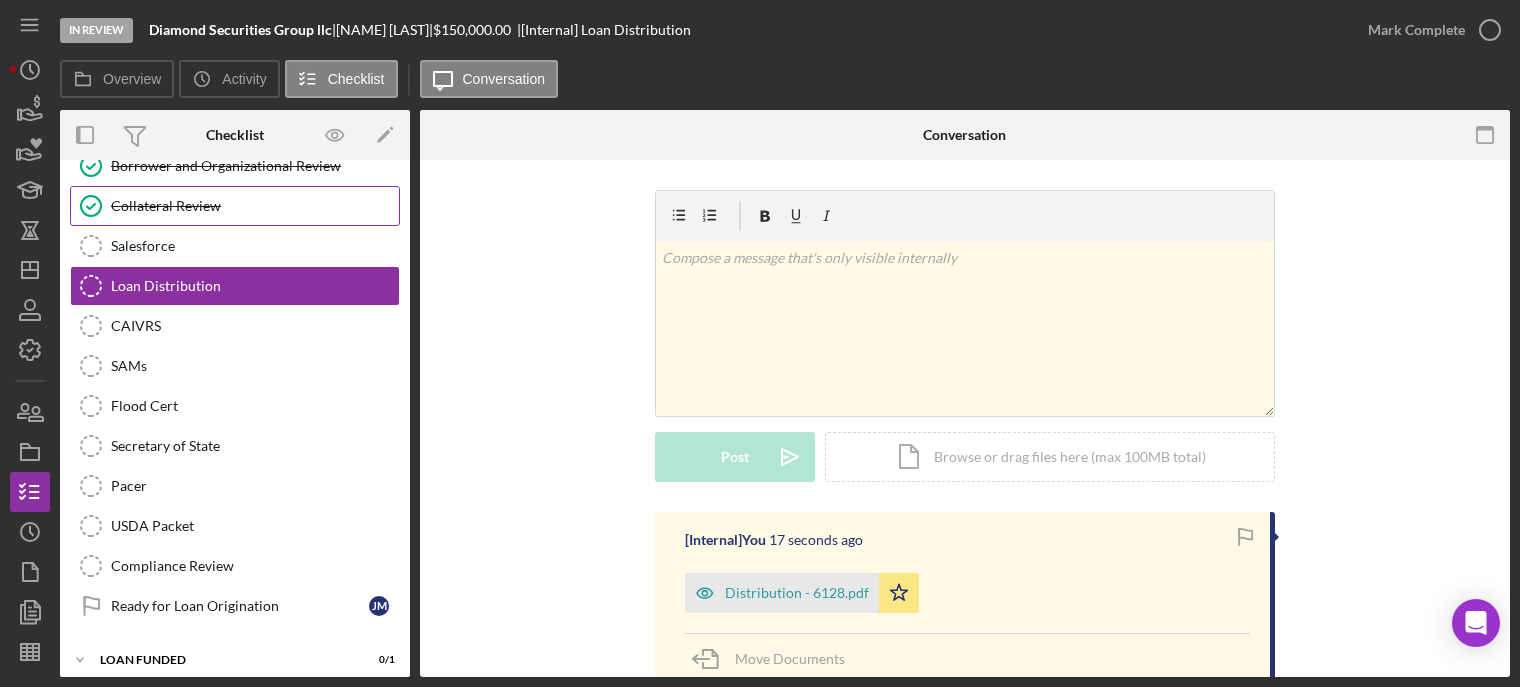 scroll, scrollTop: 676, scrollLeft: 0, axis: vertical 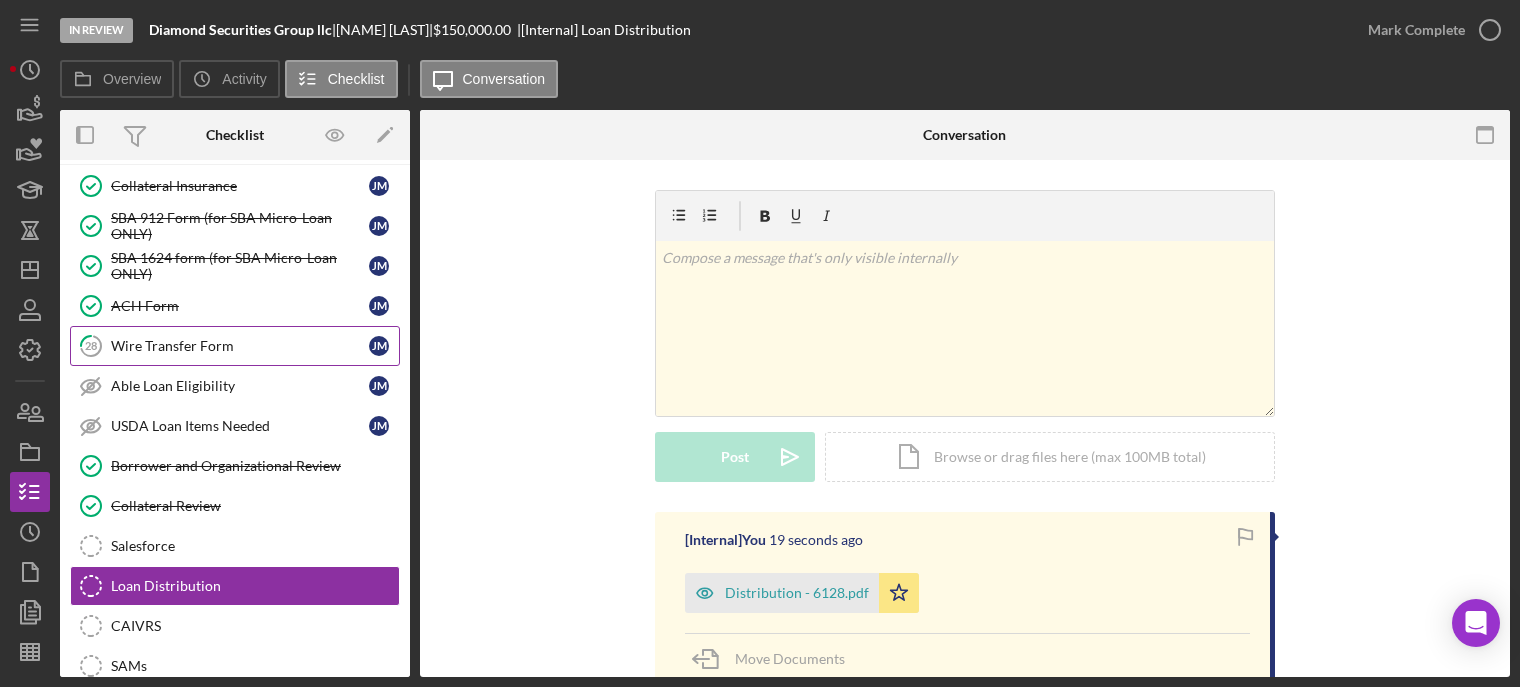 click on "Wire Transfer Form" at bounding box center [240, 346] 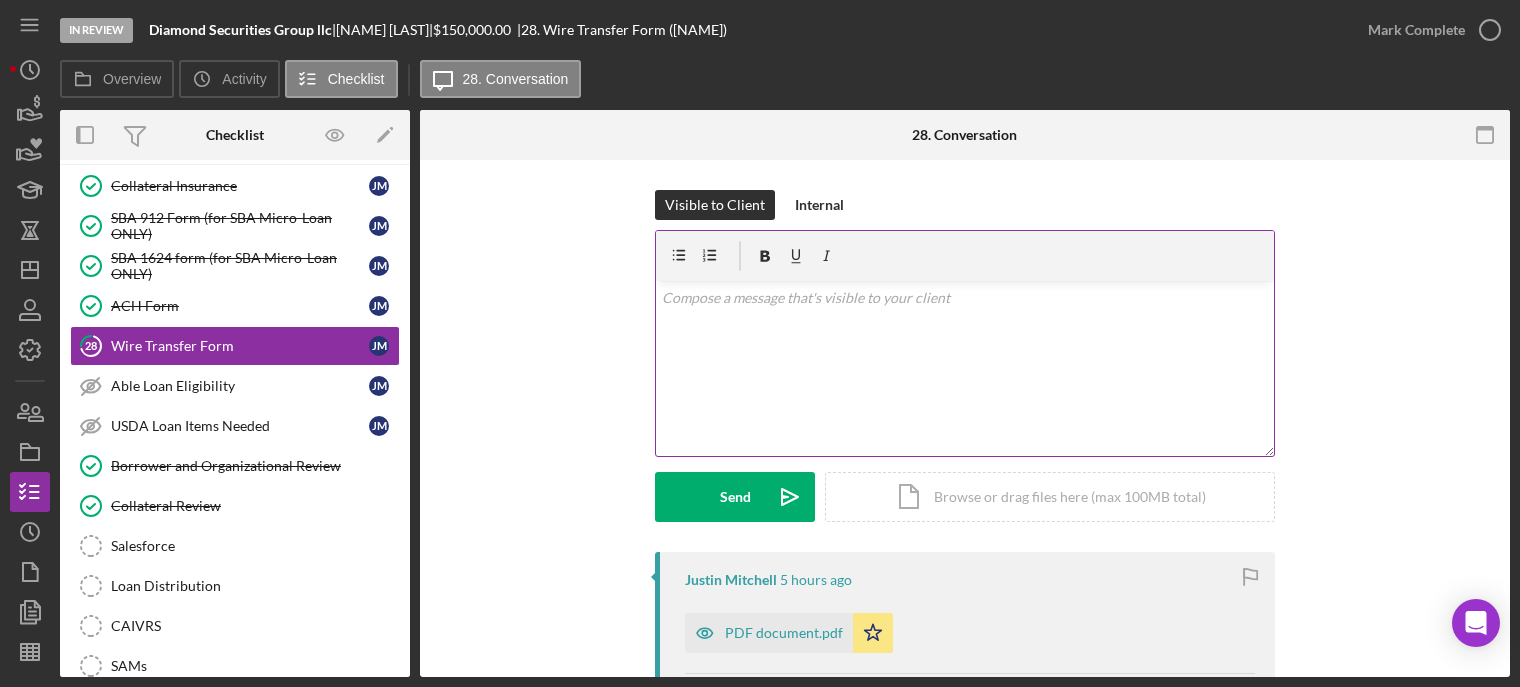 scroll, scrollTop: 200, scrollLeft: 0, axis: vertical 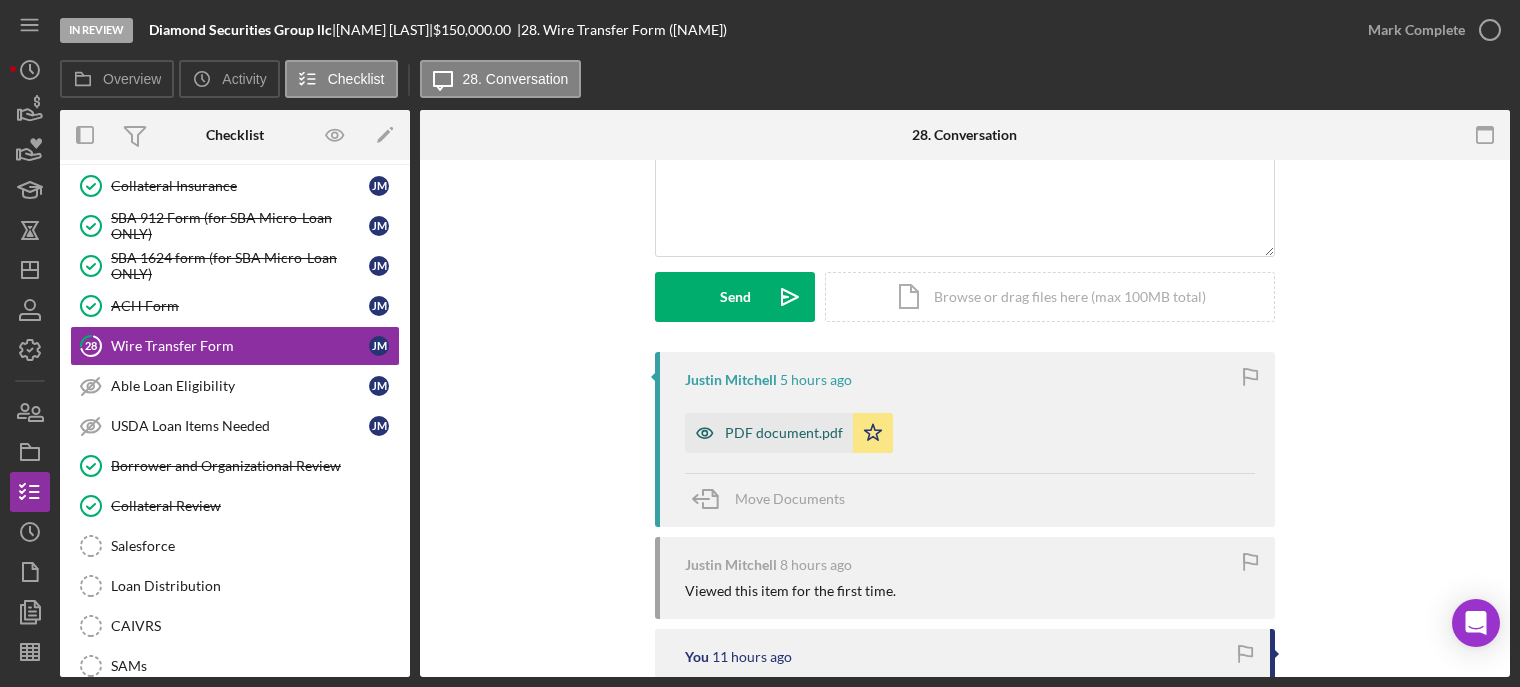 click on "PDF document.pdf" at bounding box center [769, 433] 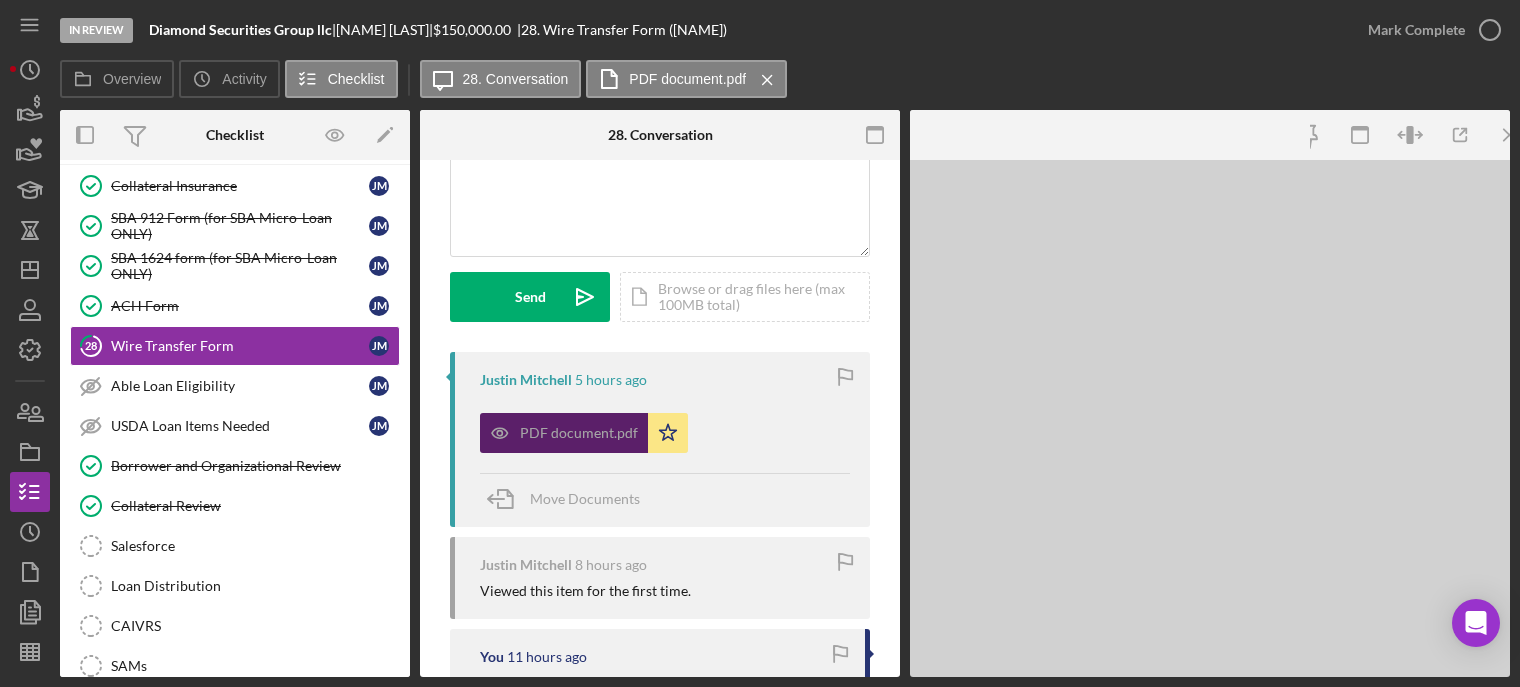 click on "PDF document.pdf Icon/Star" at bounding box center [665, 428] 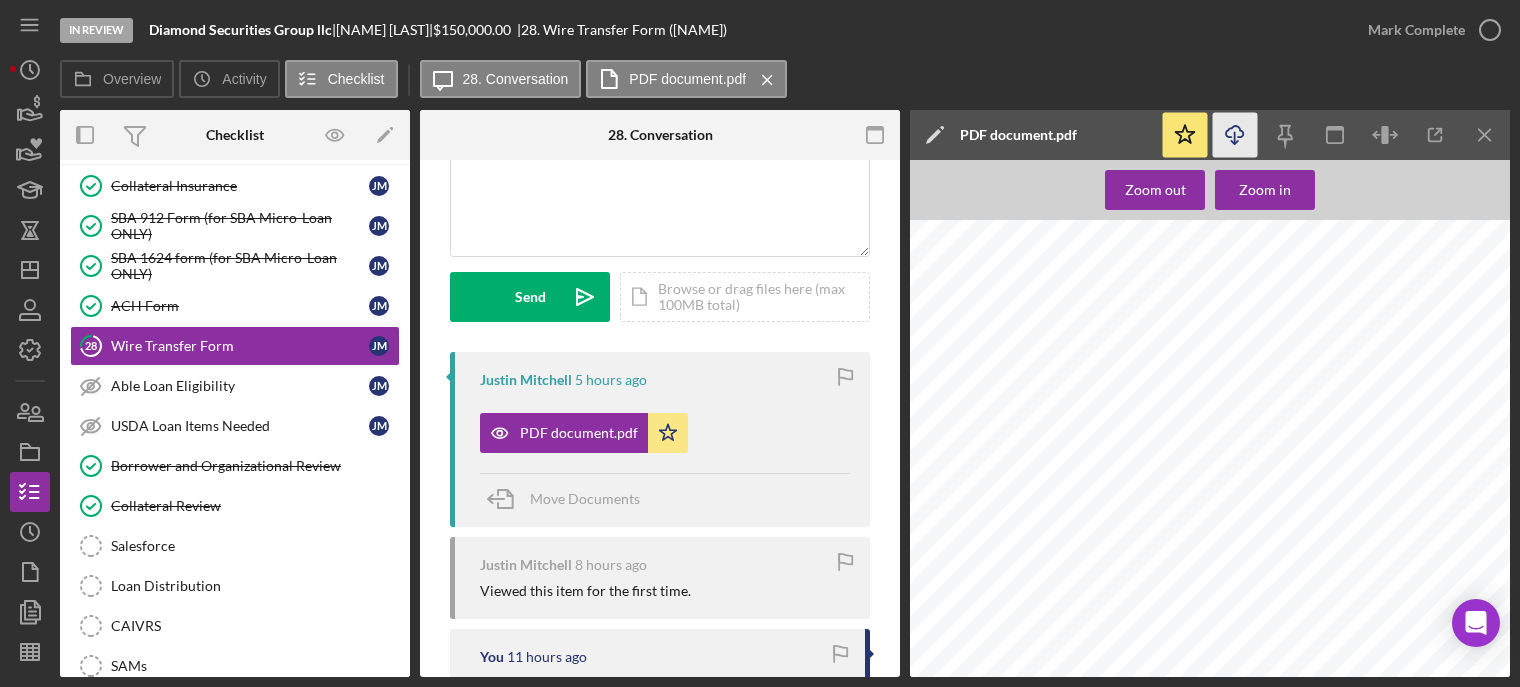 click on "Icon/Download" 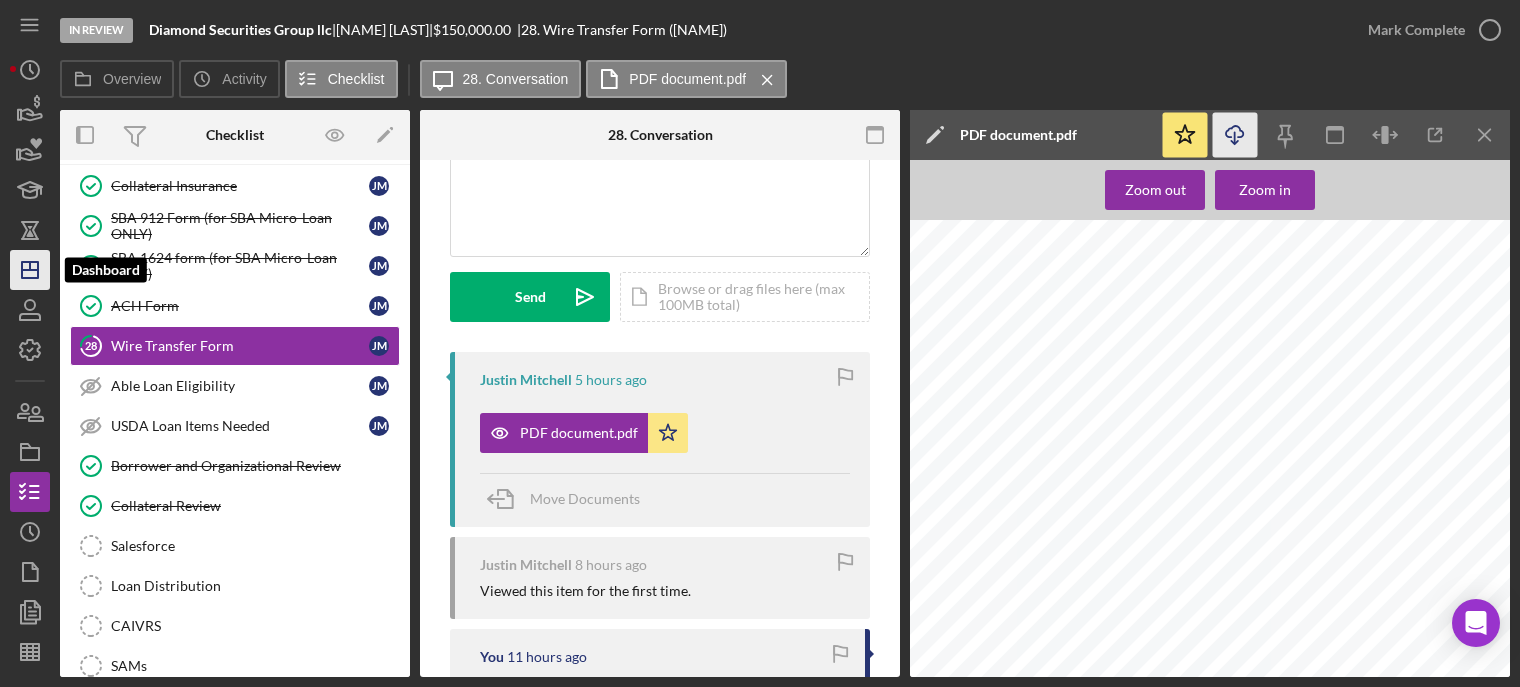 click on "Icon/Dashboard" 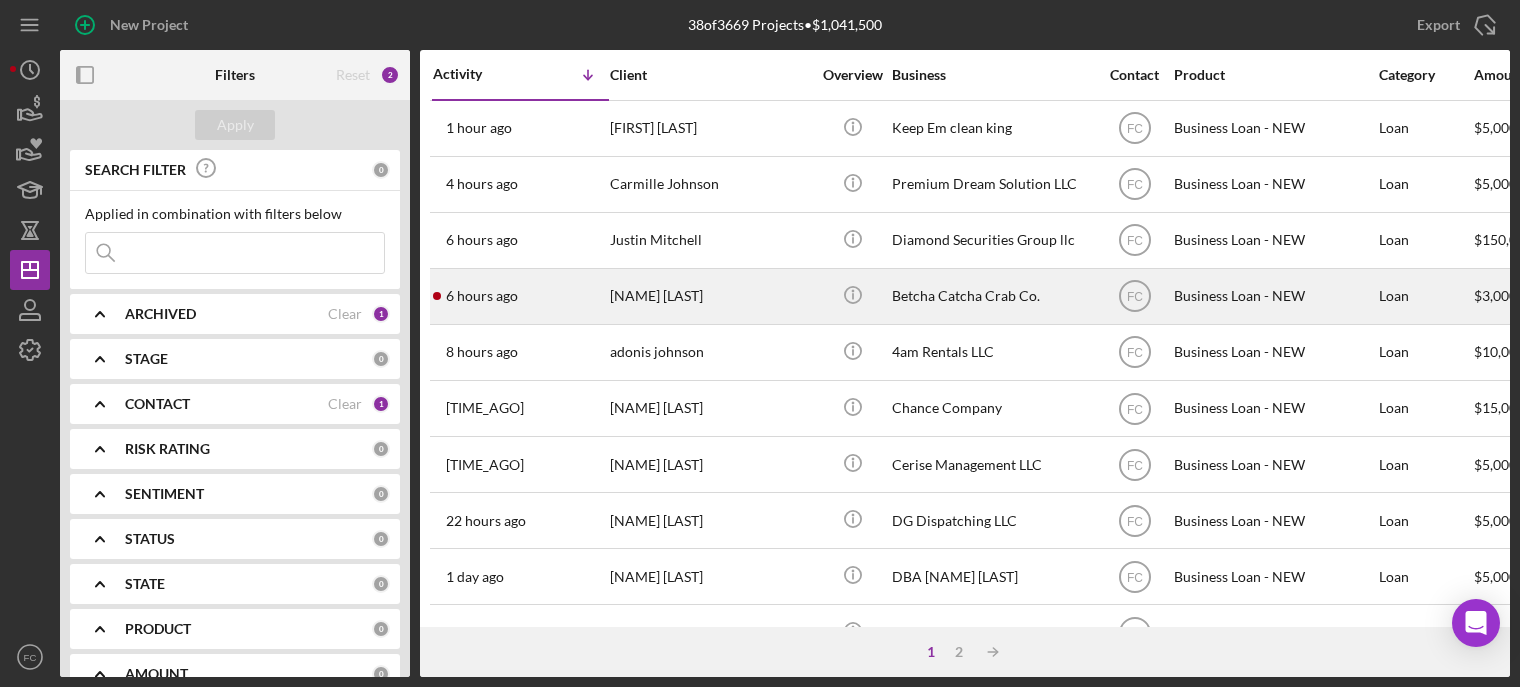 scroll, scrollTop: 100, scrollLeft: 0, axis: vertical 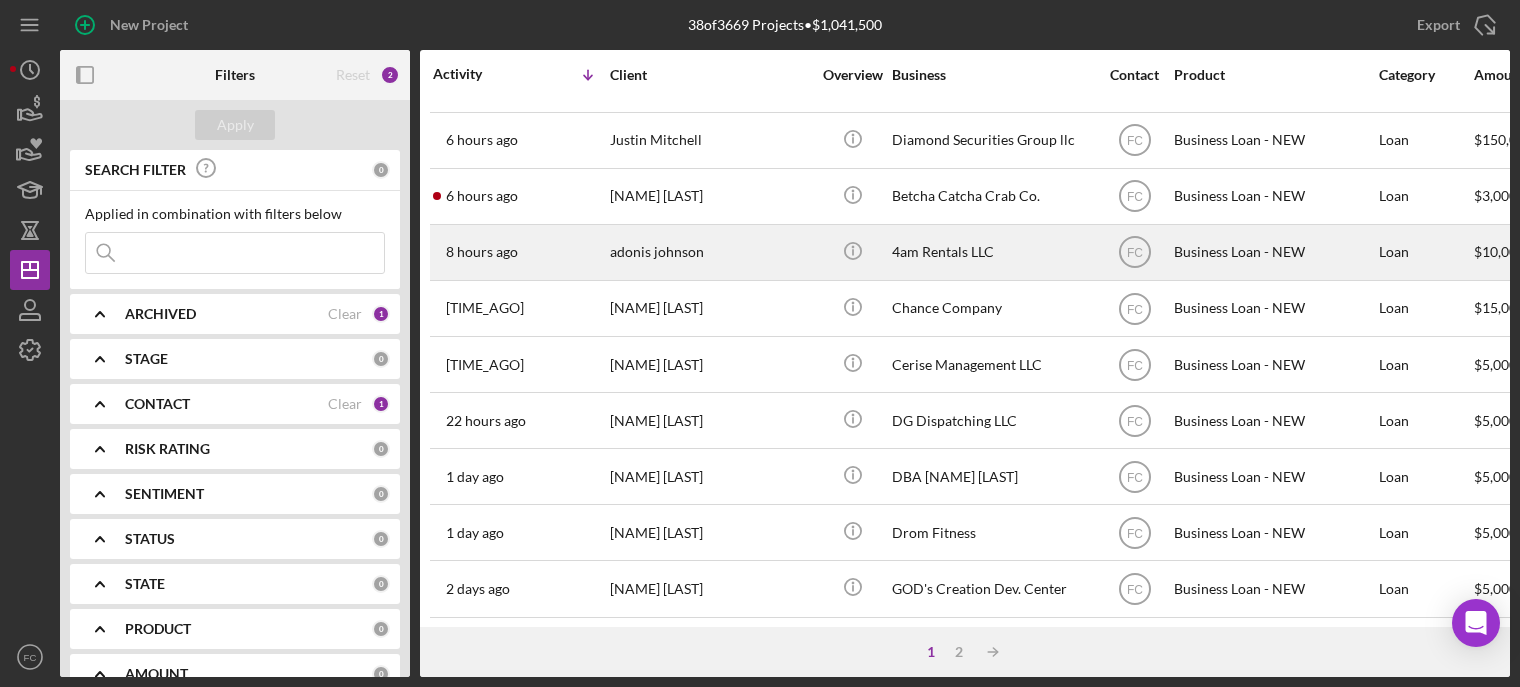 click on "adonis johnson" at bounding box center (710, 252) 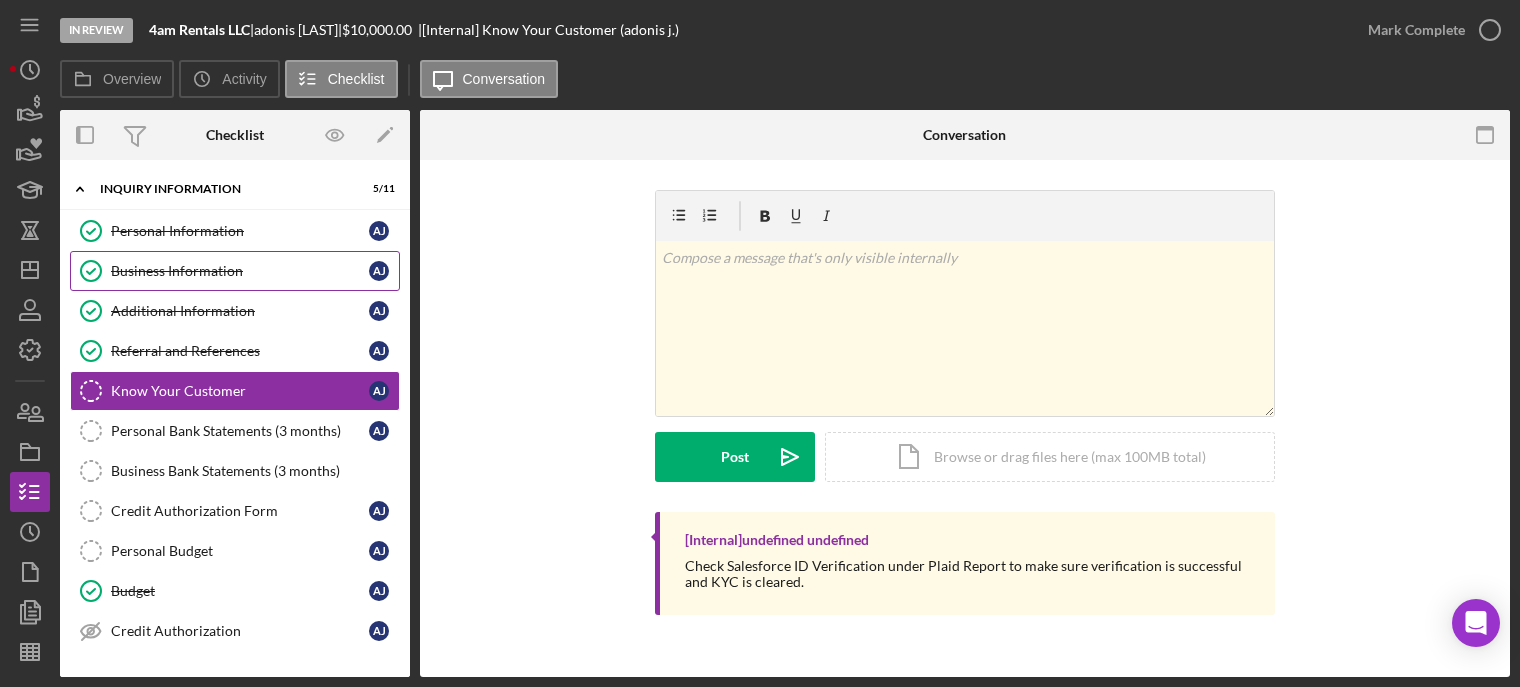 click on "Business Information" at bounding box center (240, 271) 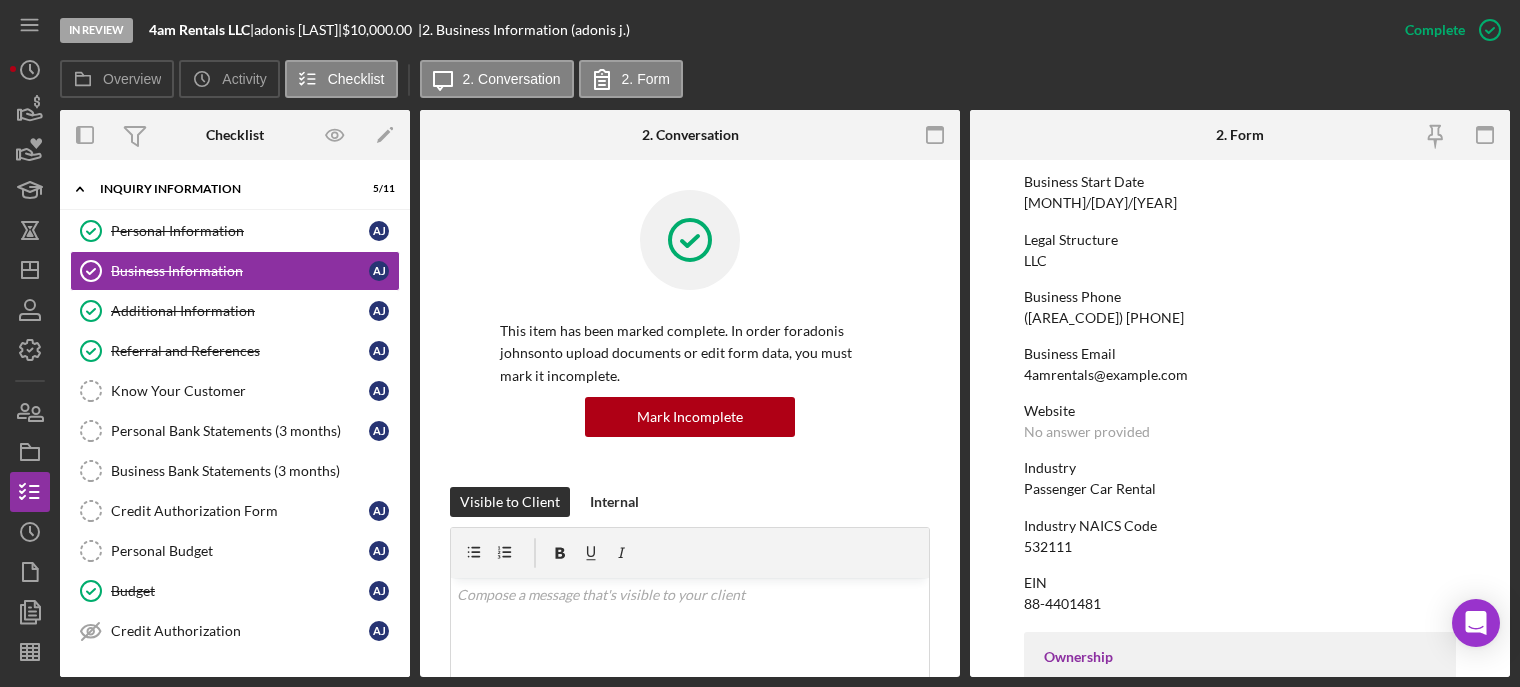 scroll, scrollTop: 300, scrollLeft: 0, axis: vertical 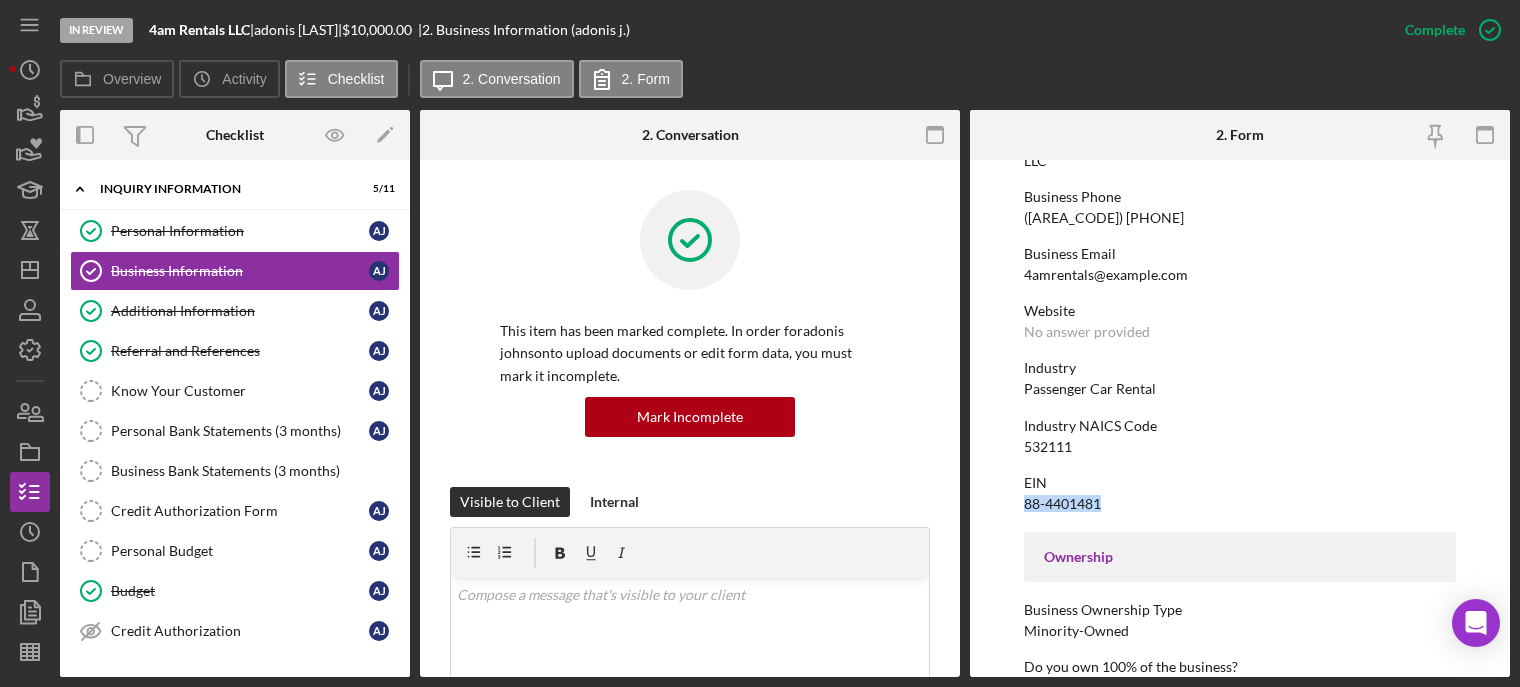 drag, startPoint x: 1023, startPoint y: 503, endPoint x: 1107, endPoint y: 497, distance: 84.21401 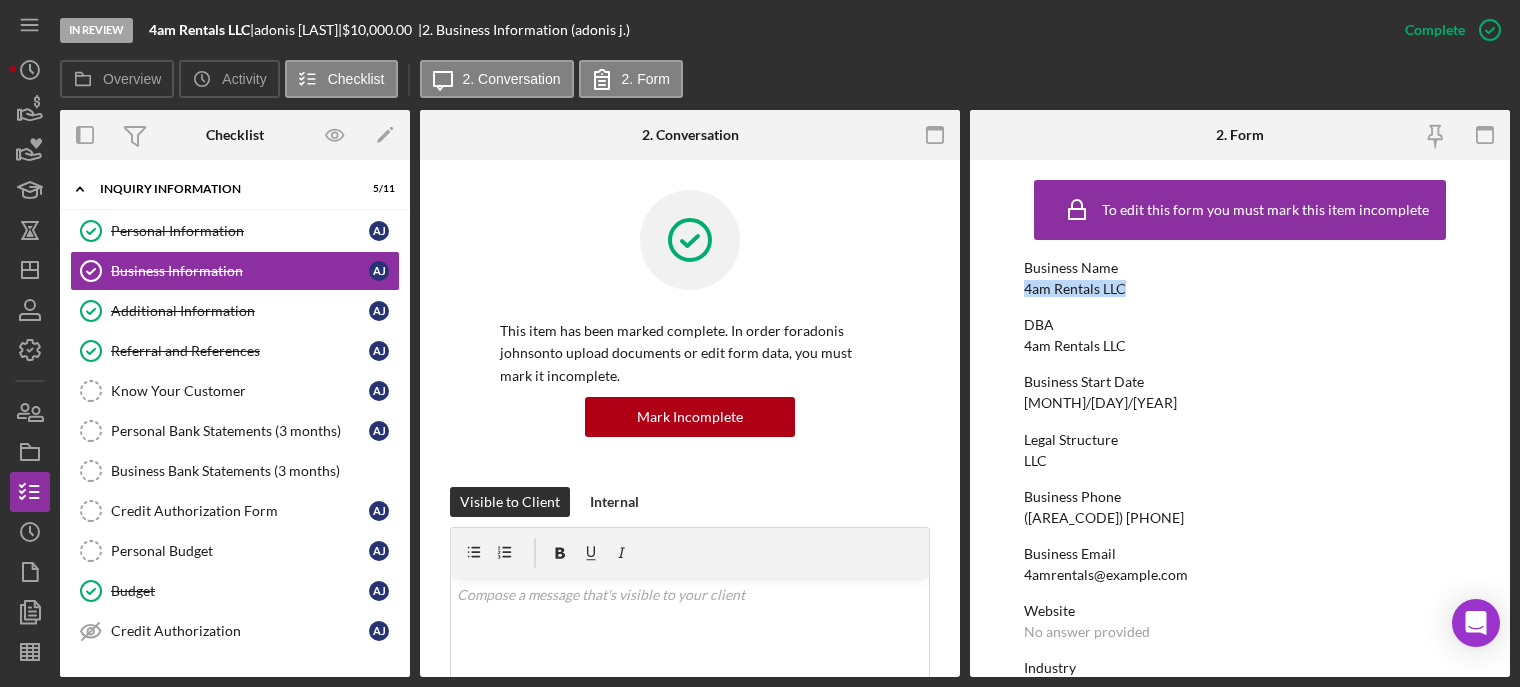 drag, startPoint x: 1023, startPoint y: 285, endPoint x: 1126, endPoint y: 291, distance: 103.17461 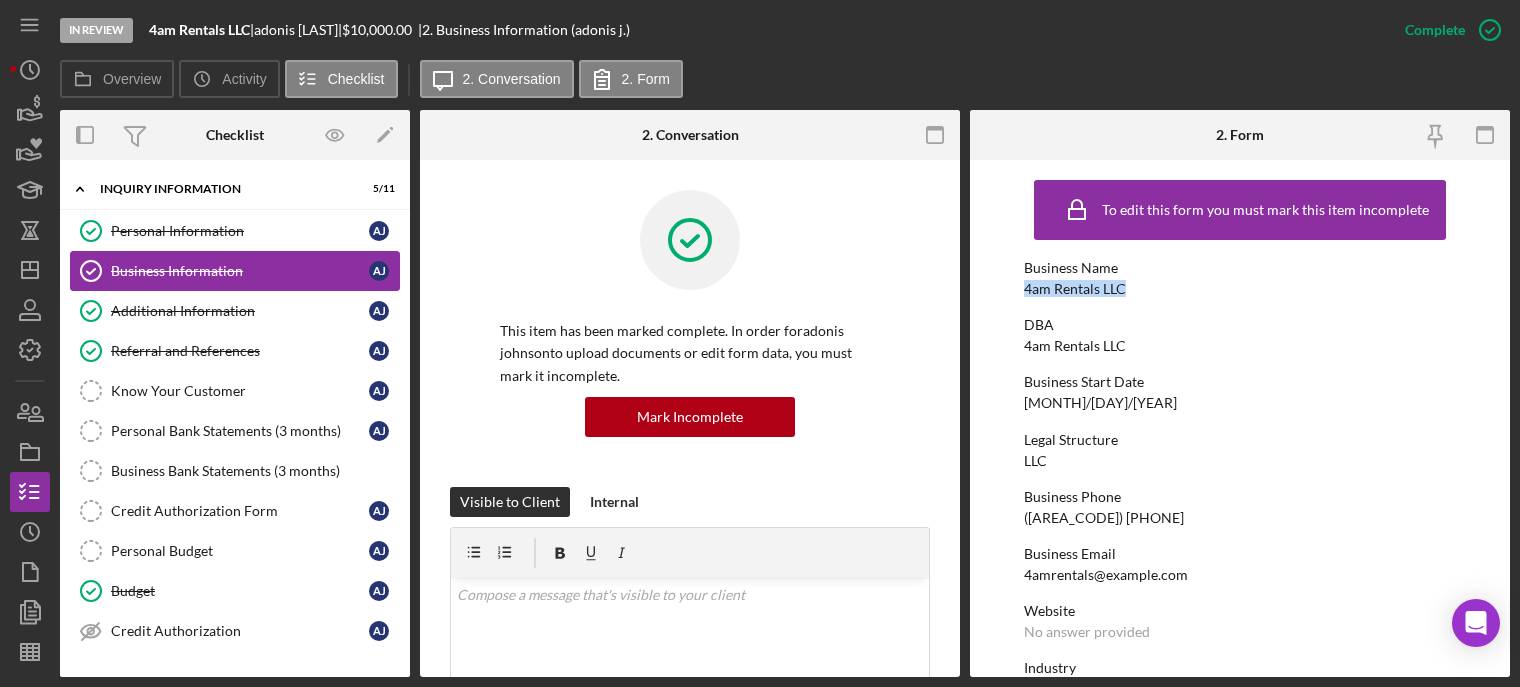drag, startPoint x: 159, startPoint y: 227, endPoint x: 367, endPoint y: 255, distance: 209.87616 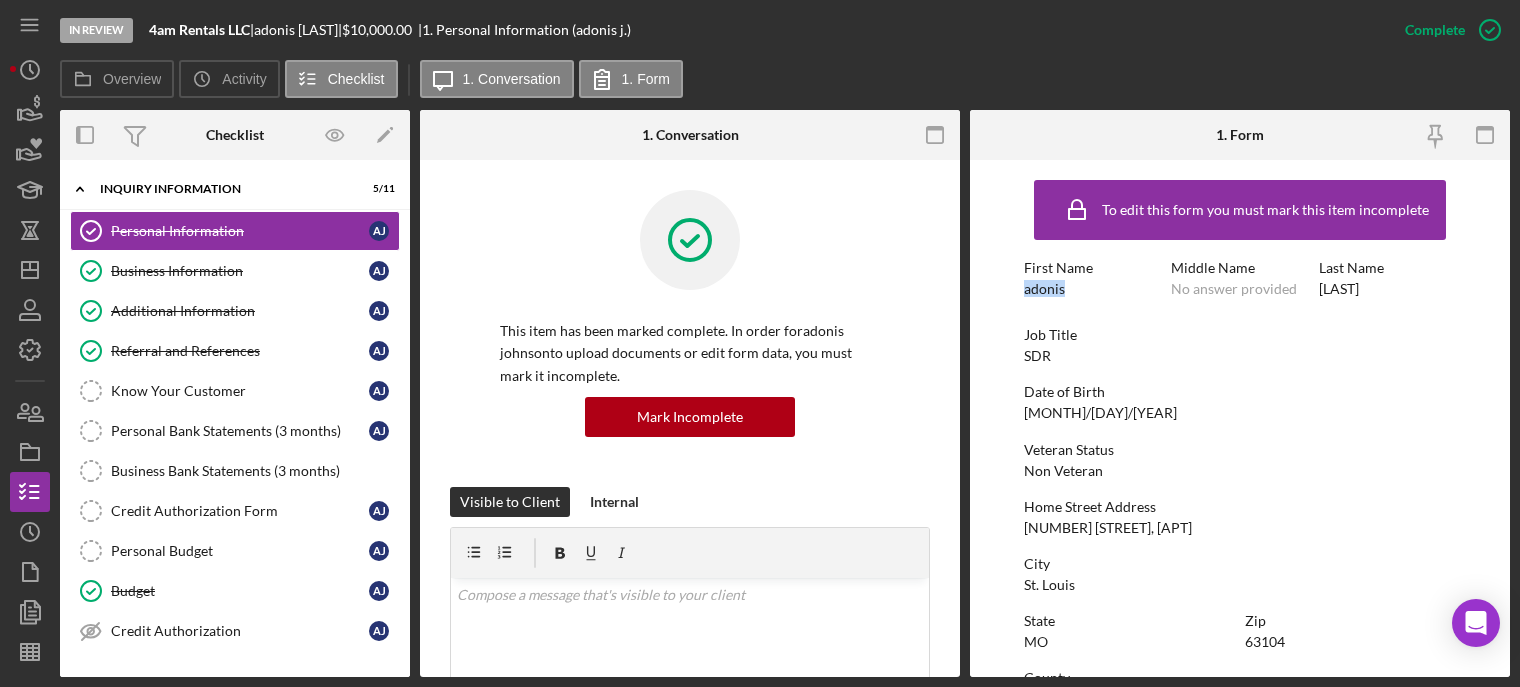 drag, startPoint x: 1024, startPoint y: 289, endPoint x: 1070, endPoint y: 284, distance: 46.270943 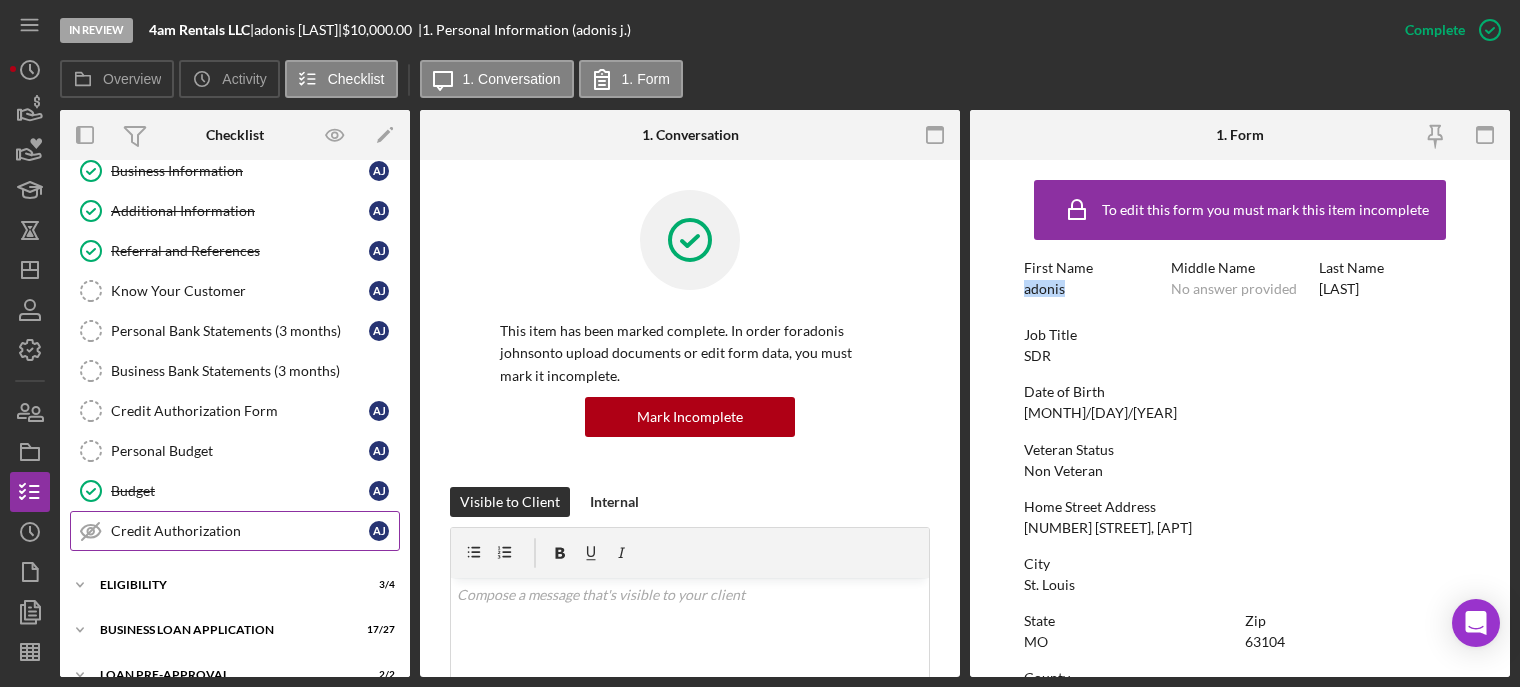 scroll, scrollTop: 213, scrollLeft: 0, axis: vertical 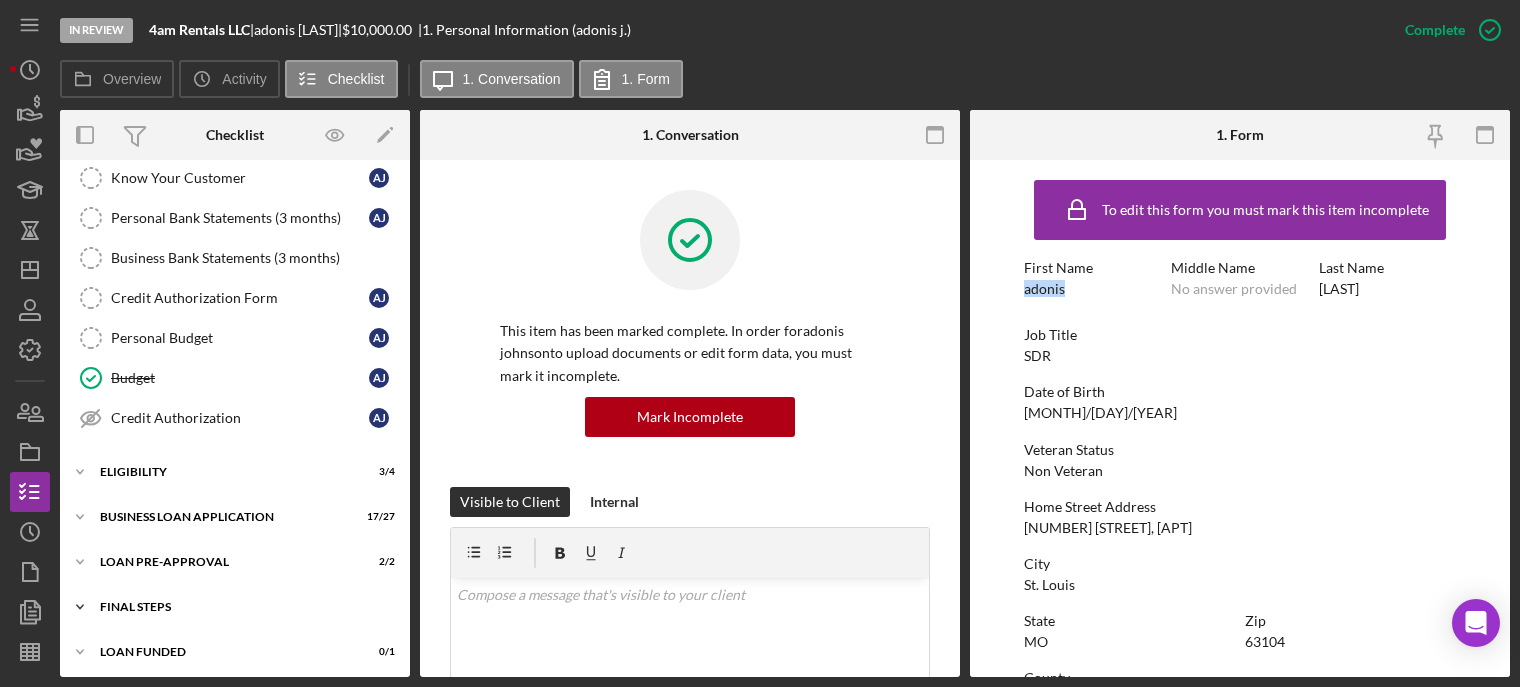 click on "Icon/Expander FINAL STEPS 5 / 19" at bounding box center (235, 607) 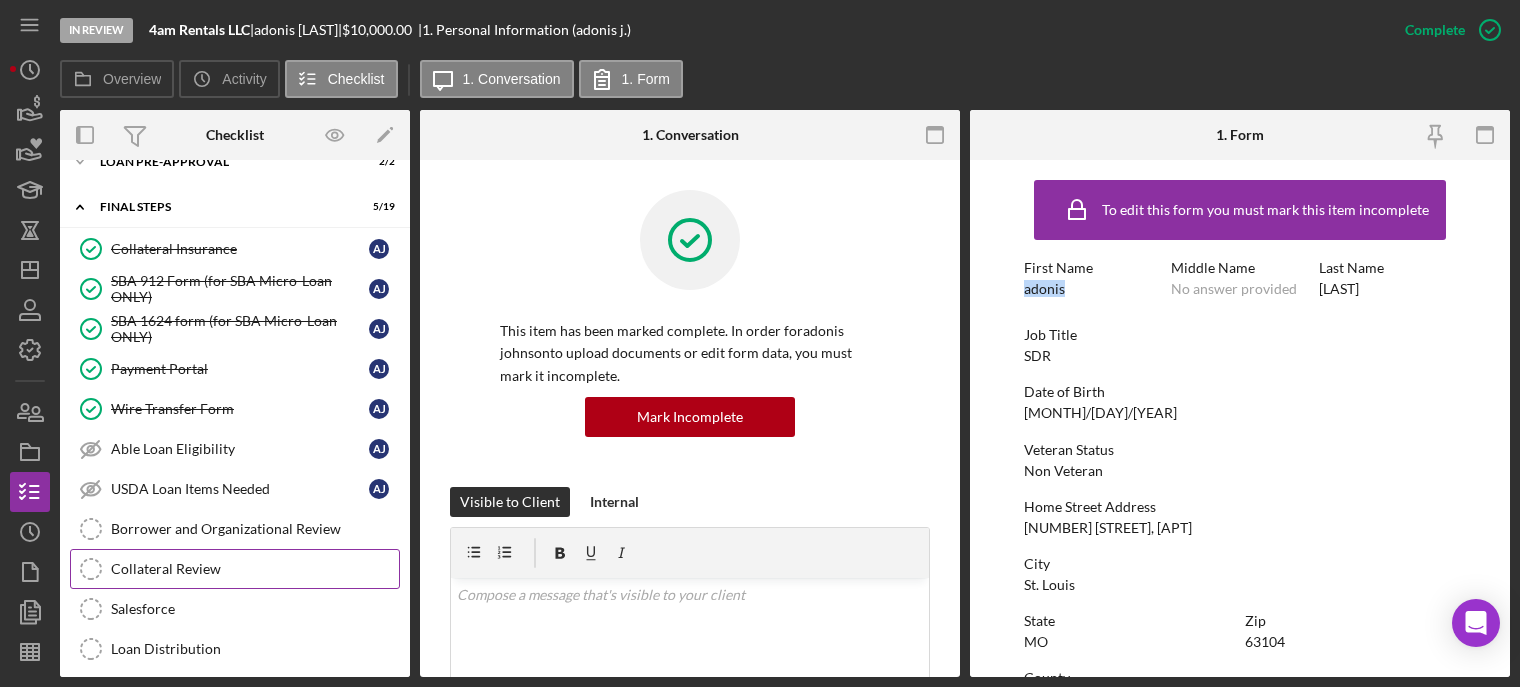 scroll, scrollTop: 813, scrollLeft: 0, axis: vertical 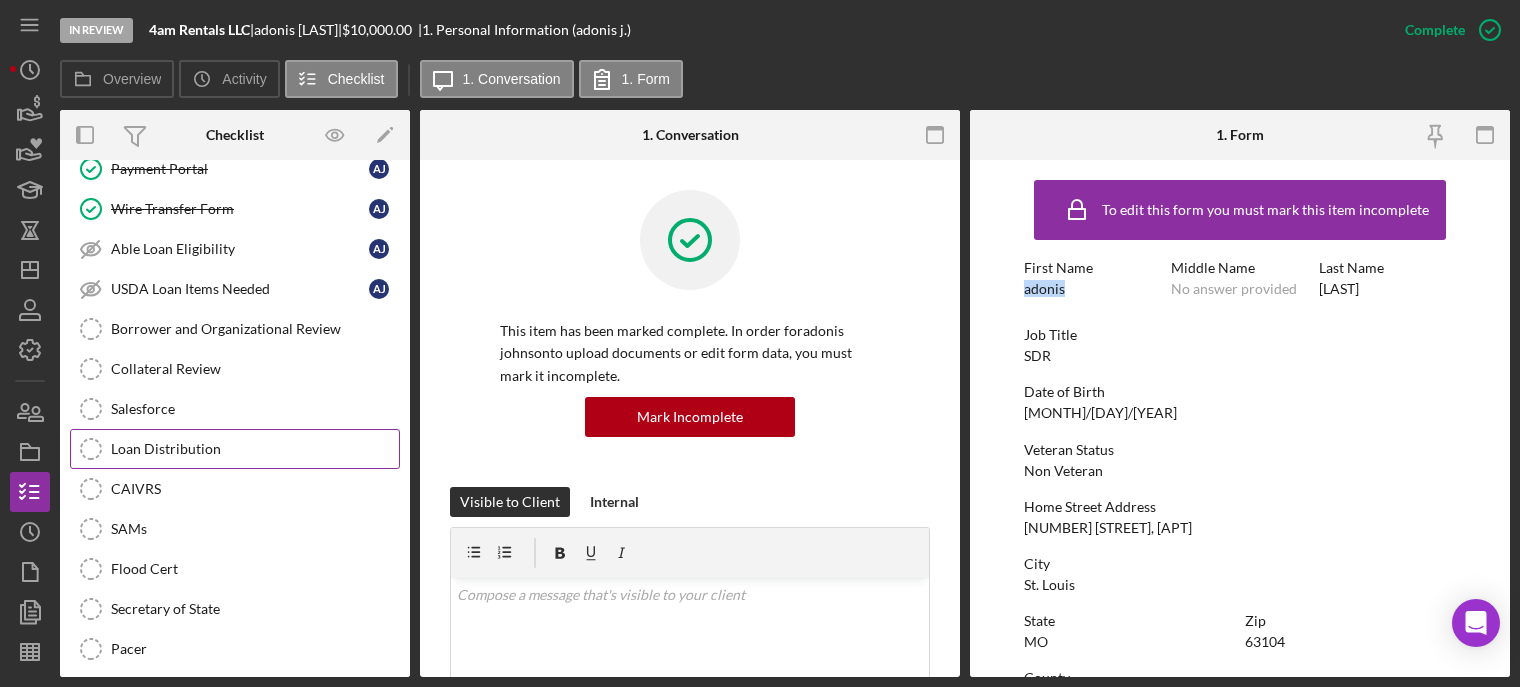 click on "Loan Distribution" at bounding box center [255, 449] 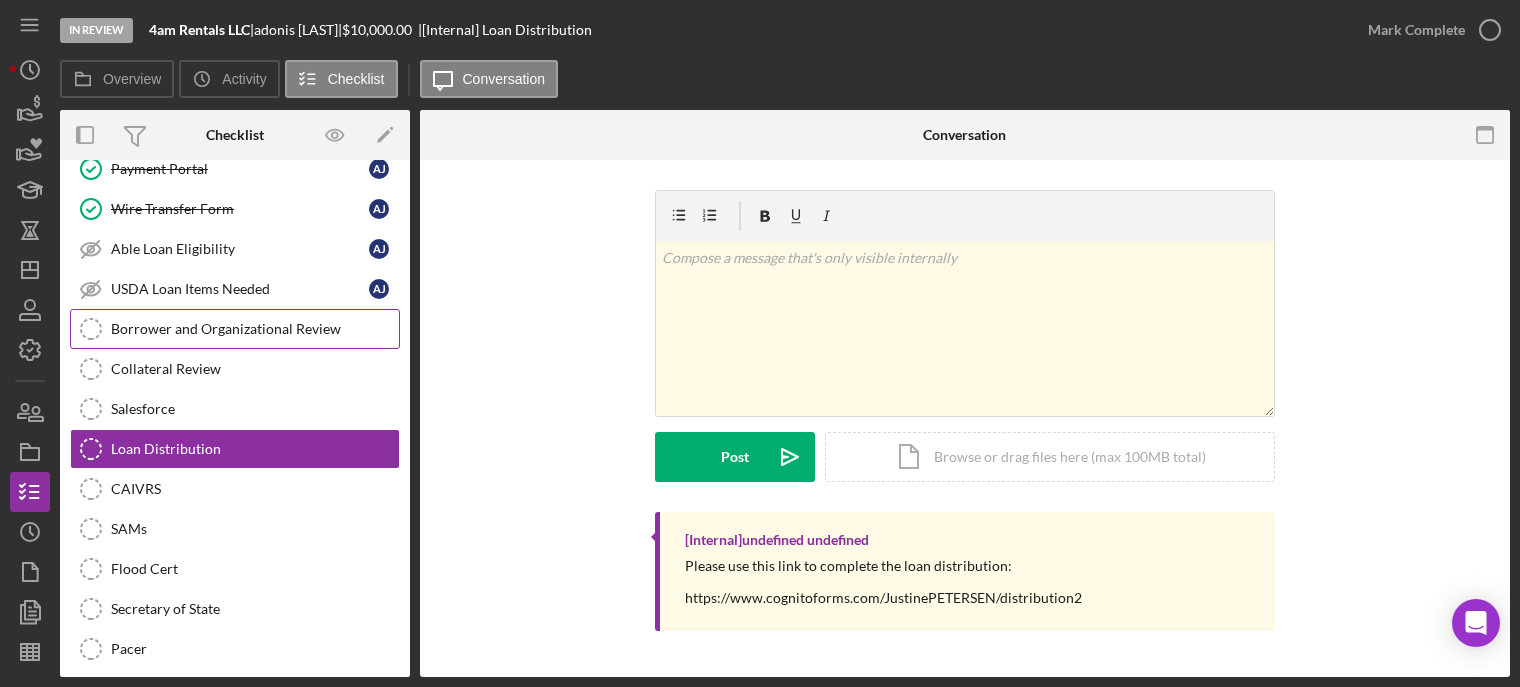 click on "Borrower and Organizational Review Borrower and Organizational Review" at bounding box center [235, 329] 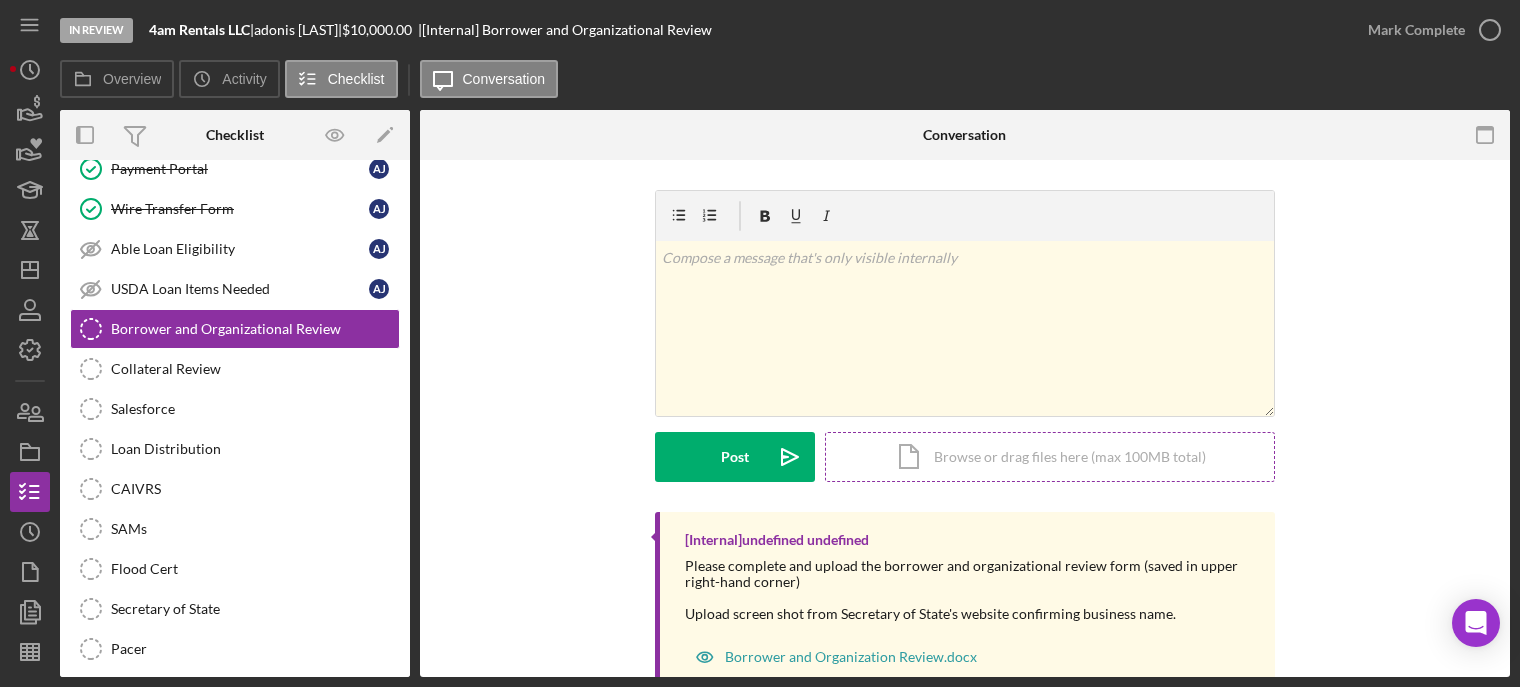 click on "Icon/Document Browse or drag files here (max 100MB total) Tap to choose files or take a photo" at bounding box center [1050, 457] 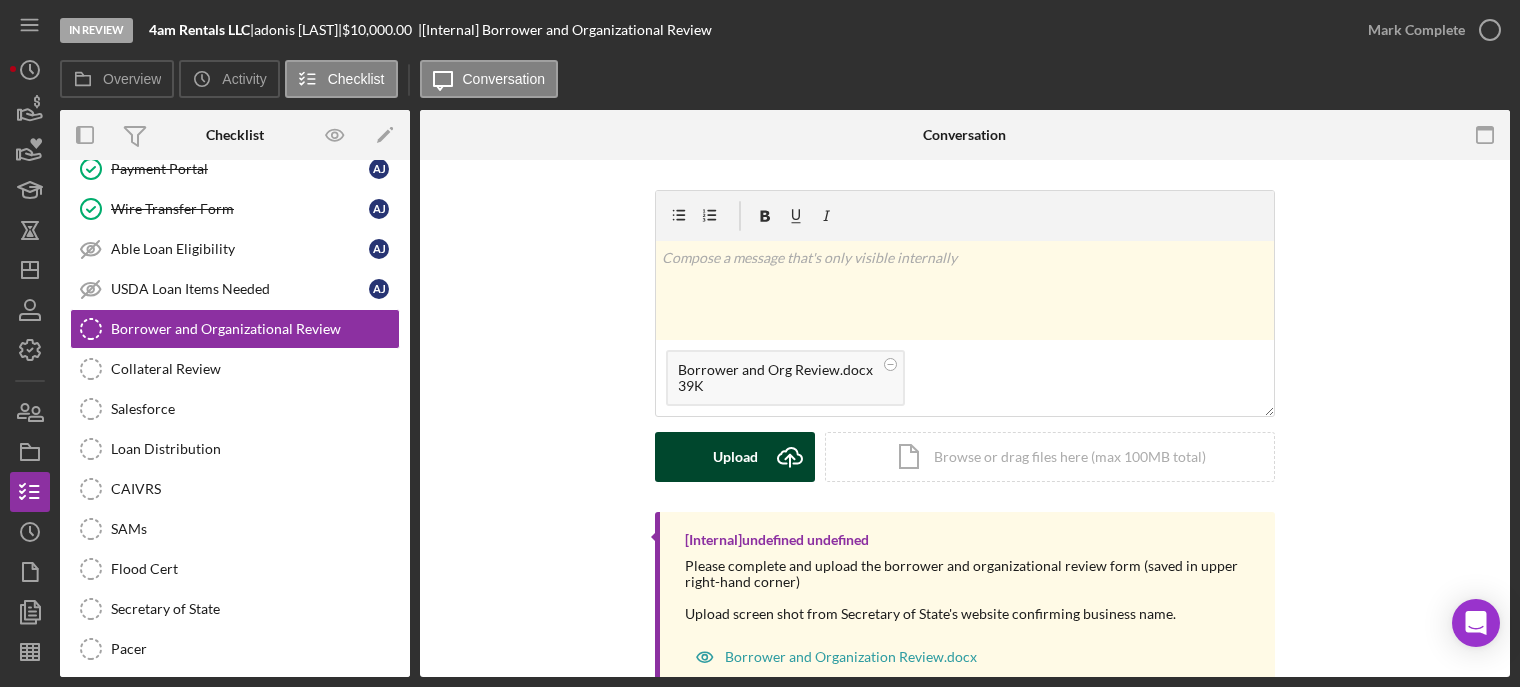 click on "Upload Icon/Upload" at bounding box center (735, 457) 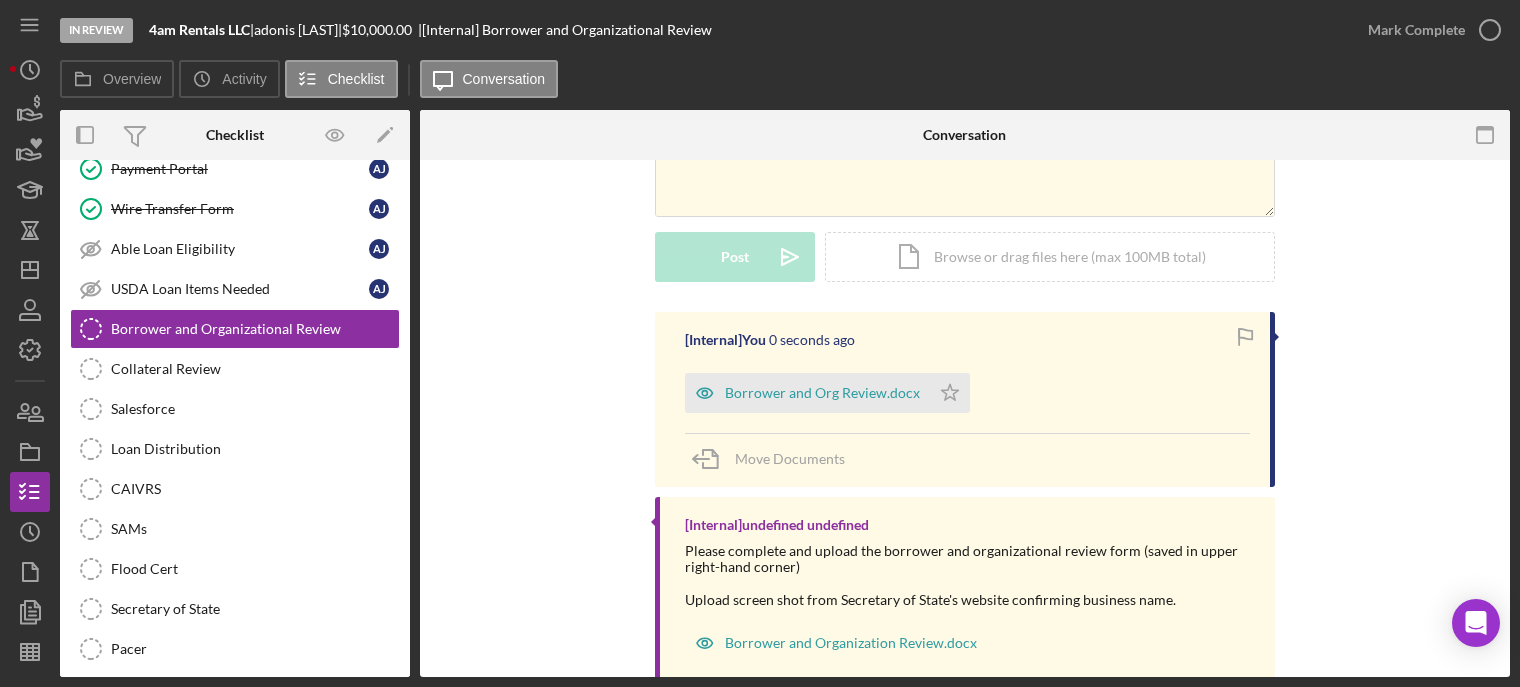 scroll, scrollTop: 244, scrollLeft: 0, axis: vertical 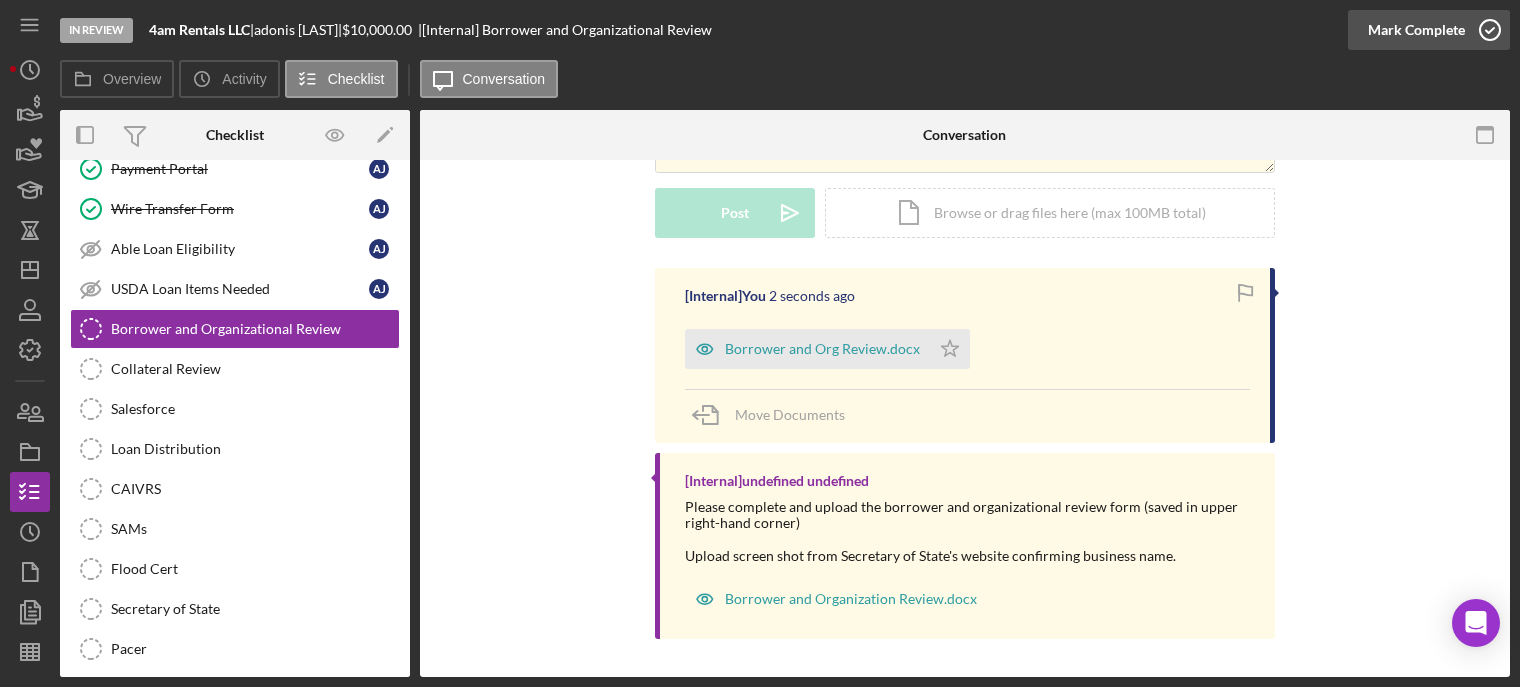 click 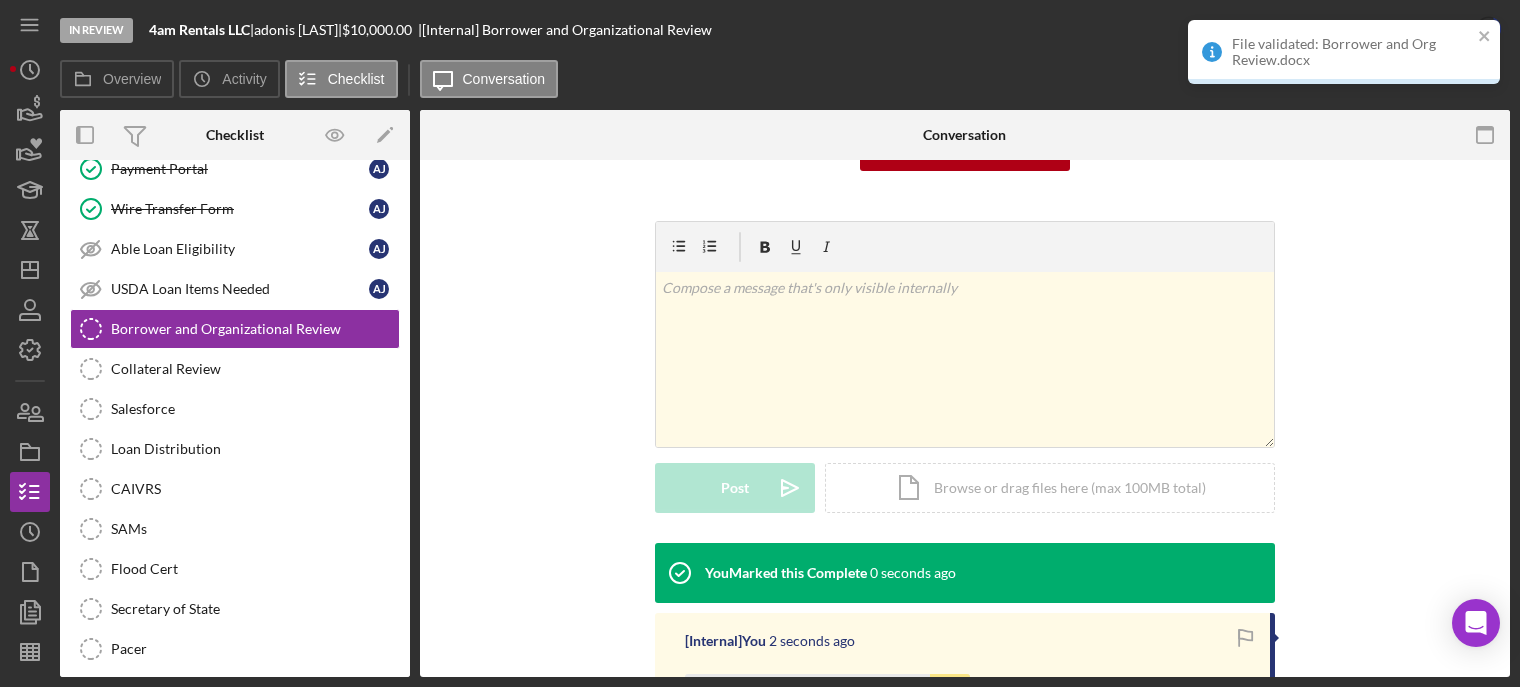 scroll, scrollTop: 520, scrollLeft: 0, axis: vertical 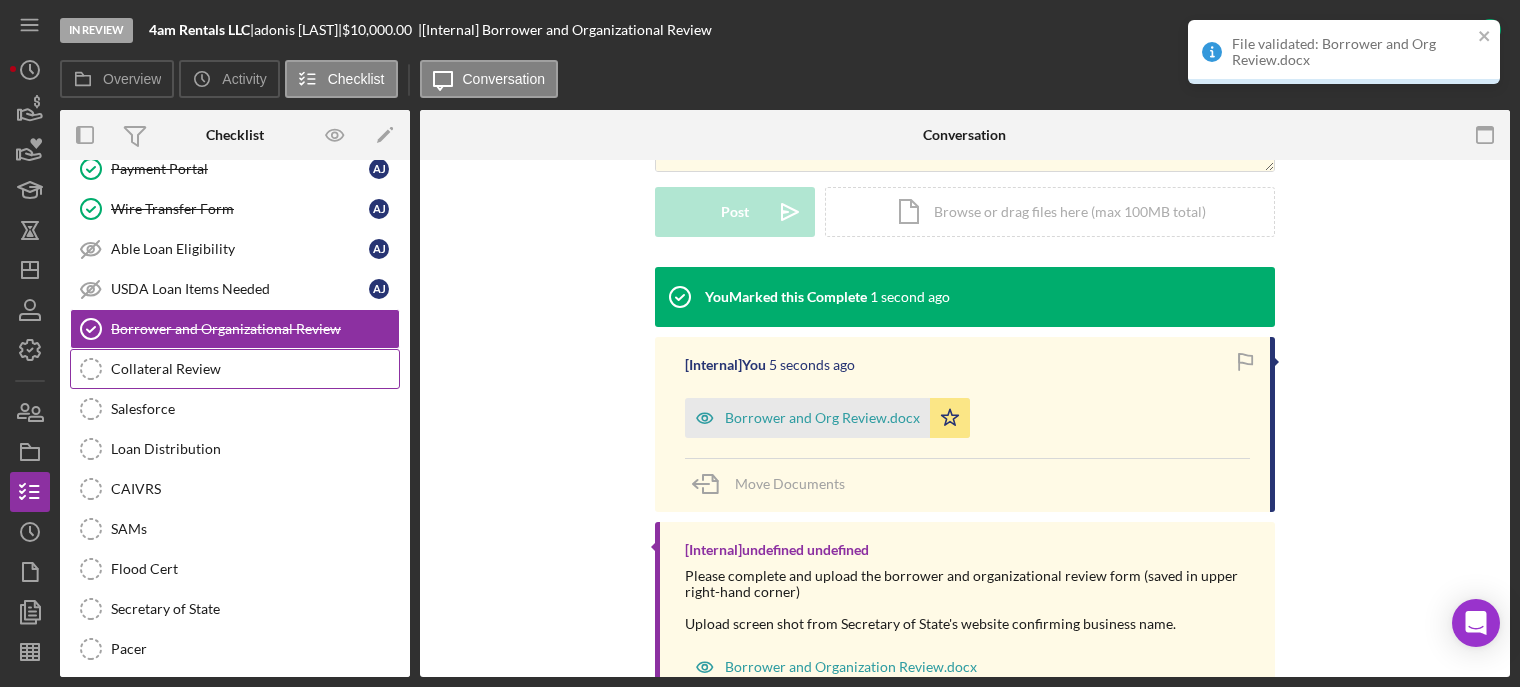 click on "Collateral Review" at bounding box center (255, 369) 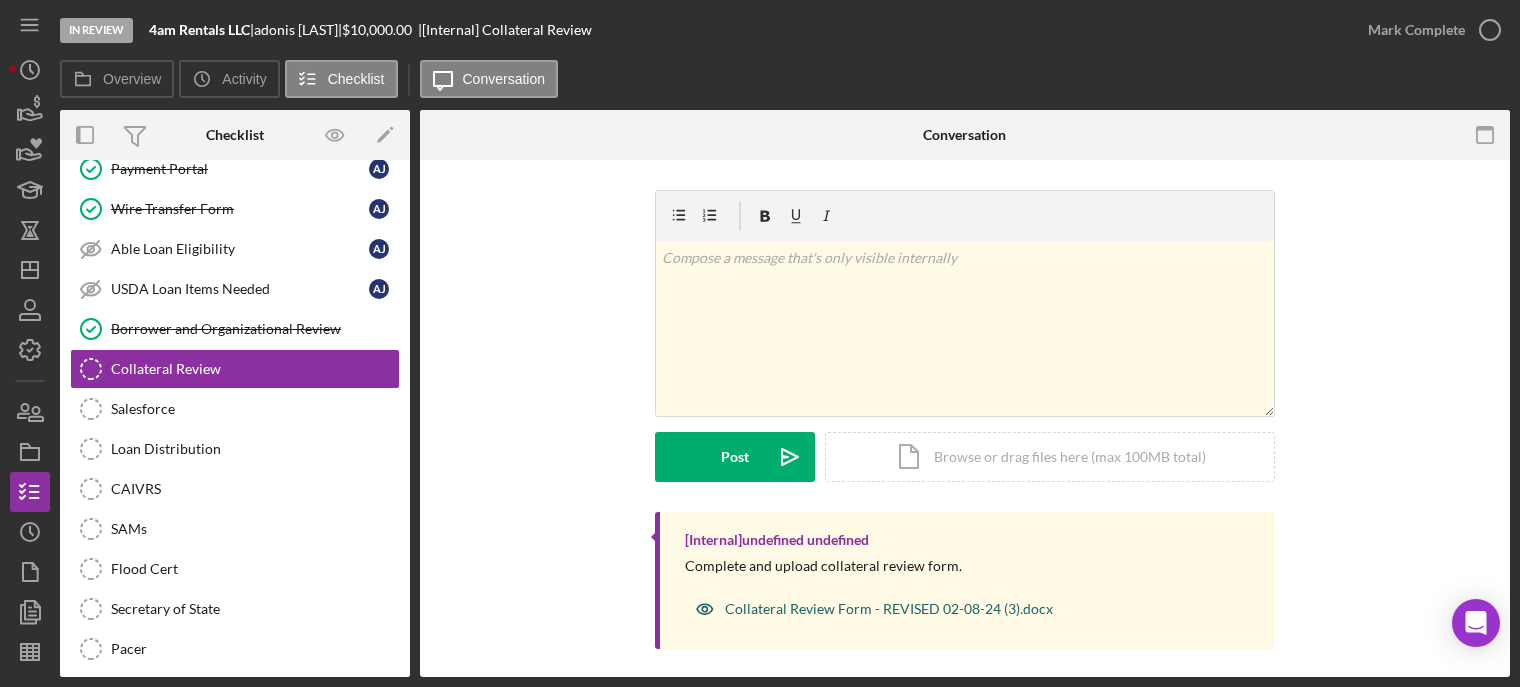 click on "Collateral Review Form - REVISED 02-08-24 (3).docx" at bounding box center [889, 609] 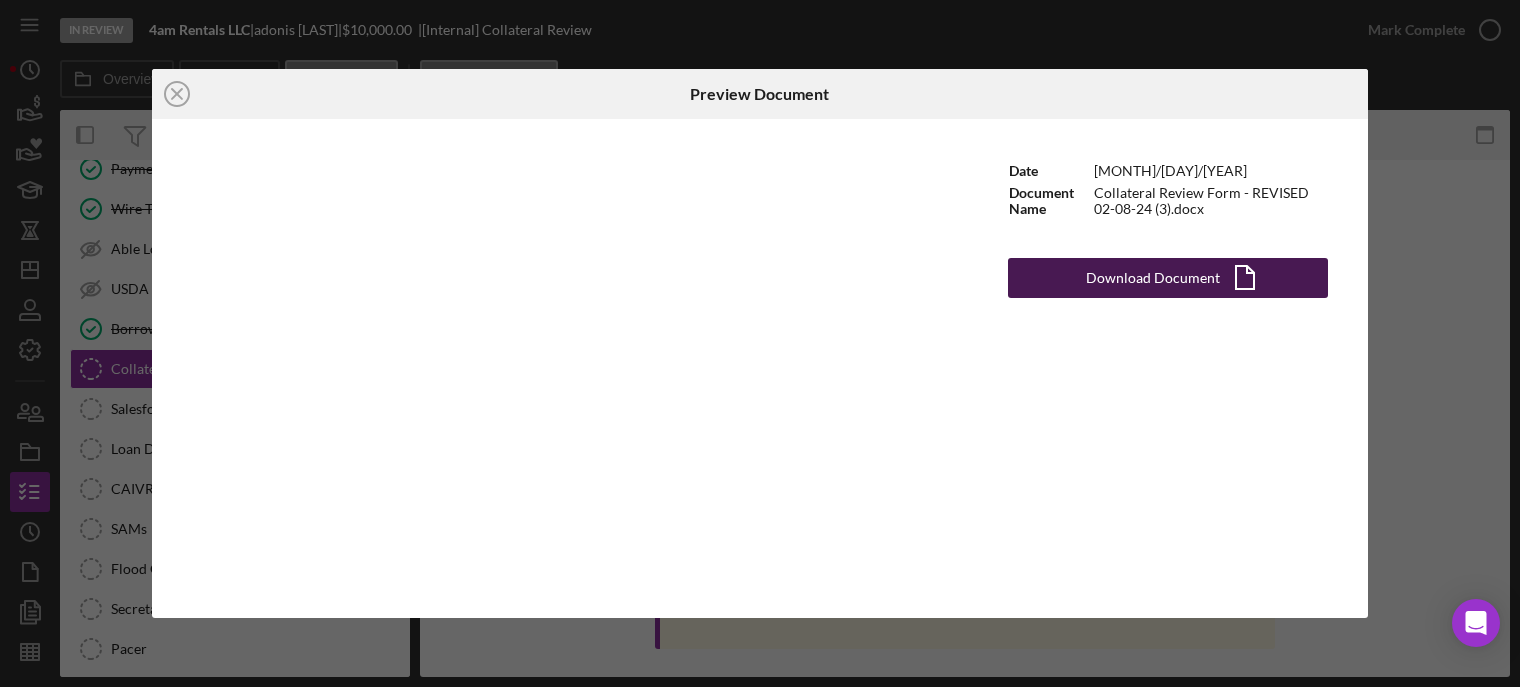 click on "Download Document" at bounding box center (1153, 278) 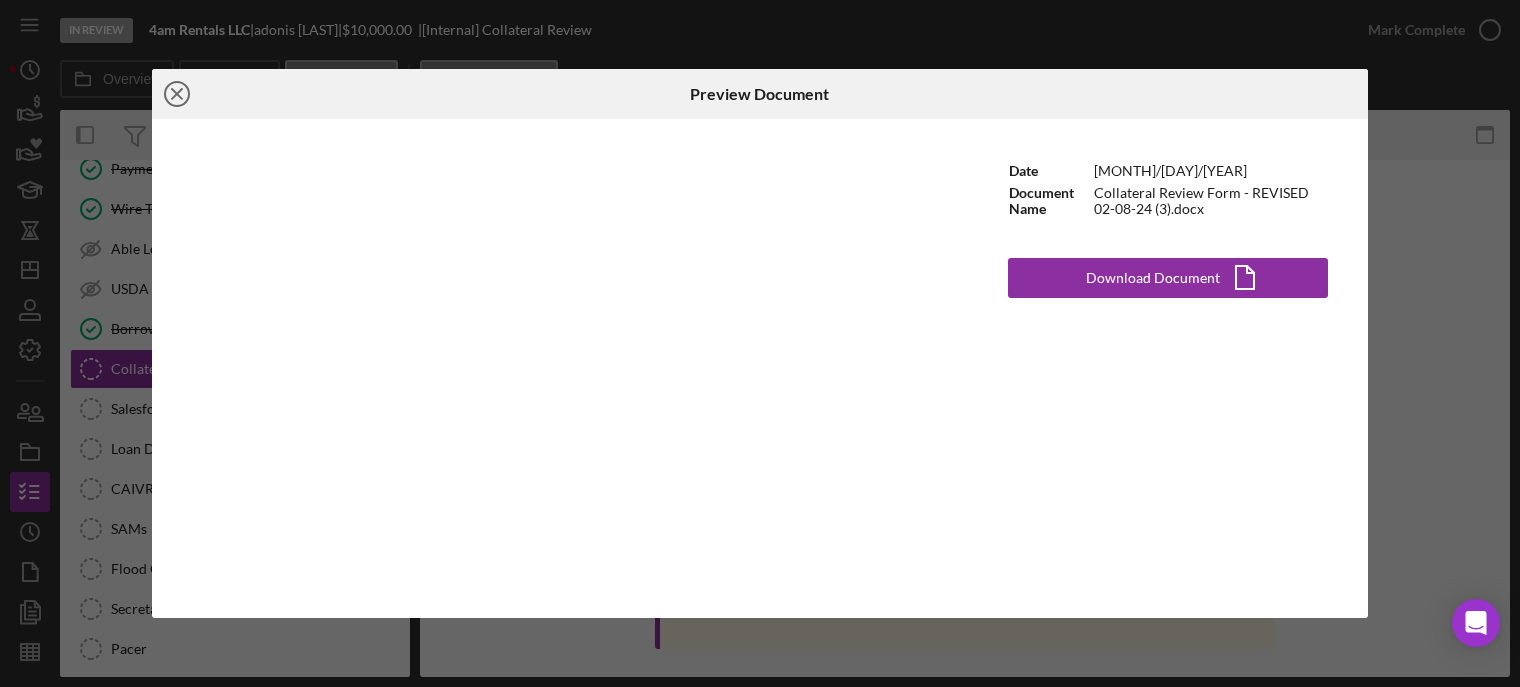 click on "Icon/Close" 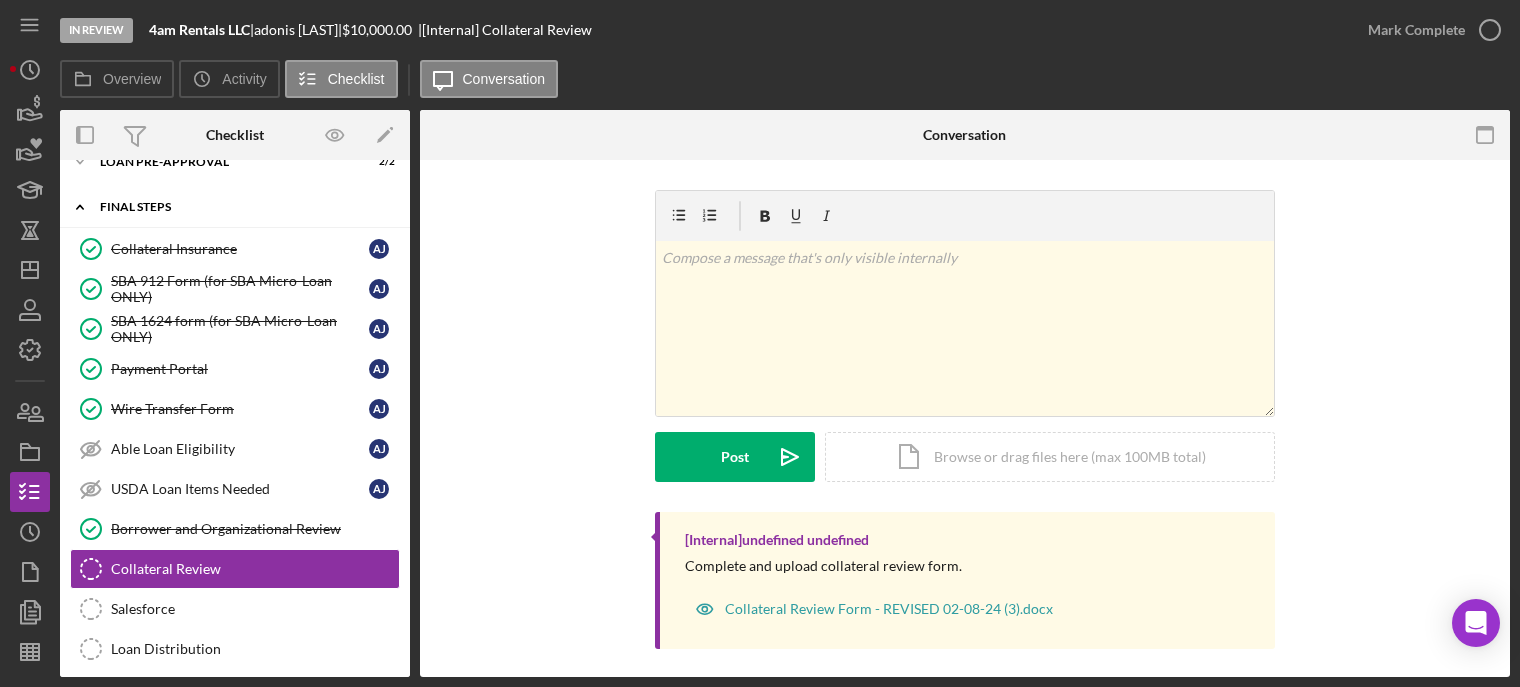 scroll, scrollTop: 513, scrollLeft: 0, axis: vertical 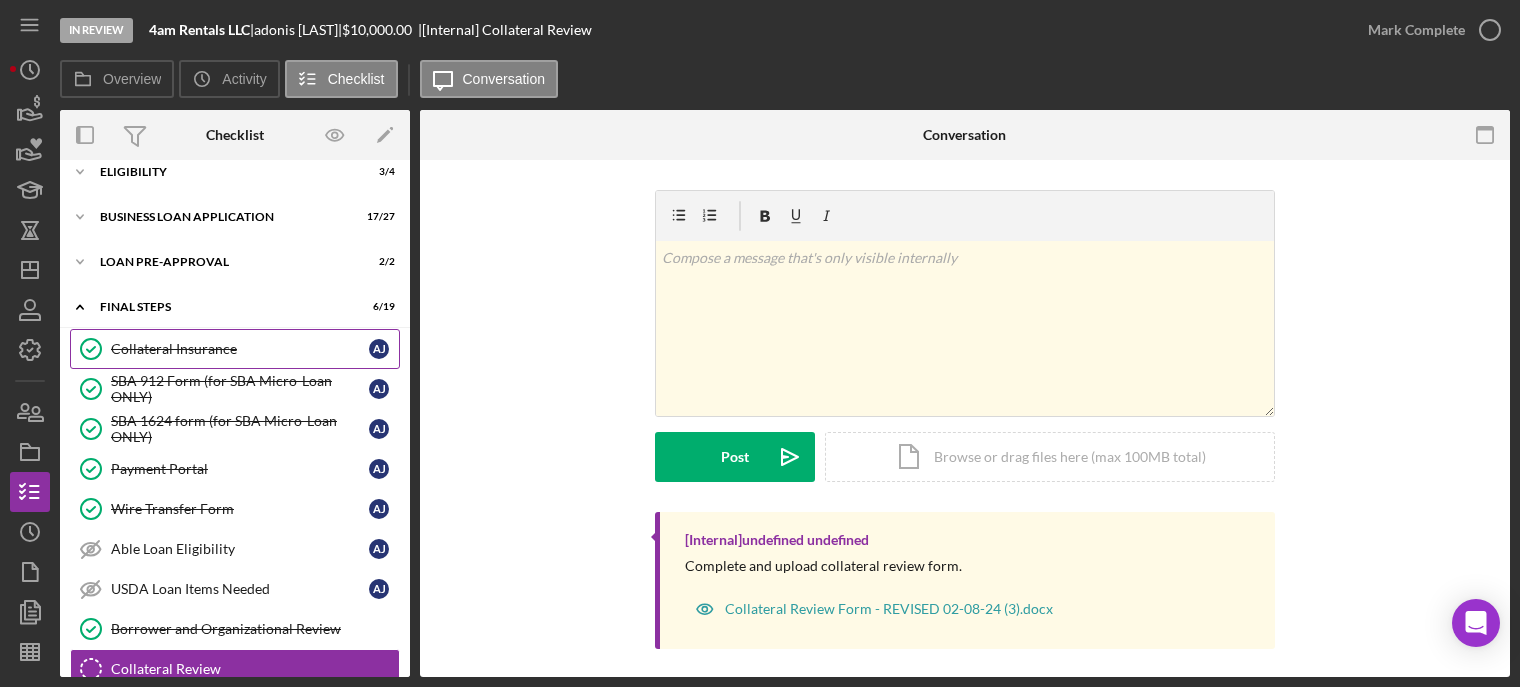 click on "Collateral Insurance" at bounding box center (240, 349) 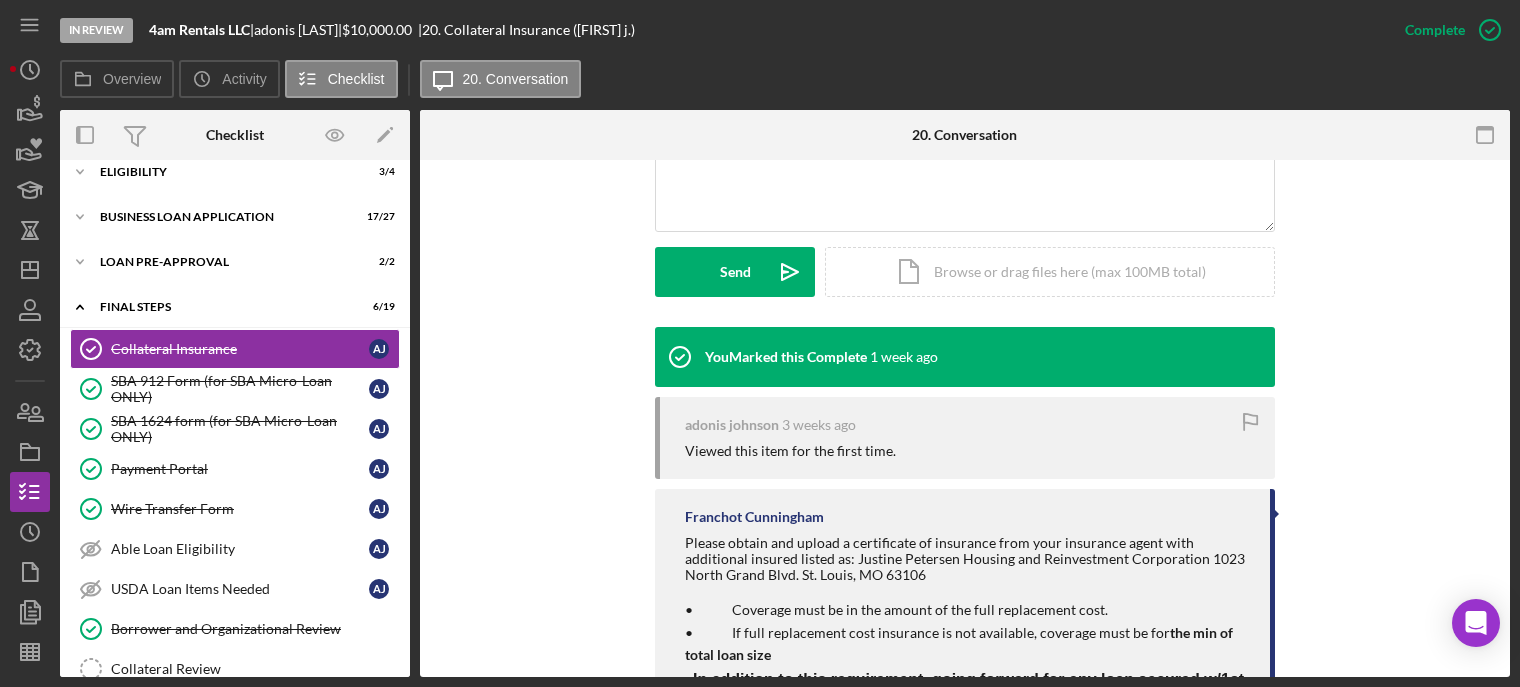 scroll, scrollTop: 700, scrollLeft: 0, axis: vertical 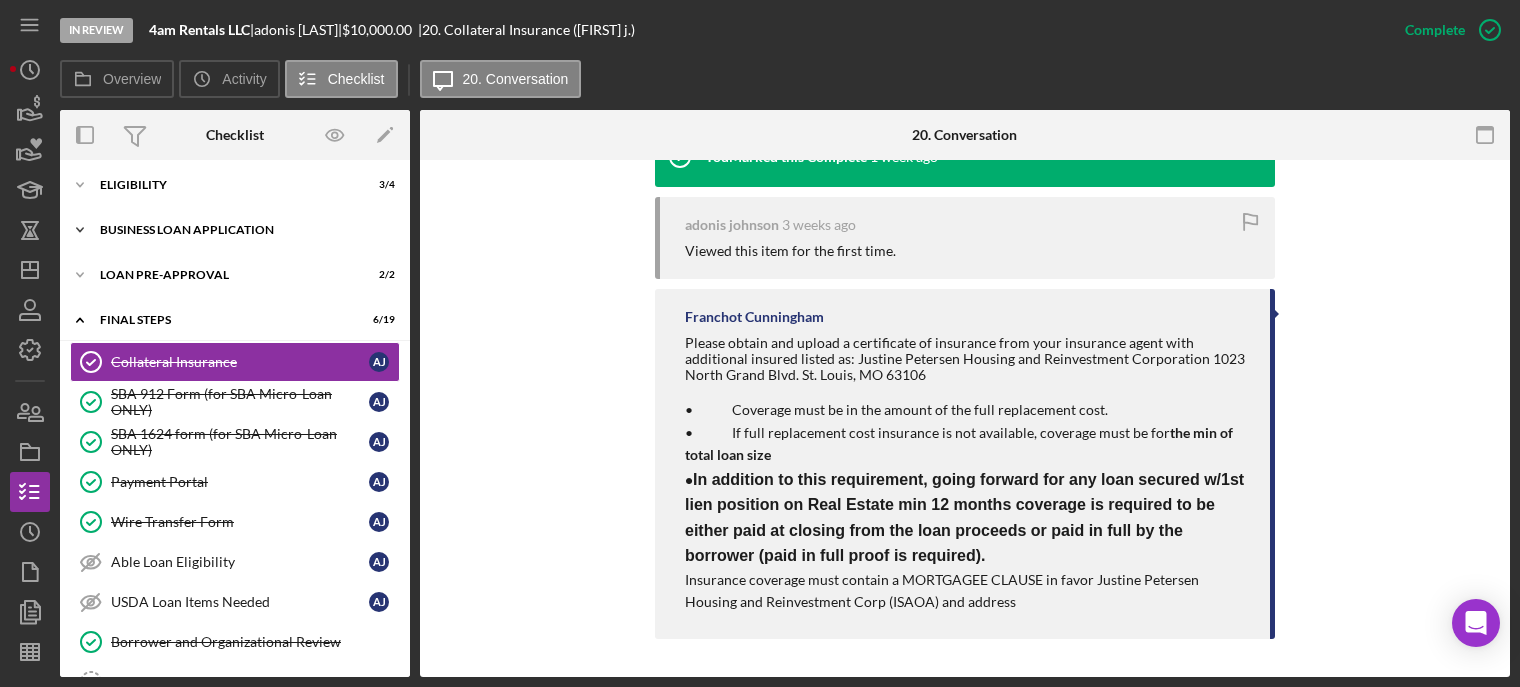 click on "BUSINESS LOAN APPLICATION" at bounding box center (242, 230) 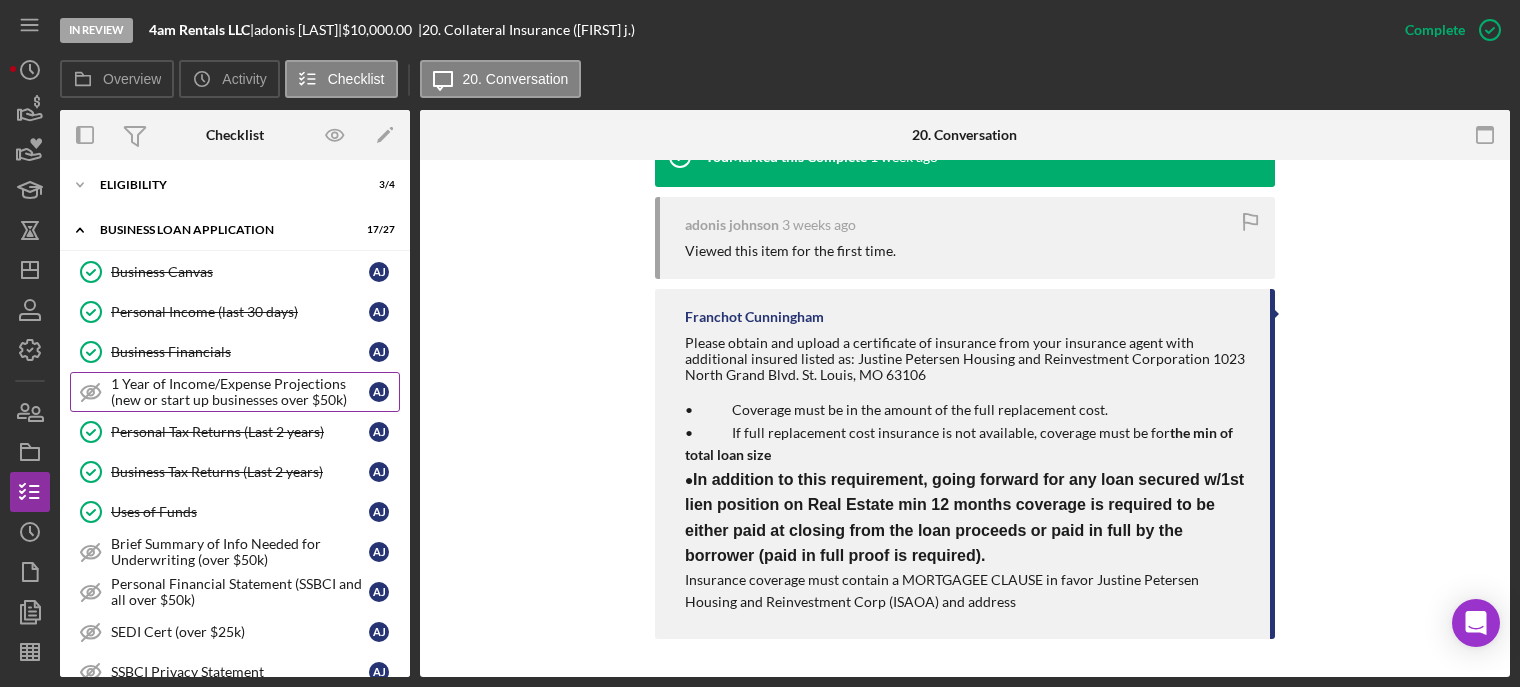 scroll, scrollTop: 700, scrollLeft: 0, axis: vertical 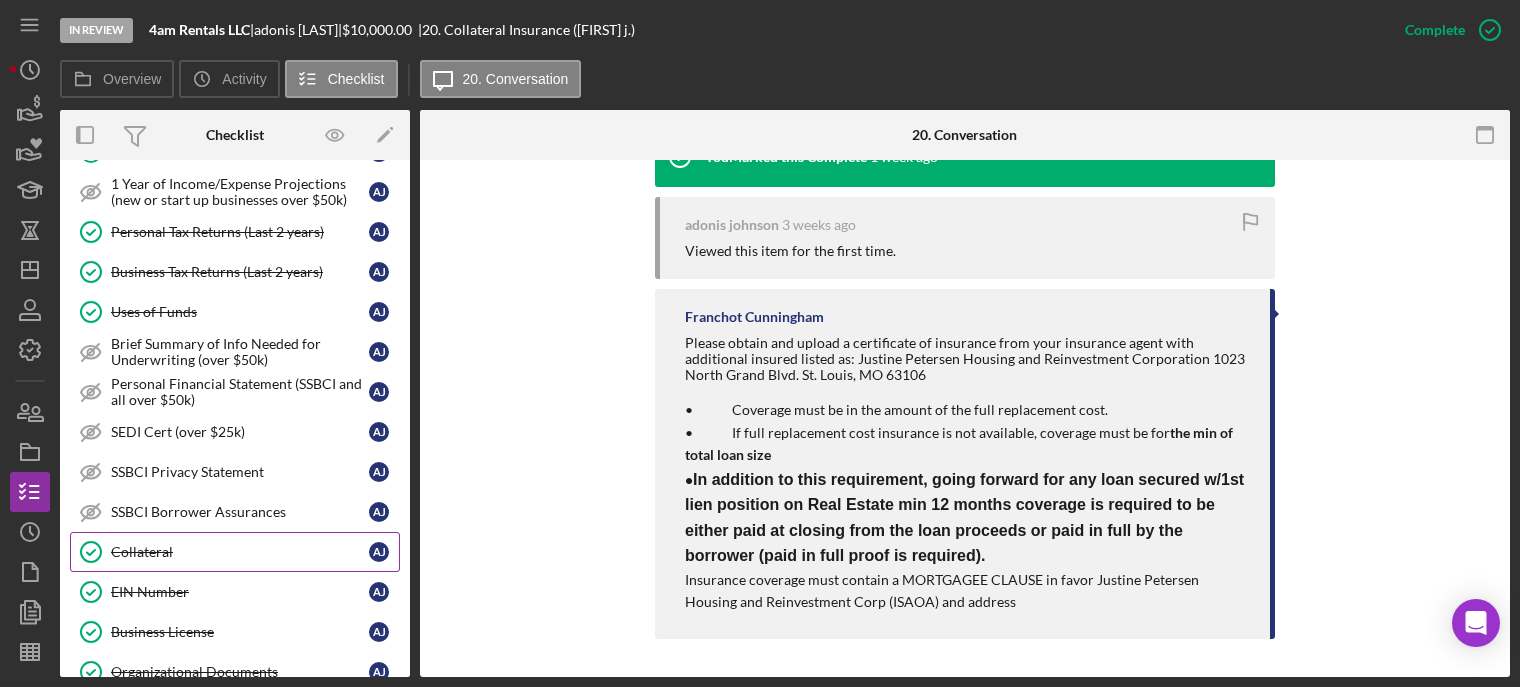 click on "Collateral" at bounding box center (240, 552) 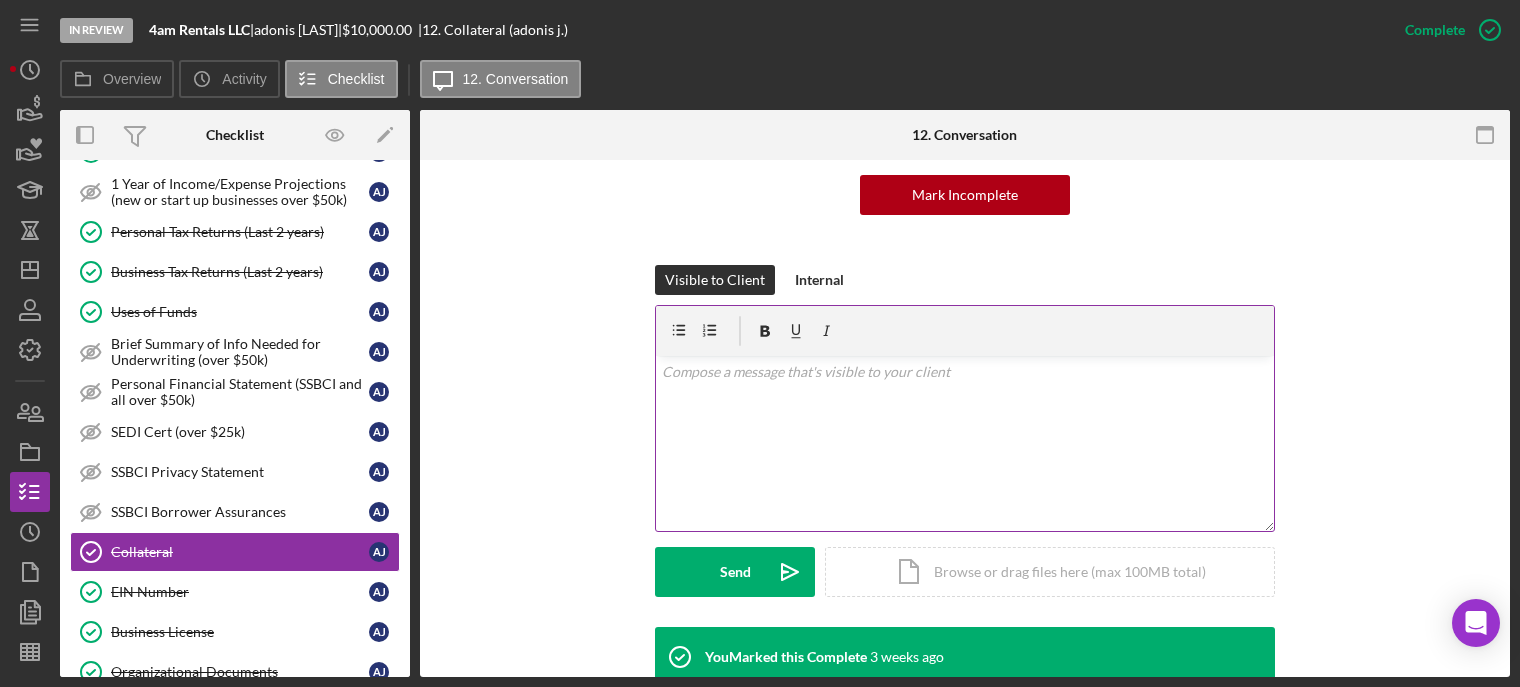 scroll, scrollTop: 500, scrollLeft: 0, axis: vertical 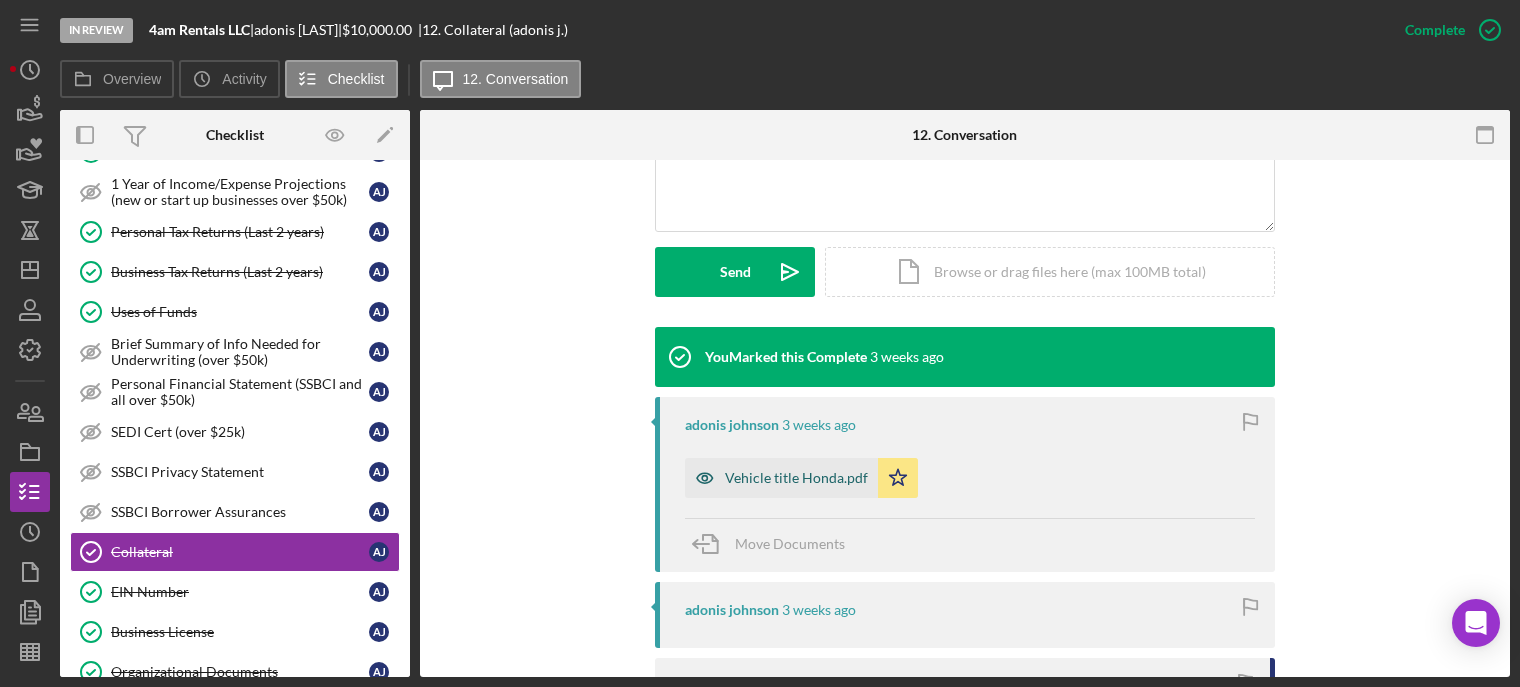 click on "Vehicle title Honda.pdf" at bounding box center [796, 478] 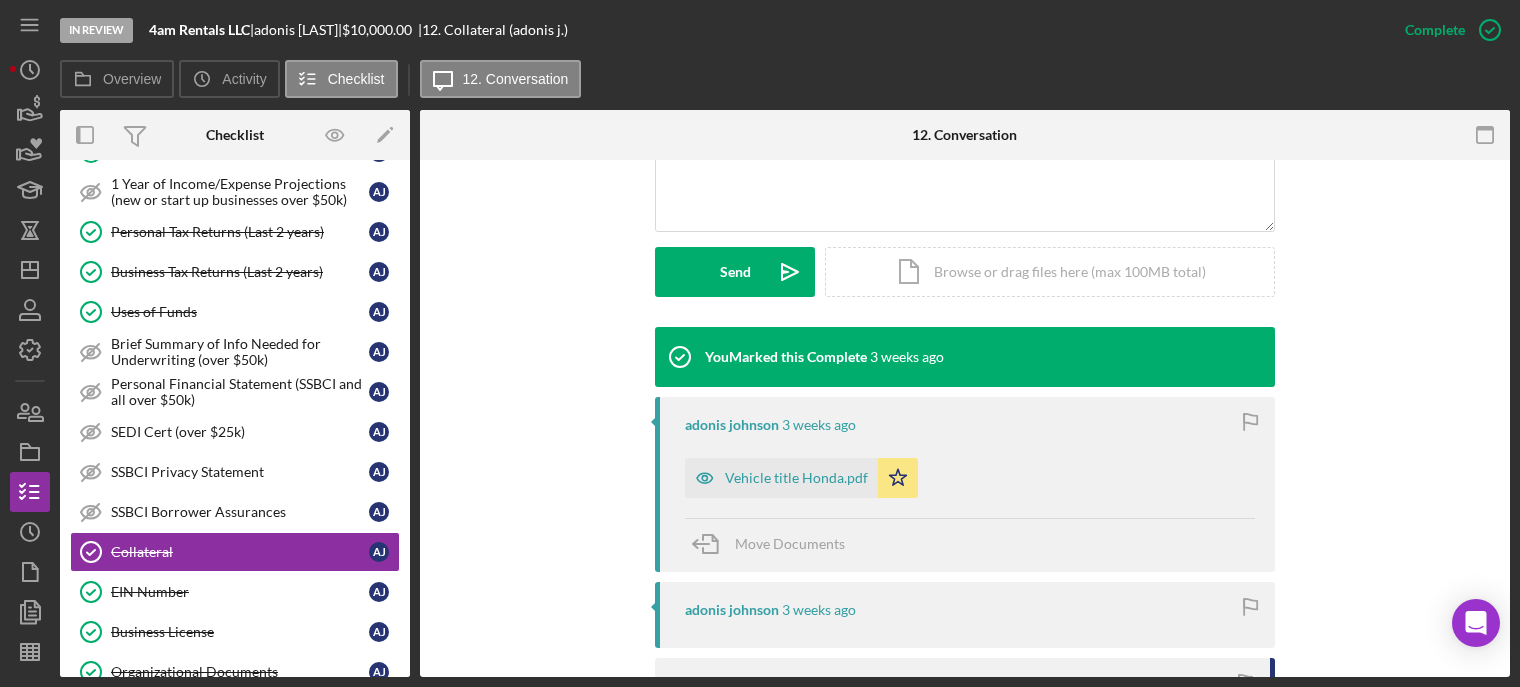 scroll, scrollTop: 522, scrollLeft: 0, axis: vertical 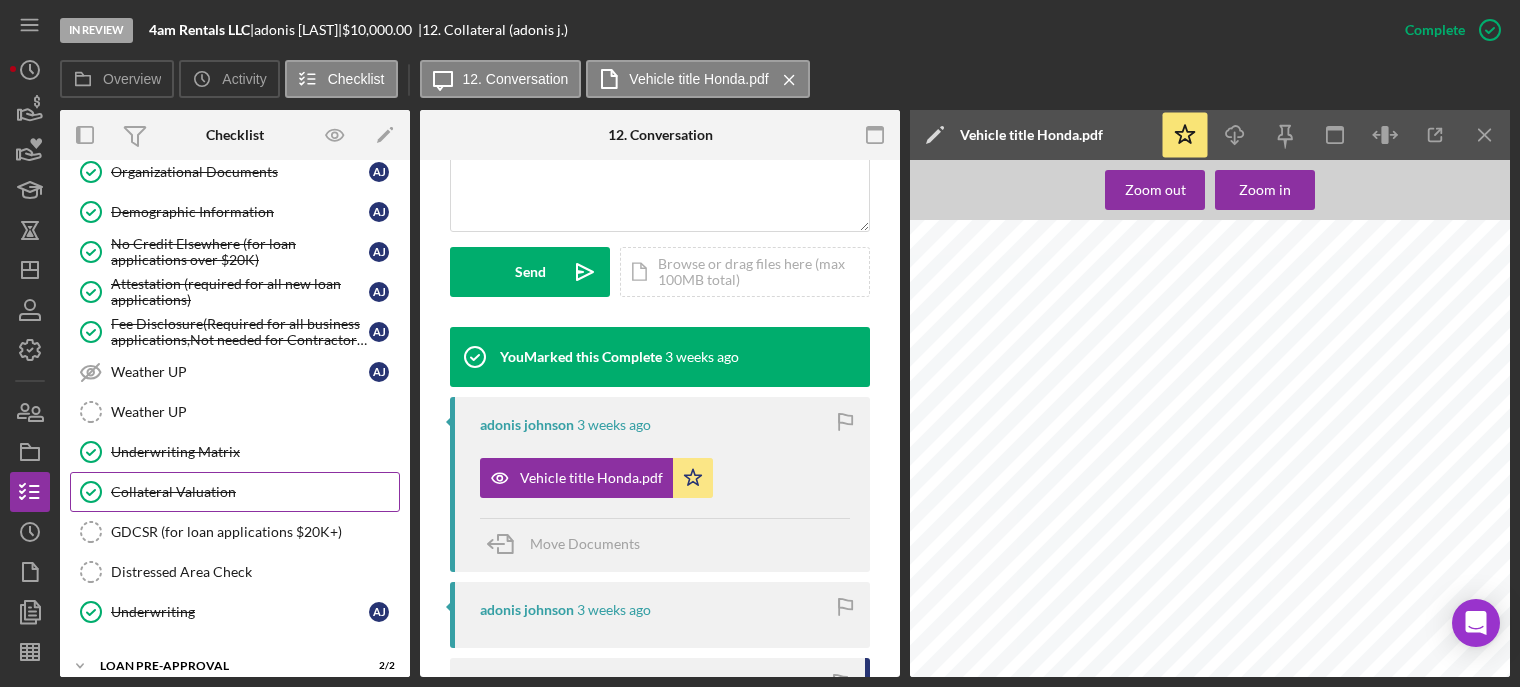 click on "Collateral Valuation" at bounding box center [255, 492] 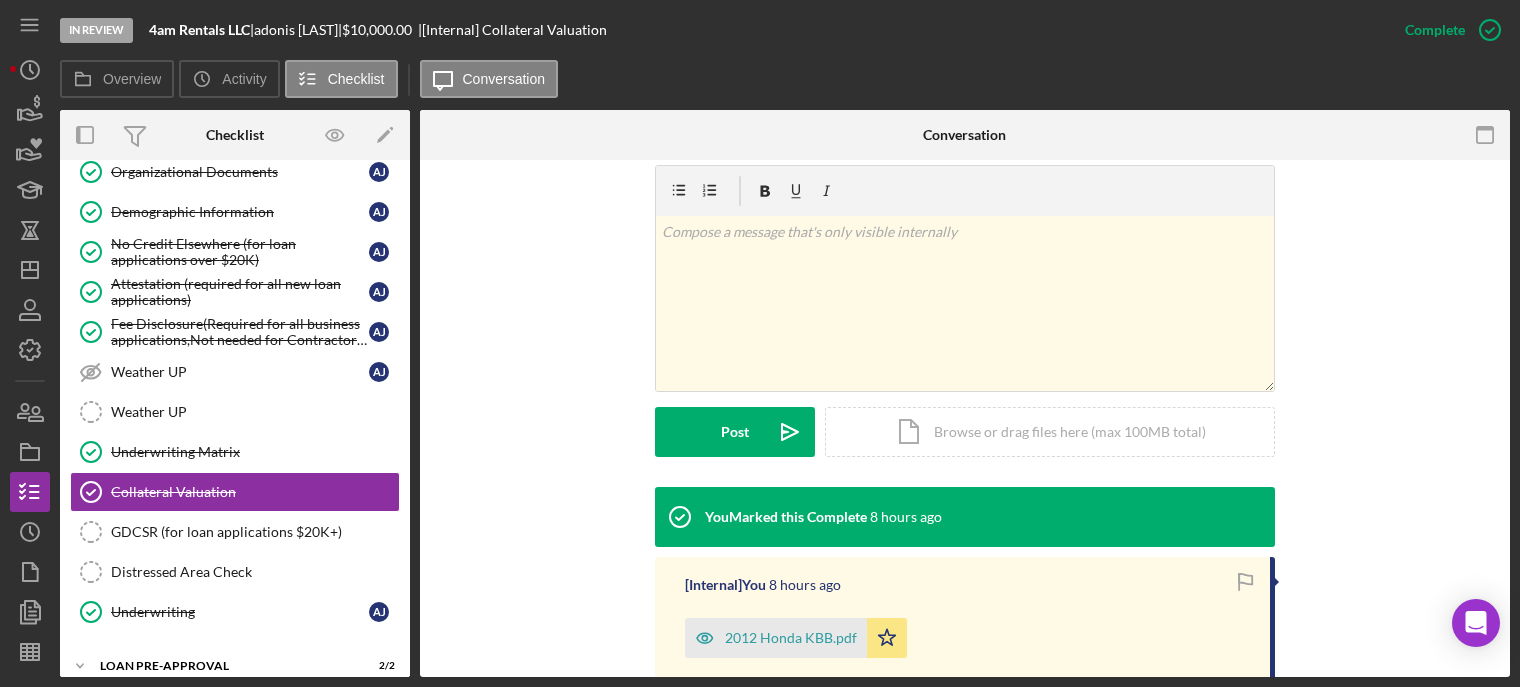 scroll, scrollTop: 500, scrollLeft: 0, axis: vertical 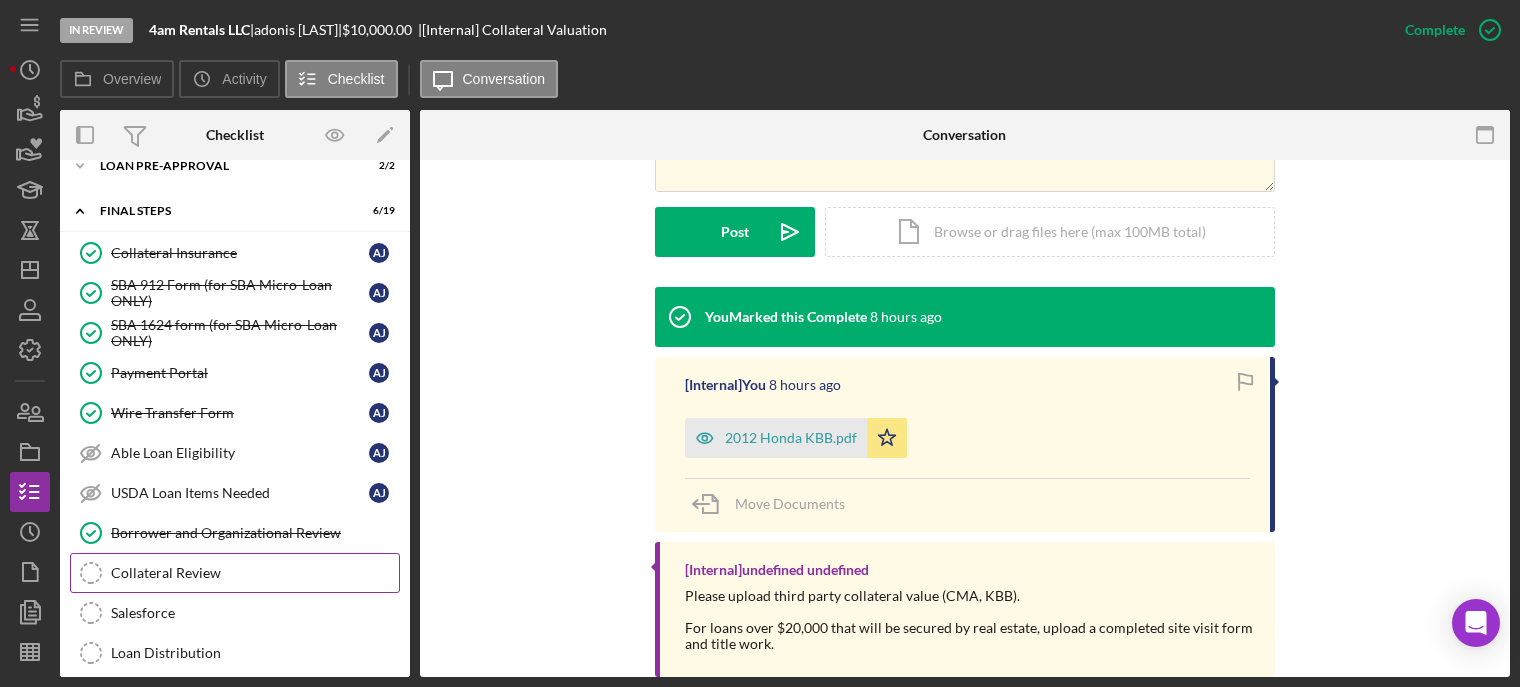 click on "Collateral Review" at bounding box center (255, 573) 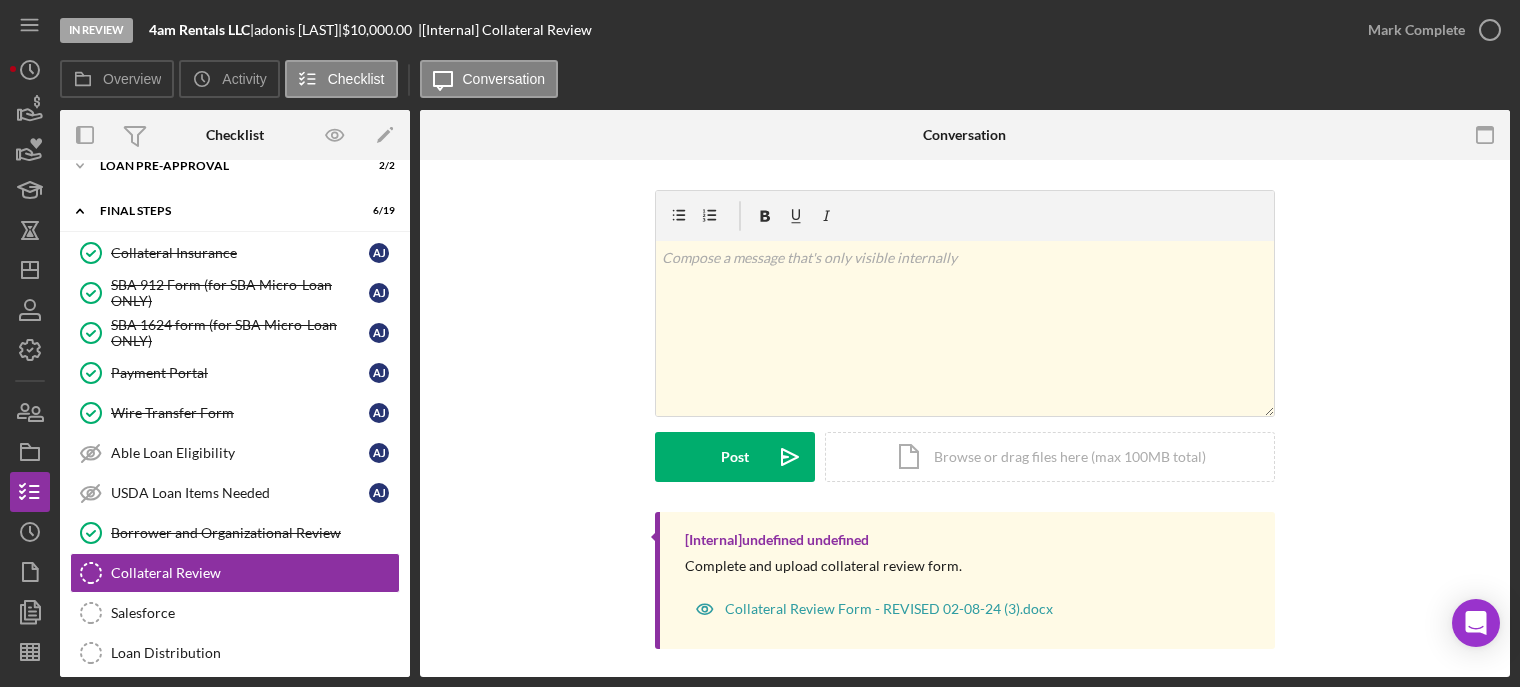 scroll, scrollTop: 11, scrollLeft: 0, axis: vertical 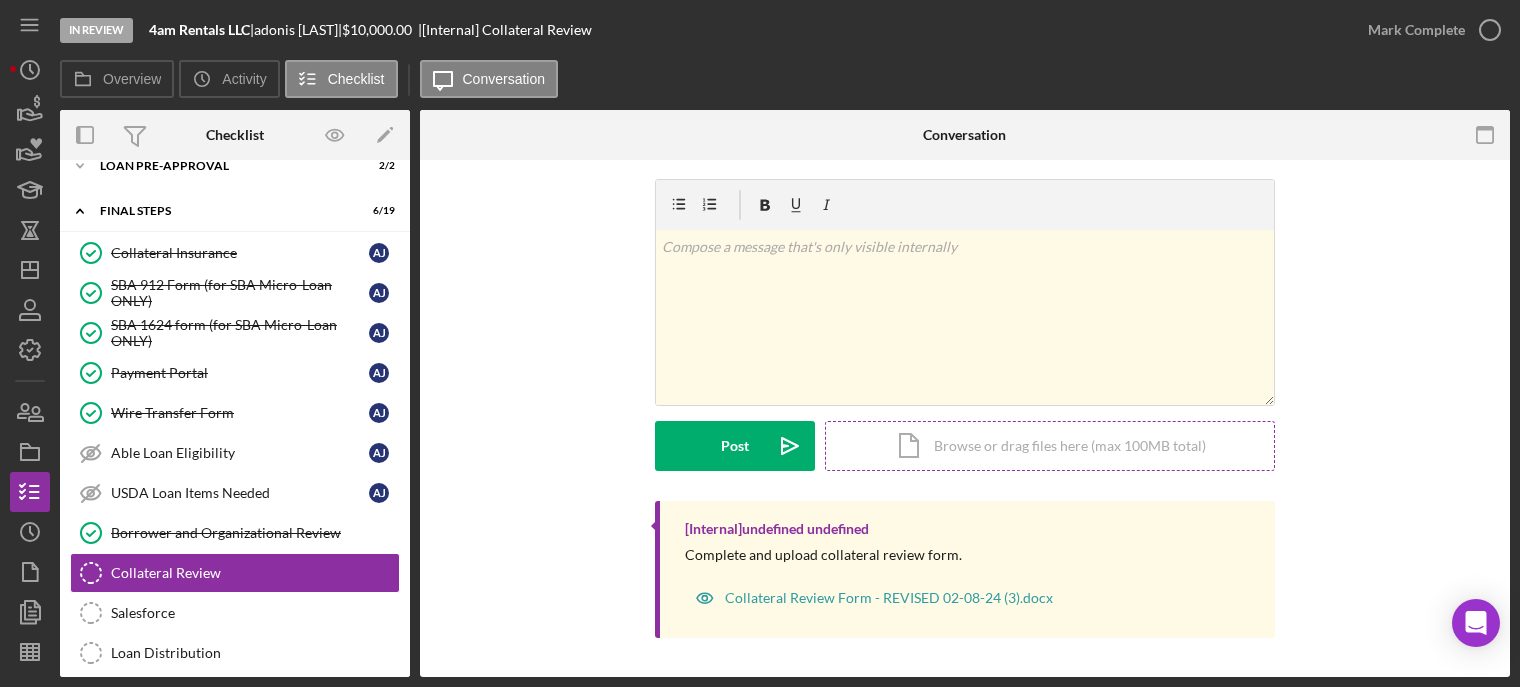click on "Icon/Document Browse or drag files here (max 100MB total) Tap to choose files or take a photo" at bounding box center (1050, 446) 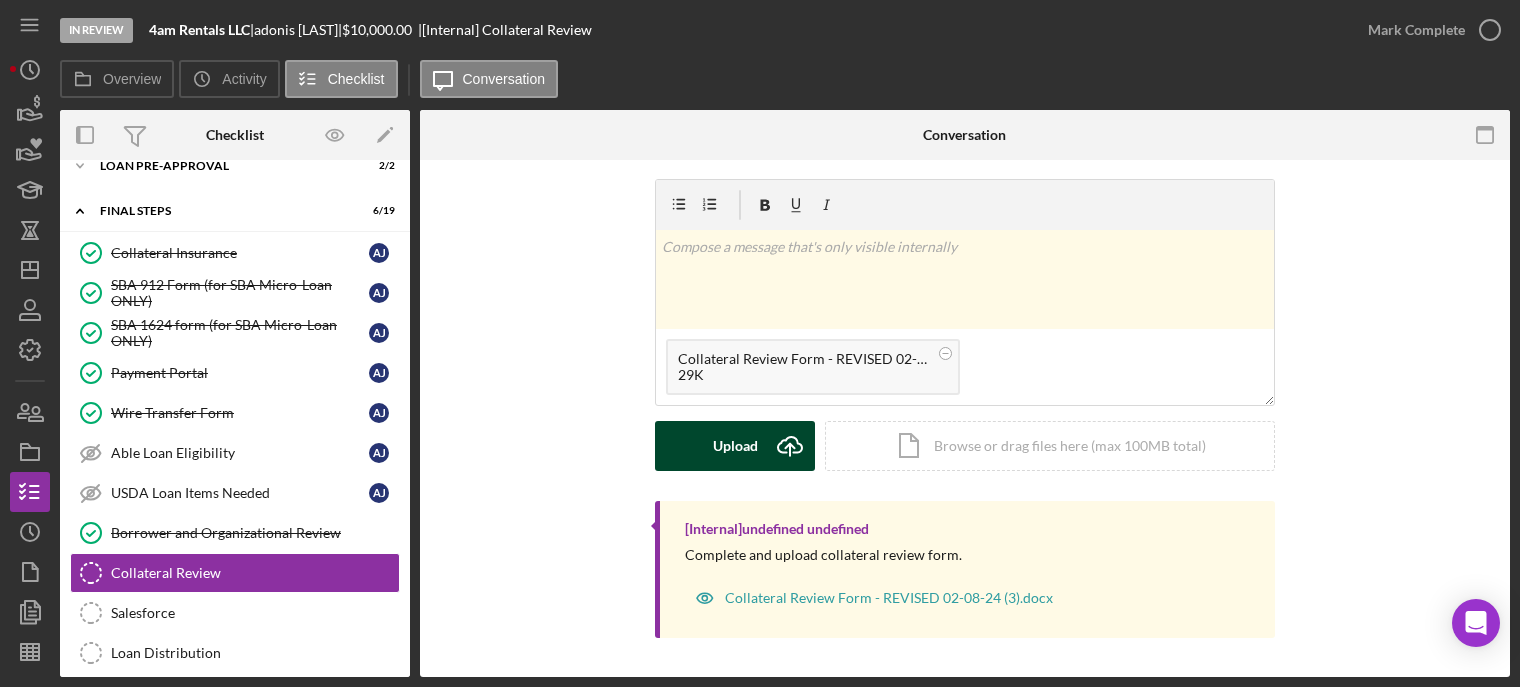 click on "Upload Icon/Upload" at bounding box center (735, 446) 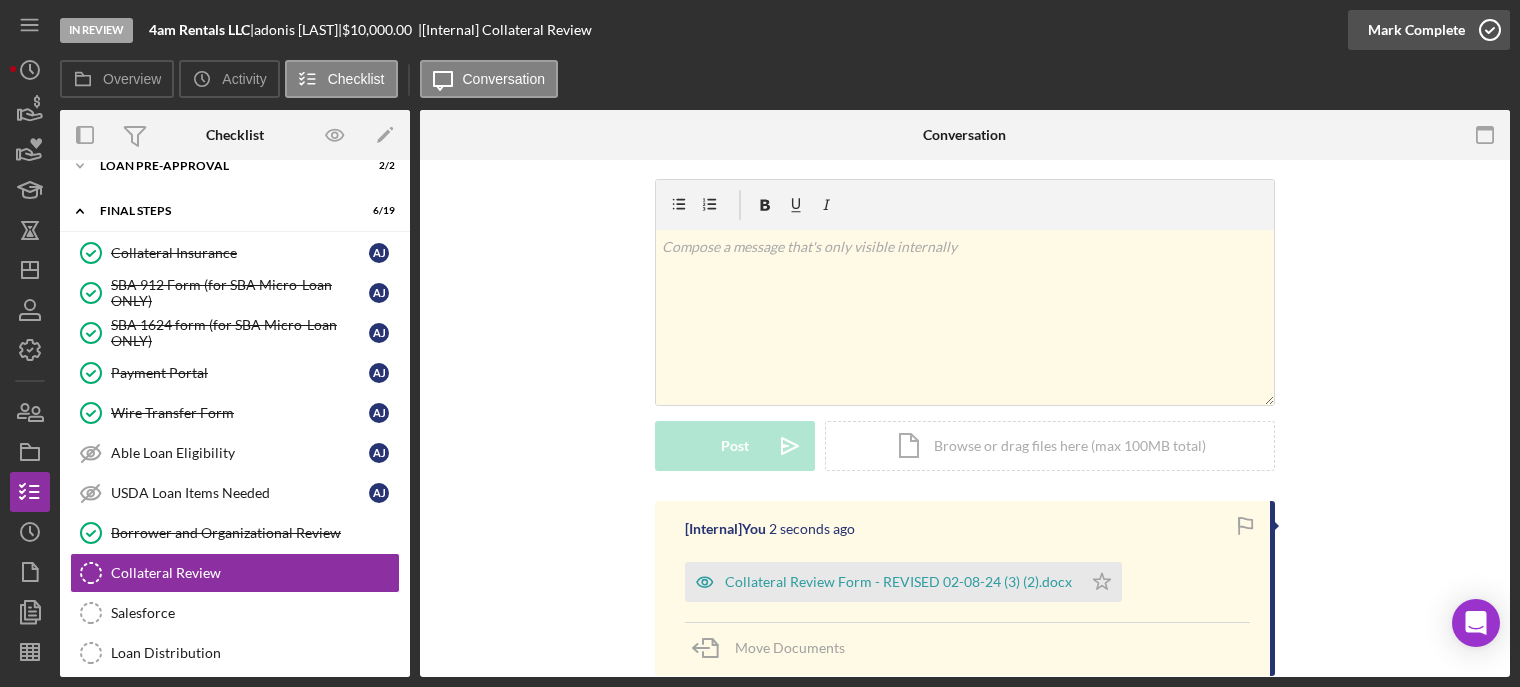 click 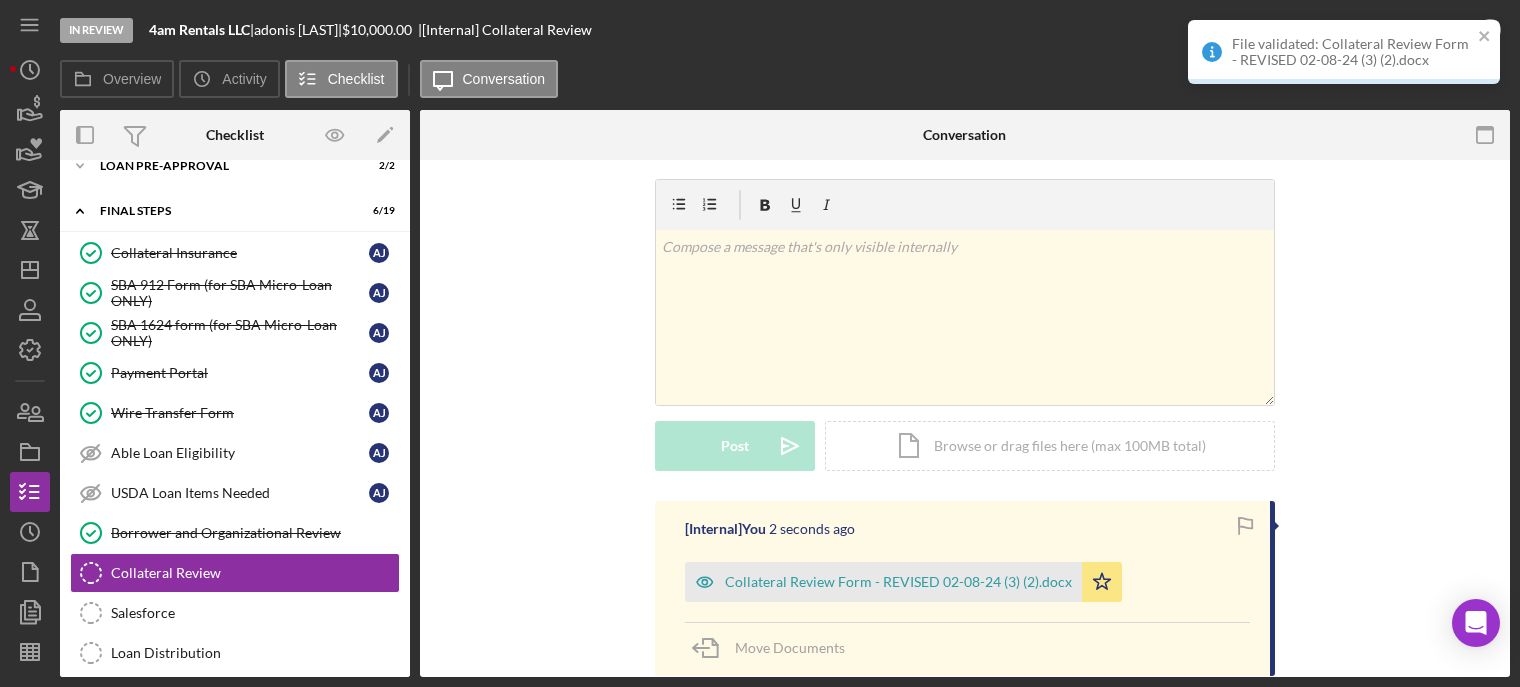 scroll, scrollTop: 285, scrollLeft: 0, axis: vertical 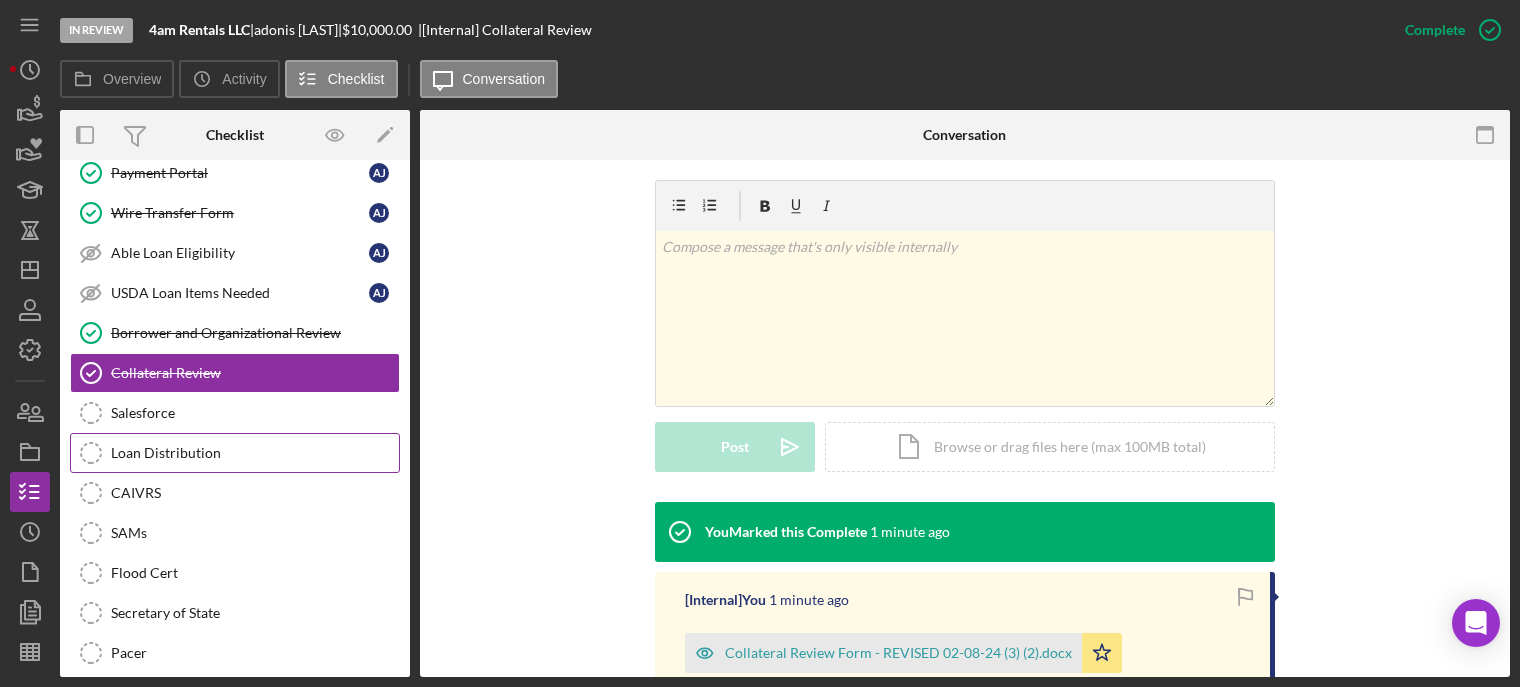 click on "Loan Distribution Loan Distribution" at bounding box center [235, 453] 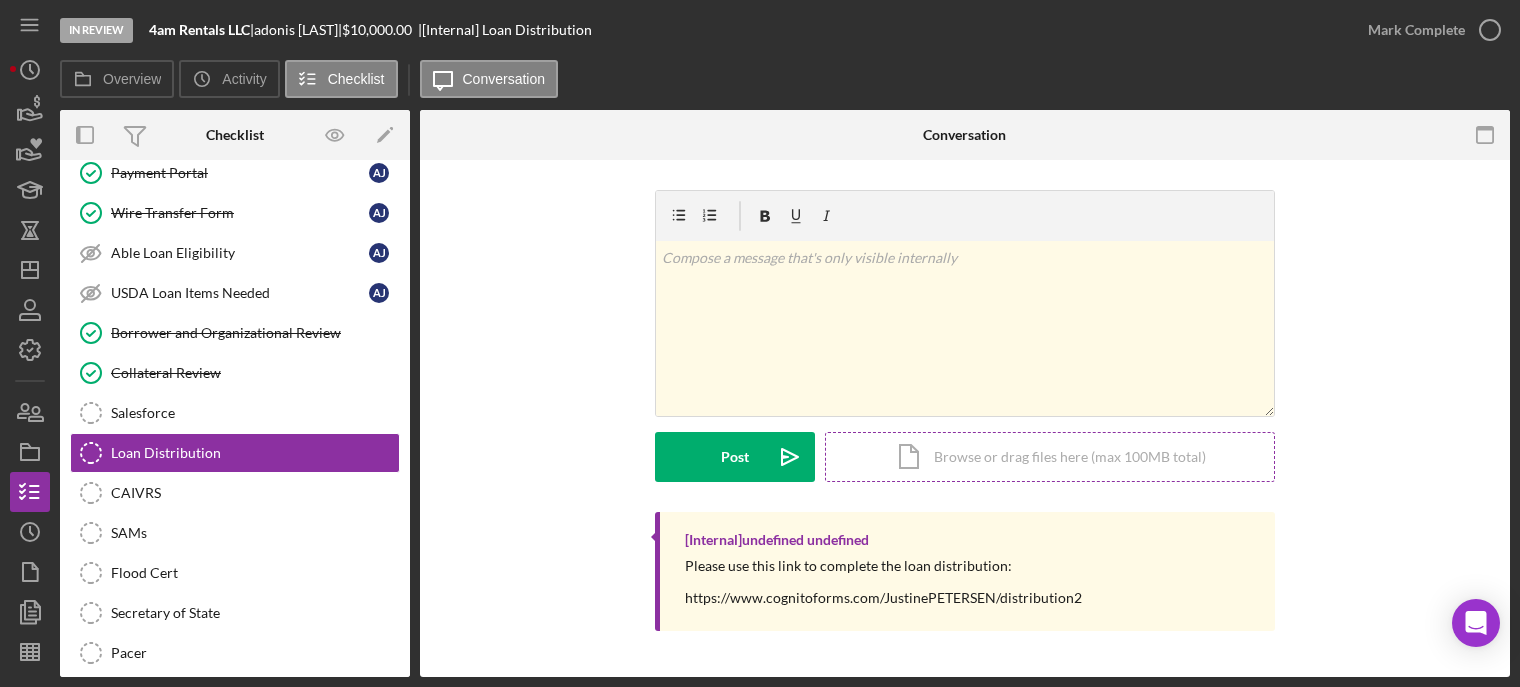 click on "Icon/Document Browse or drag files here (max 100MB total) Tap to choose files or take a photo" at bounding box center [1050, 457] 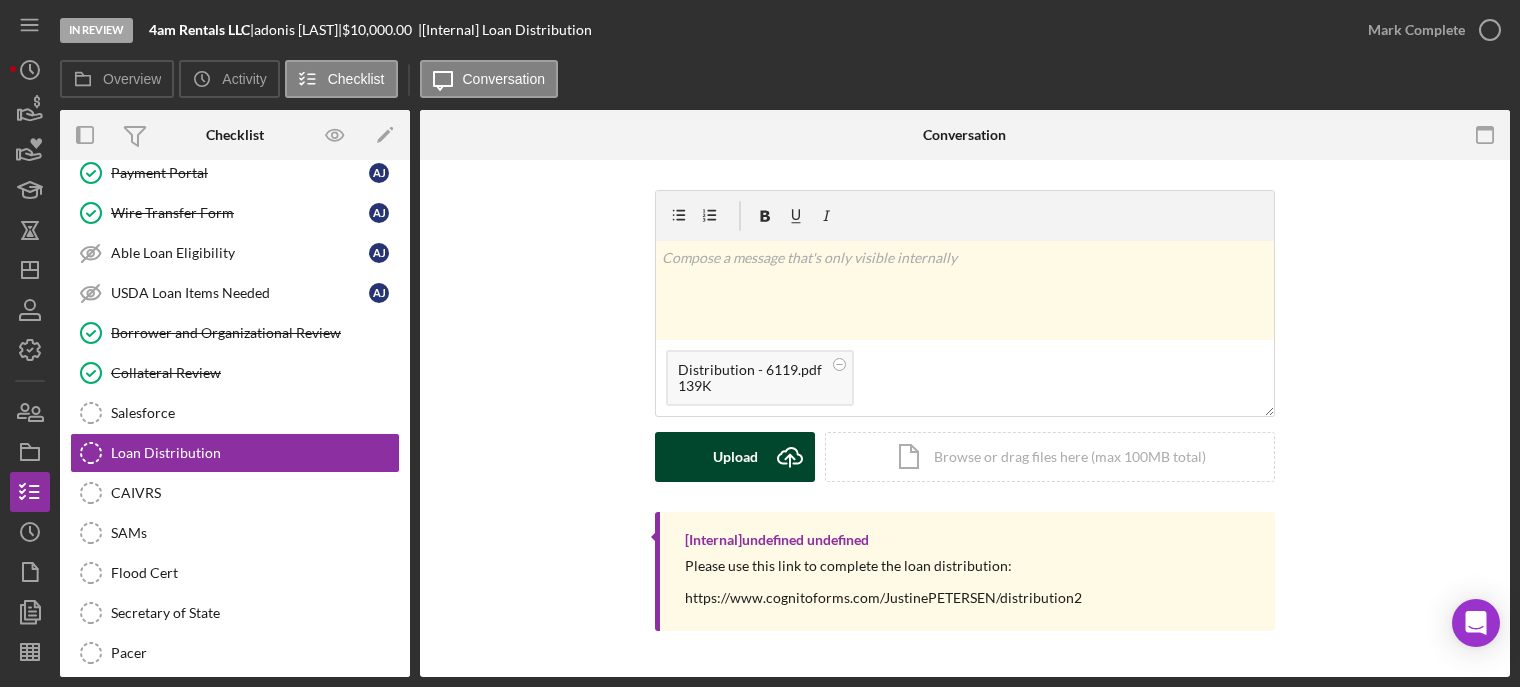 click on "Upload" at bounding box center (735, 457) 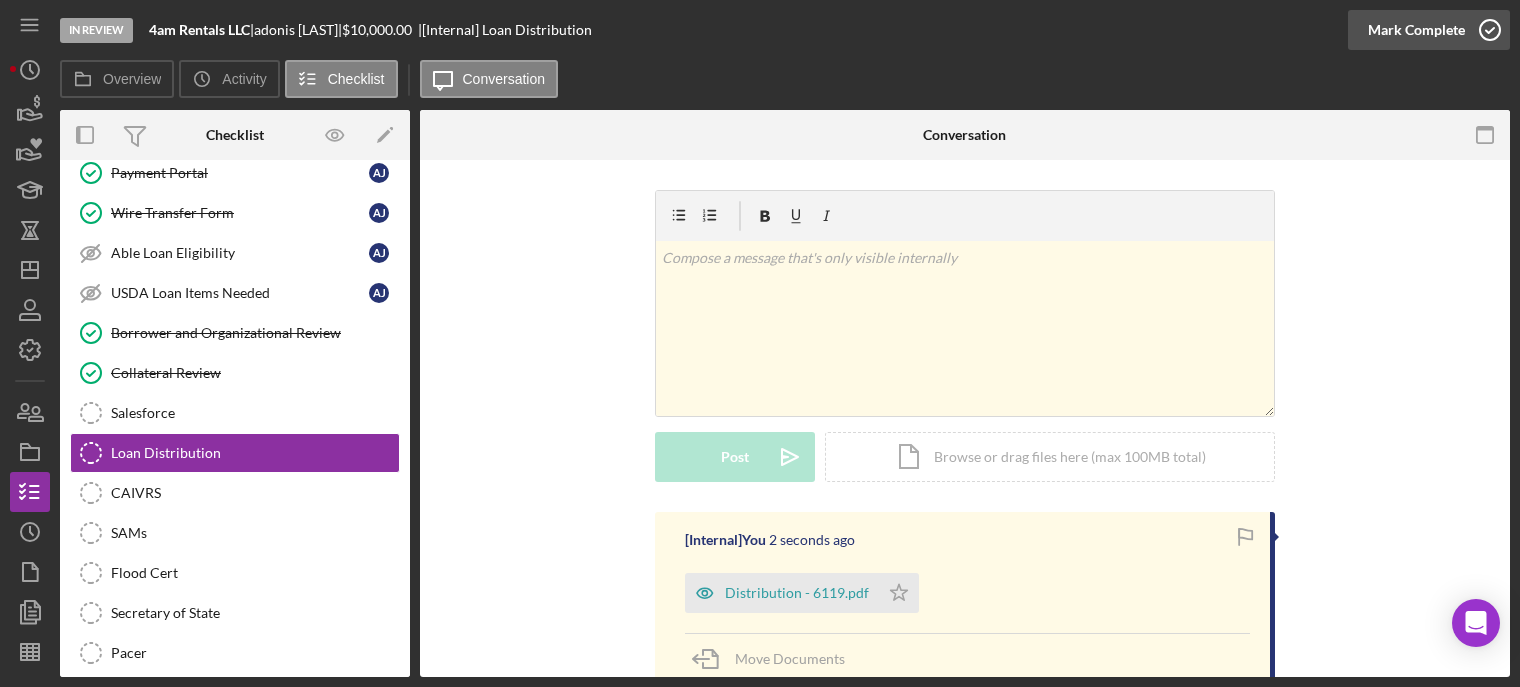 click 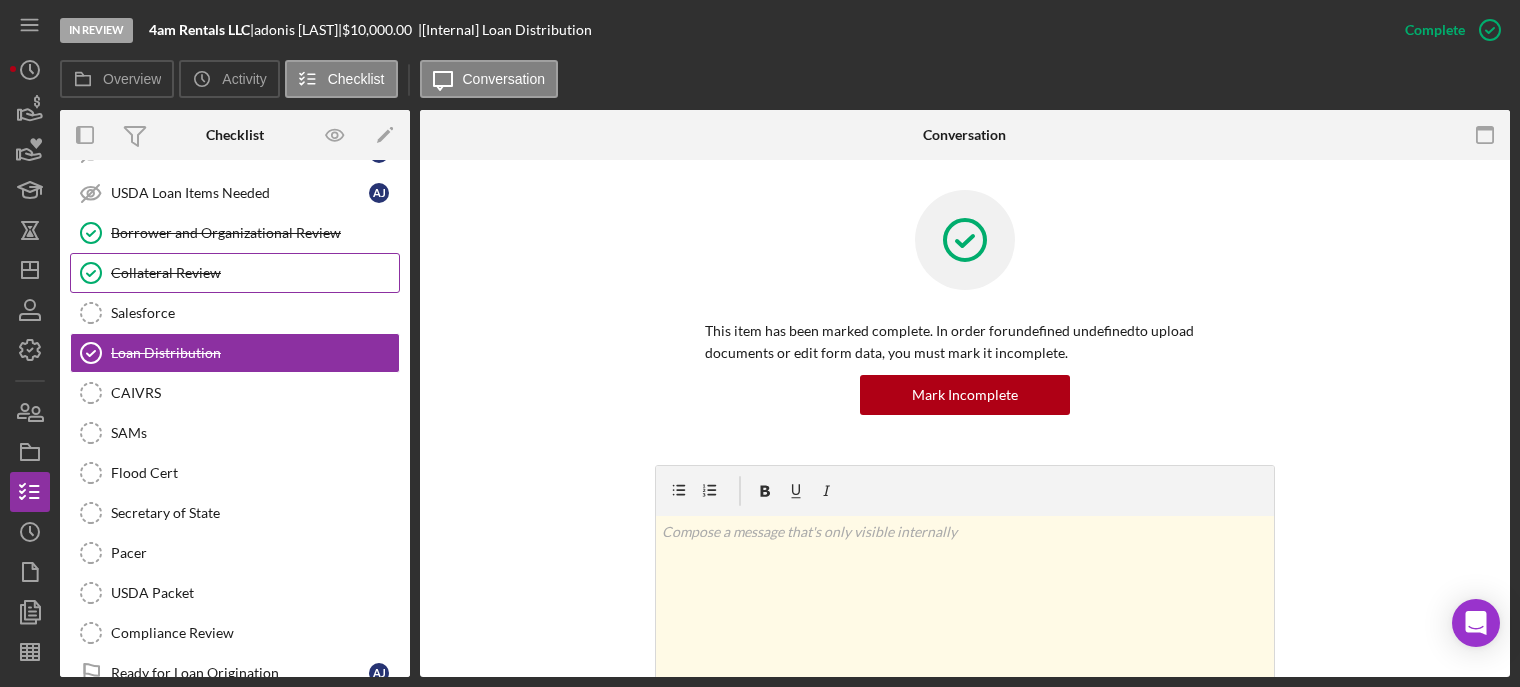 scroll, scrollTop: 1800, scrollLeft: 0, axis: vertical 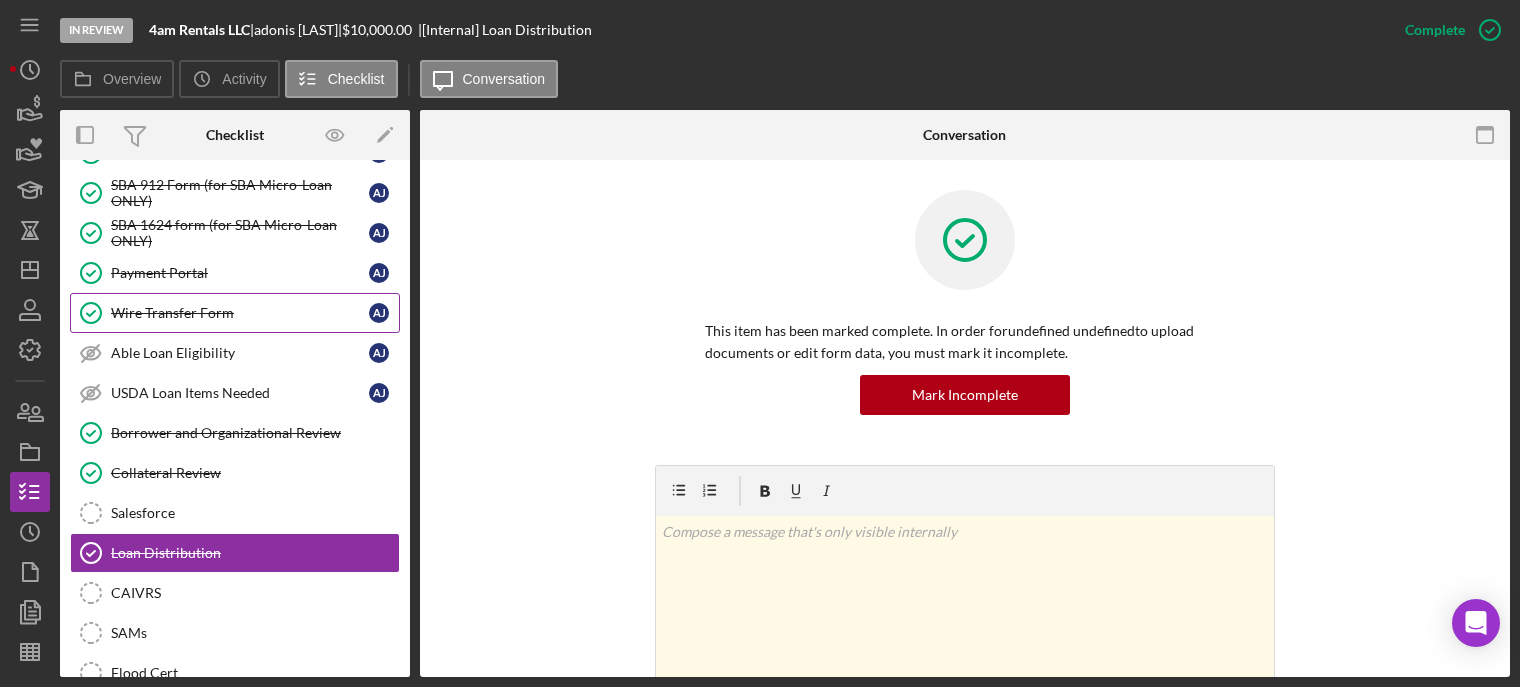 click on "Wire Transfer Form" at bounding box center (240, 313) 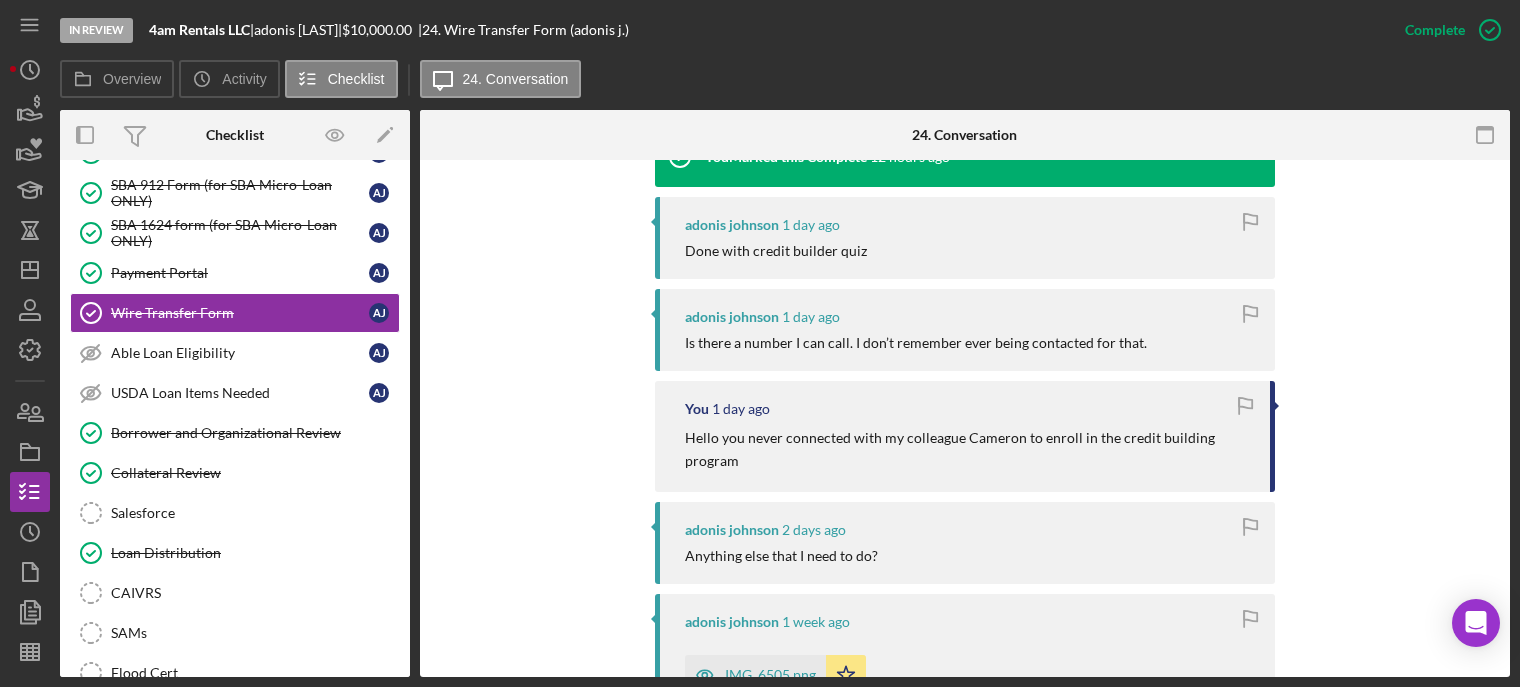 scroll, scrollTop: 900, scrollLeft: 0, axis: vertical 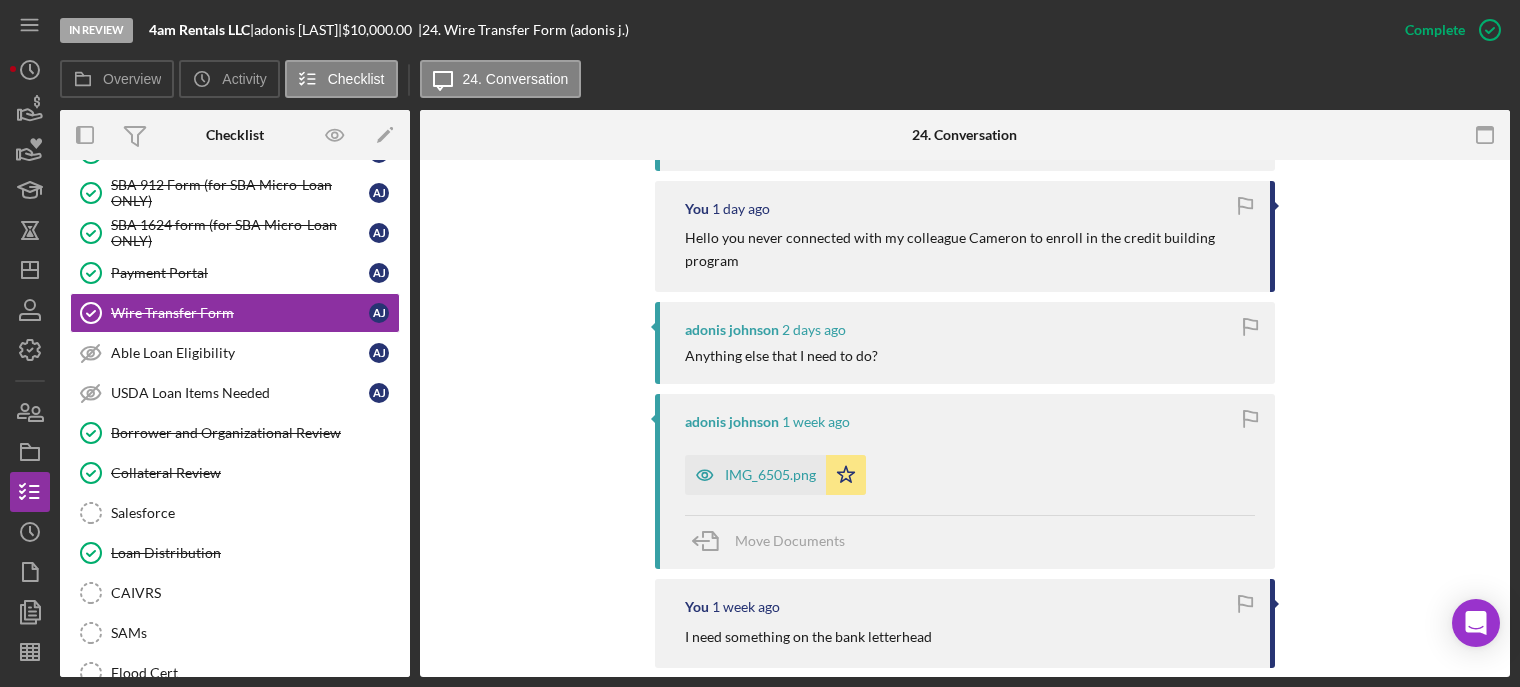 click on "IMG_6505.png" at bounding box center (770, 475) 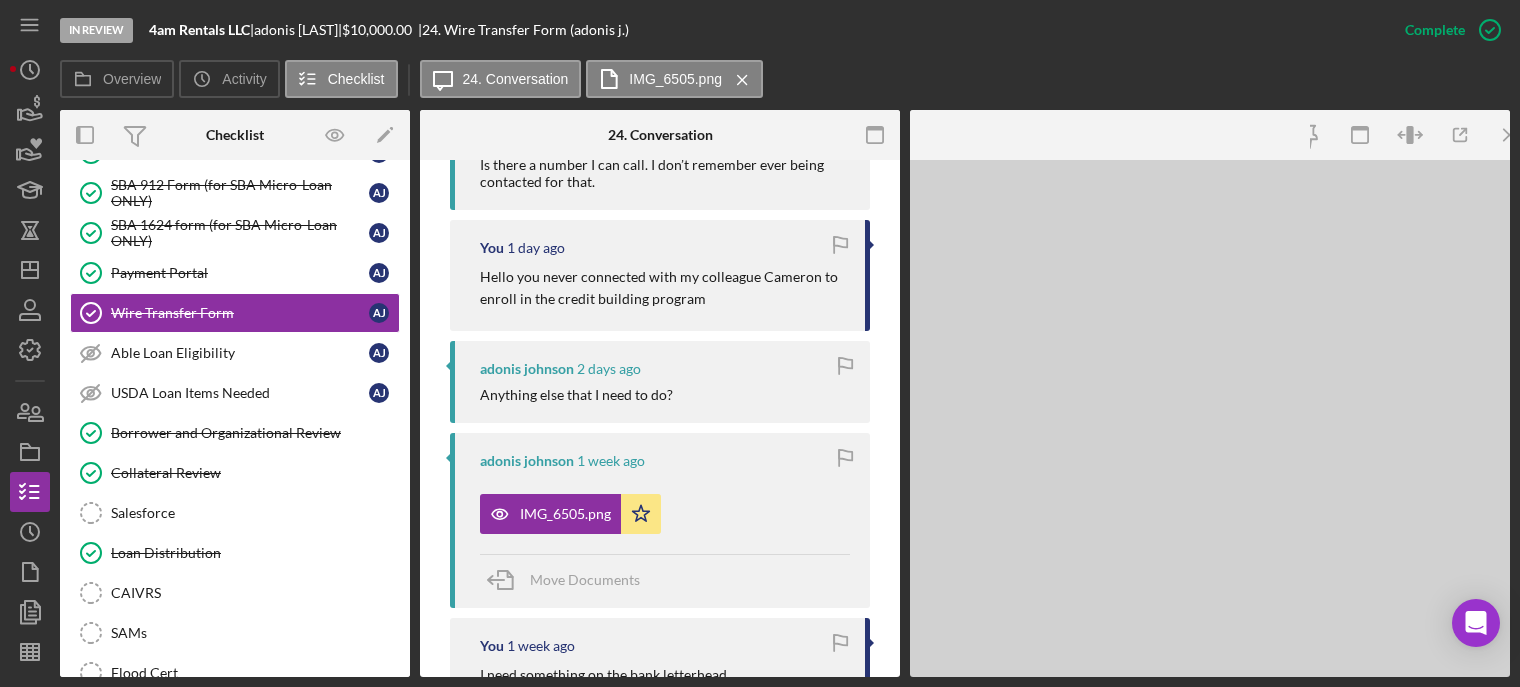 scroll, scrollTop: 922, scrollLeft: 0, axis: vertical 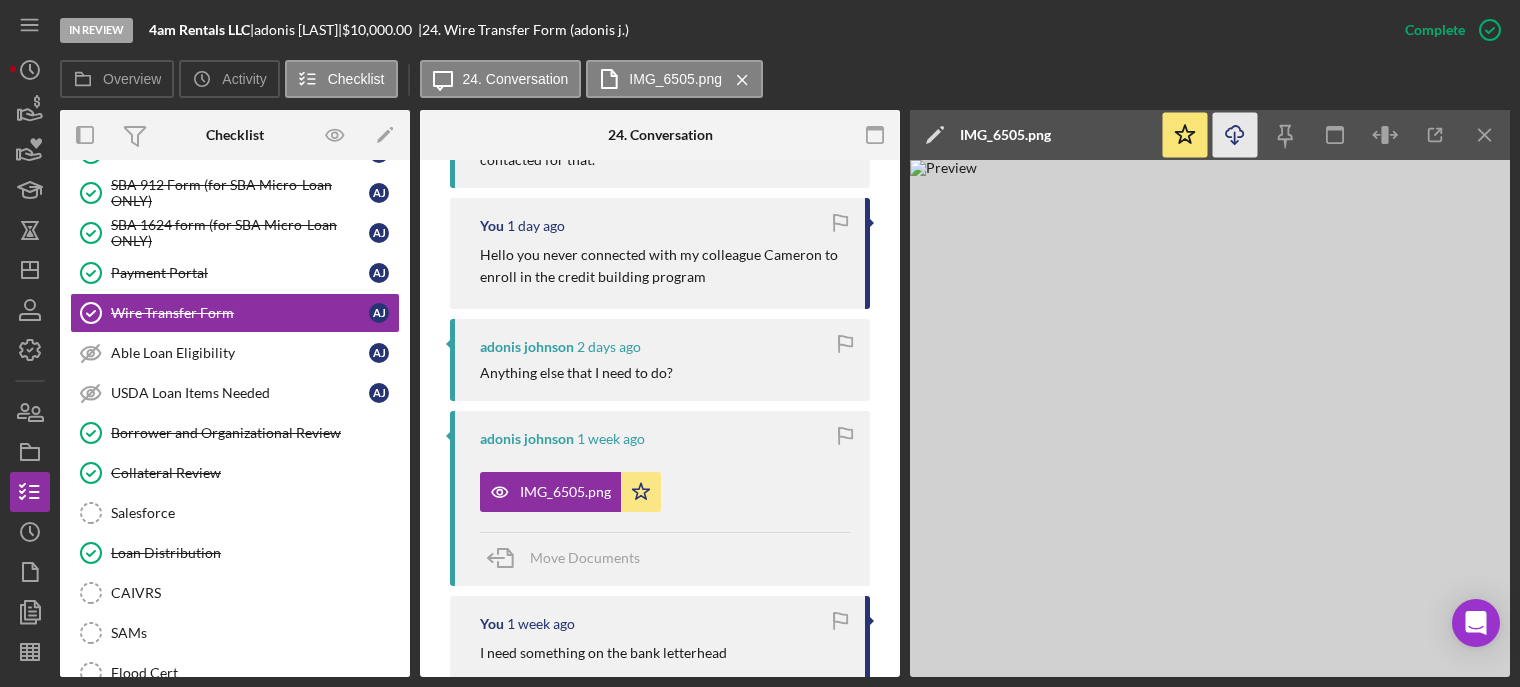click on "Icon/Download" 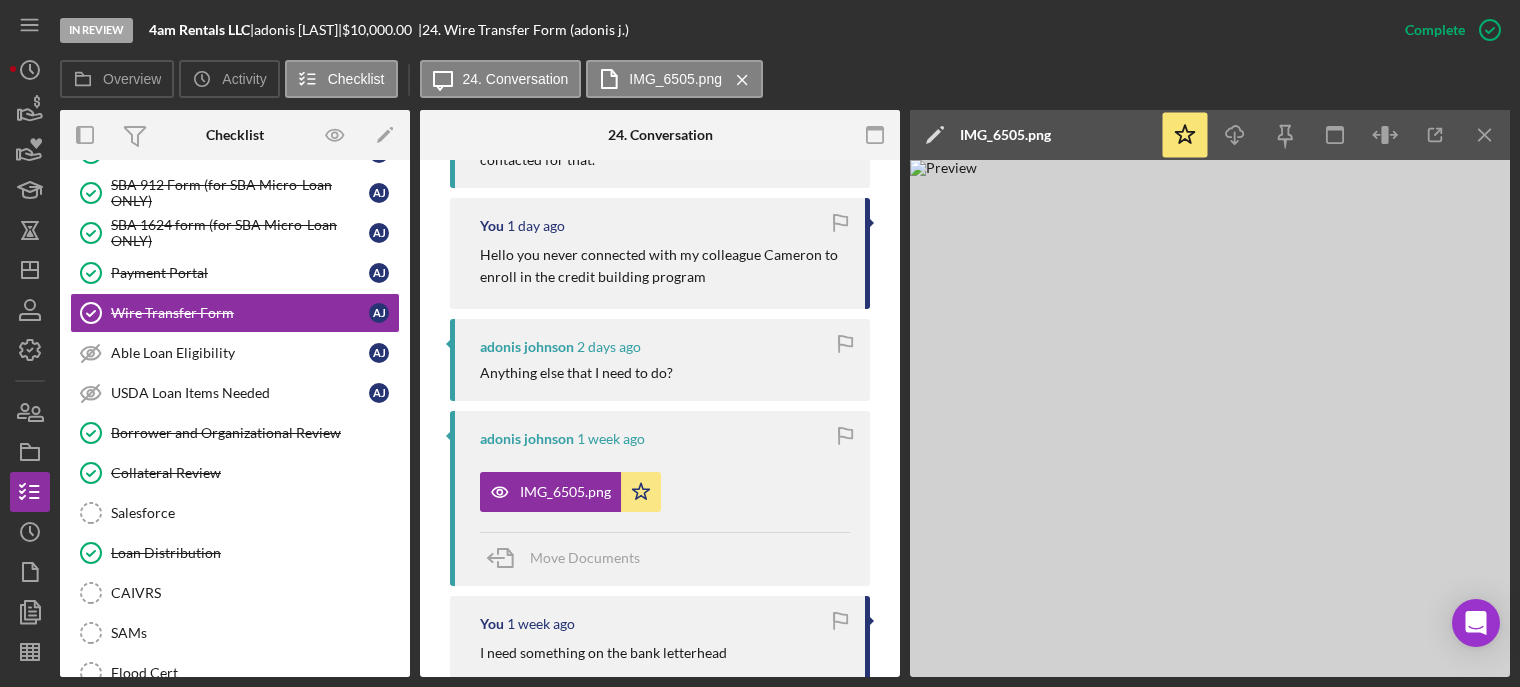 click at bounding box center (1210, 418) 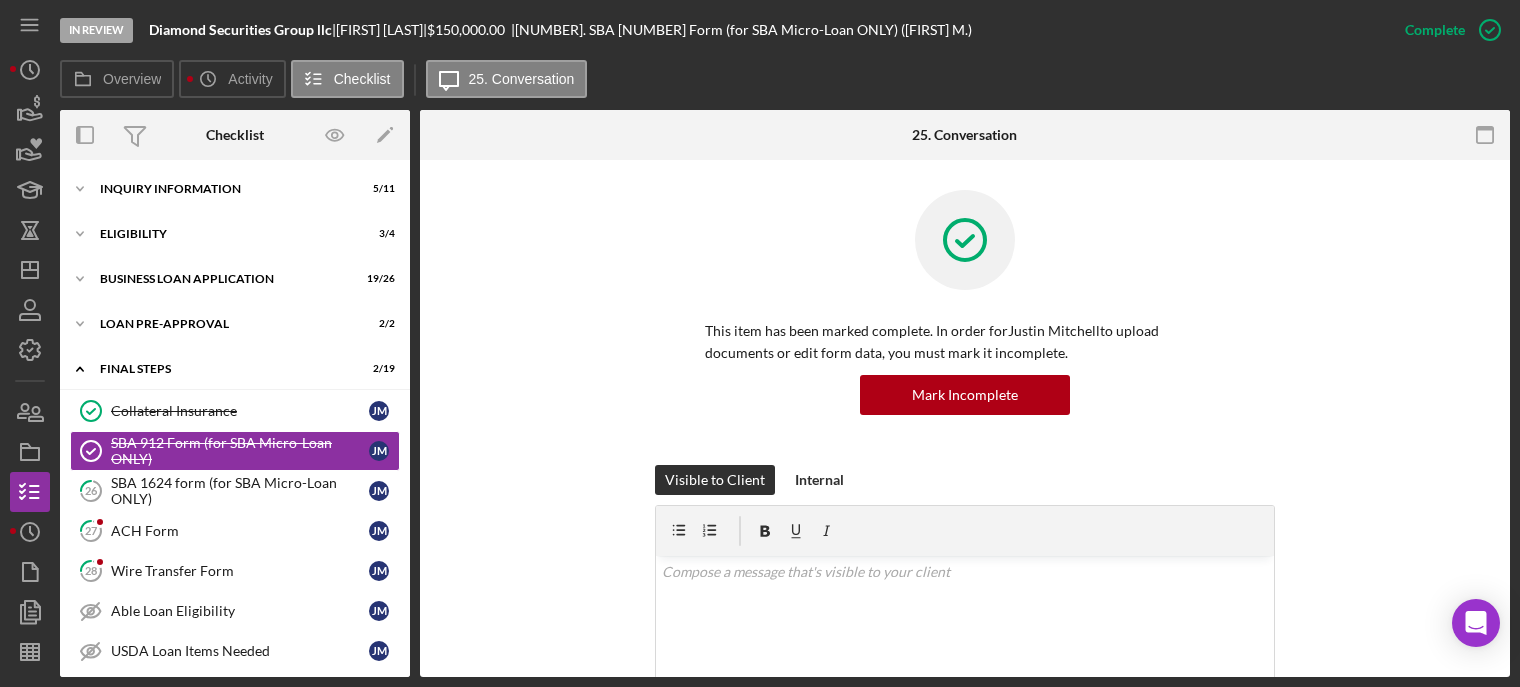 scroll, scrollTop: 0, scrollLeft: 0, axis: both 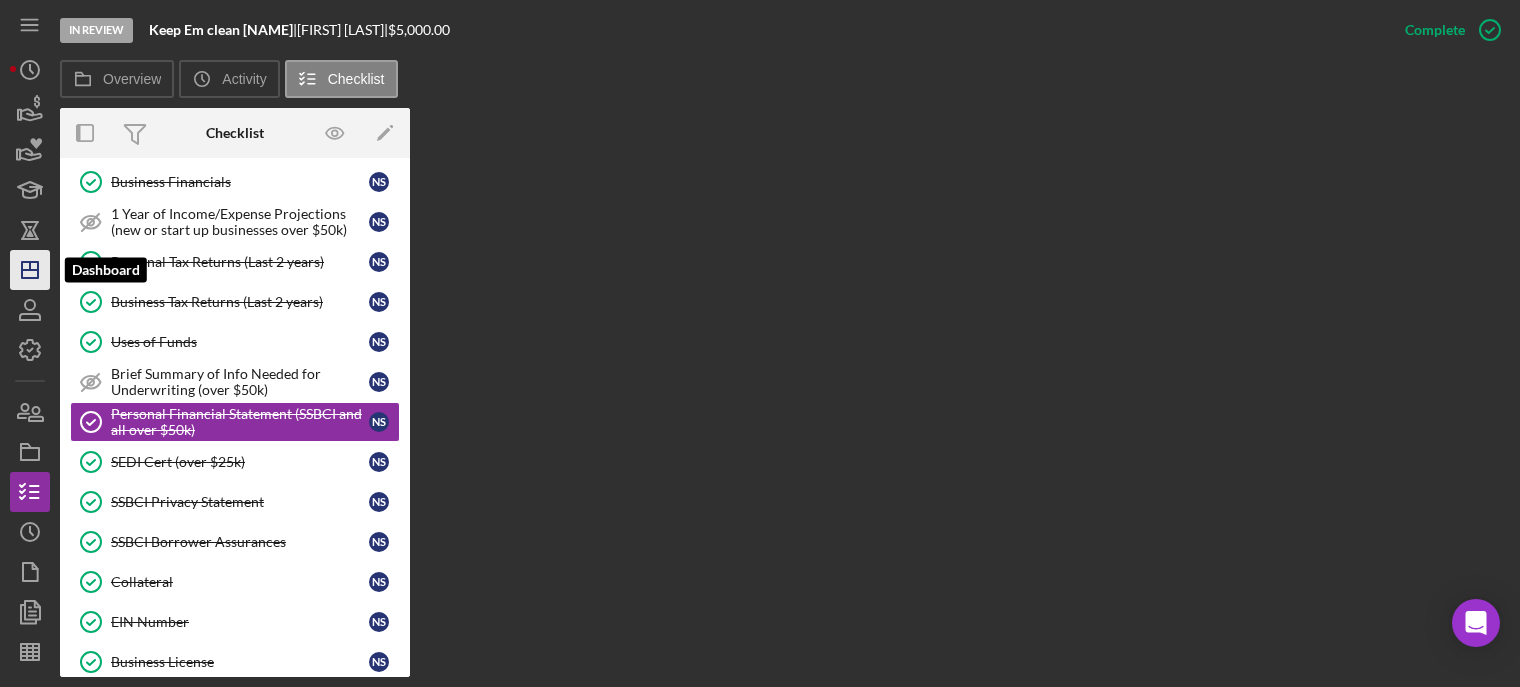 click on "Icon/Dashboard" 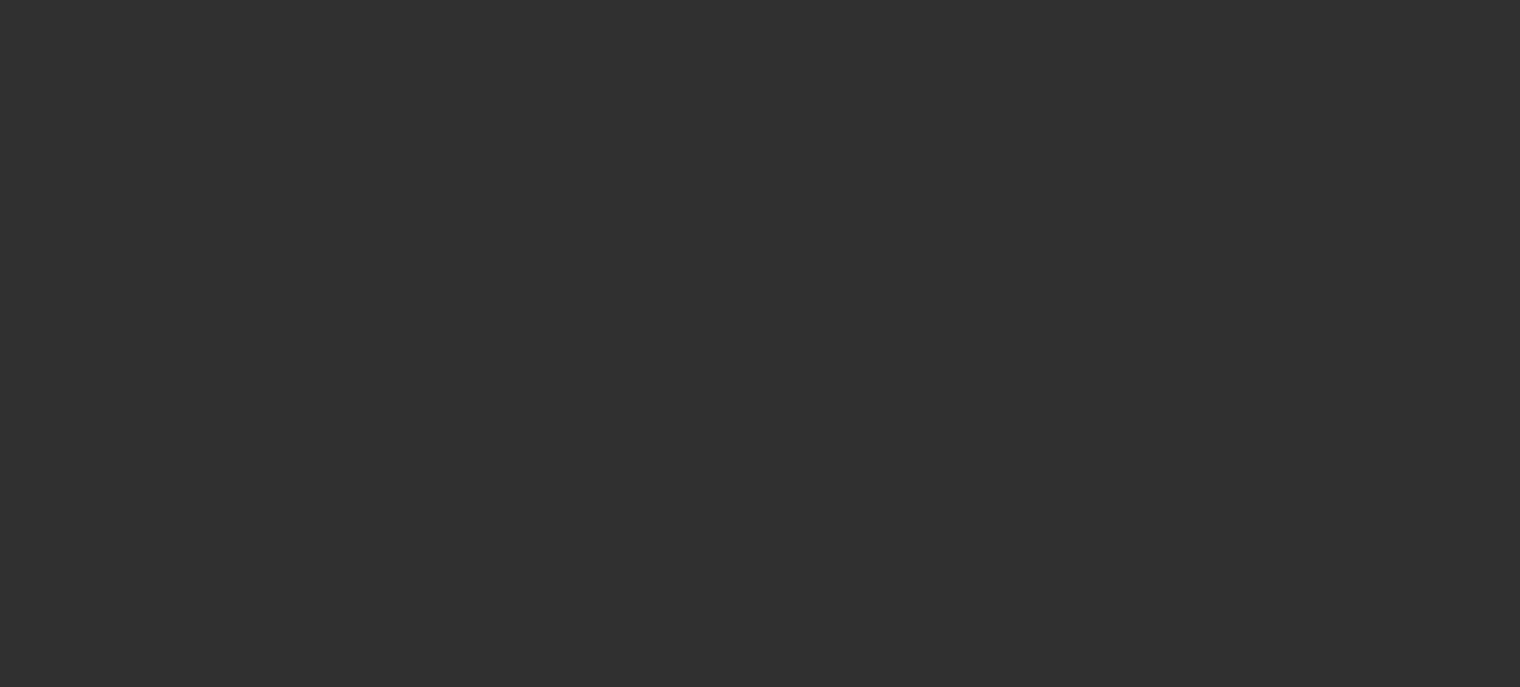 scroll, scrollTop: 0, scrollLeft: 0, axis: both 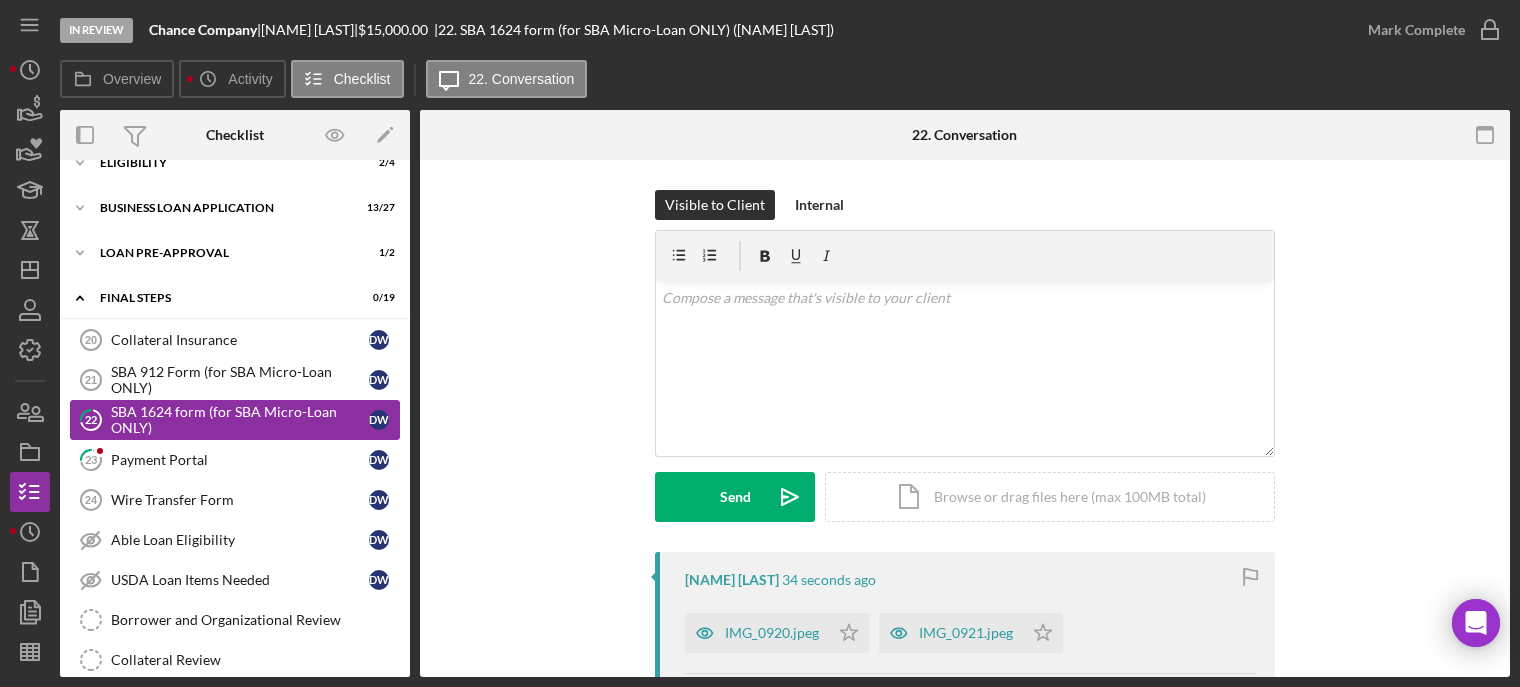 click on "SBA 1624 form (for SBA Micro-Loan ONLY)" at bounding box center [240, 420] 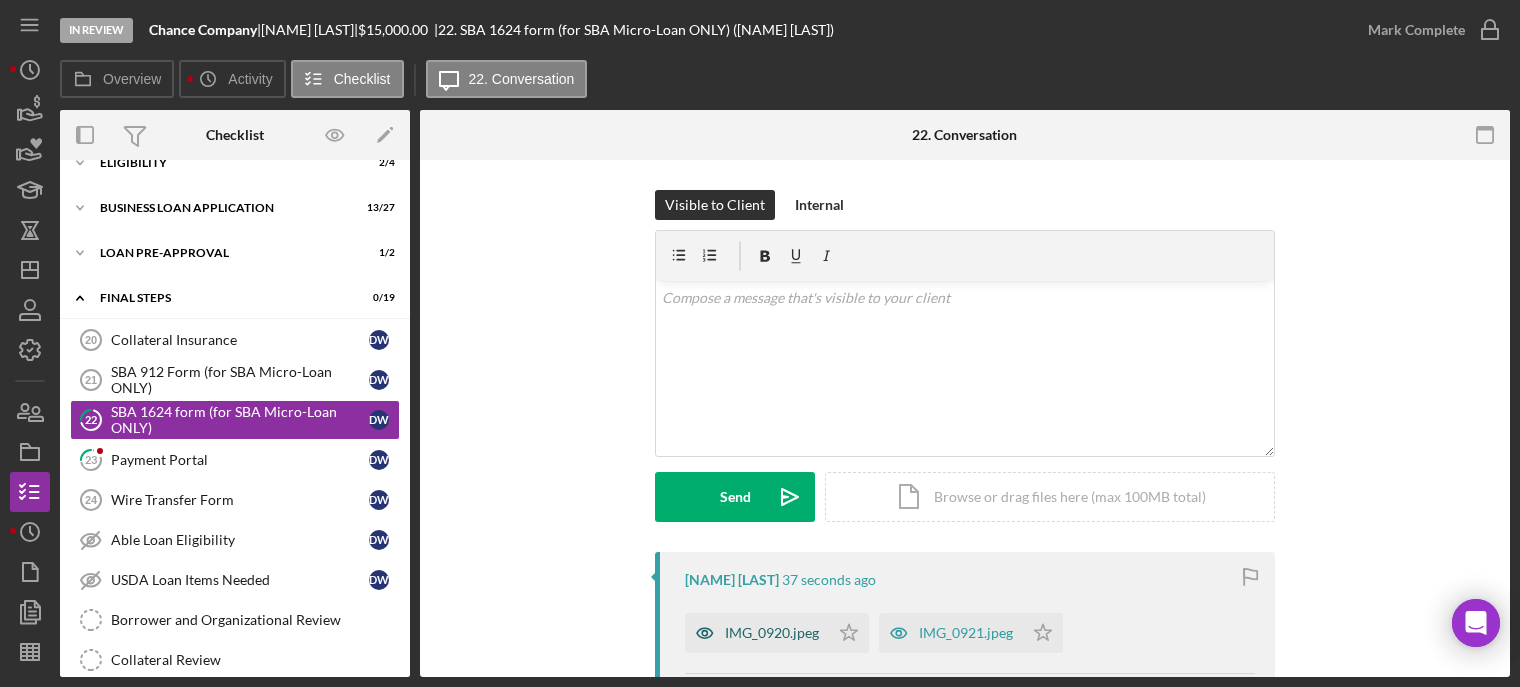click on "IMG_0920.jpeg" at bounding box center [757, 633] 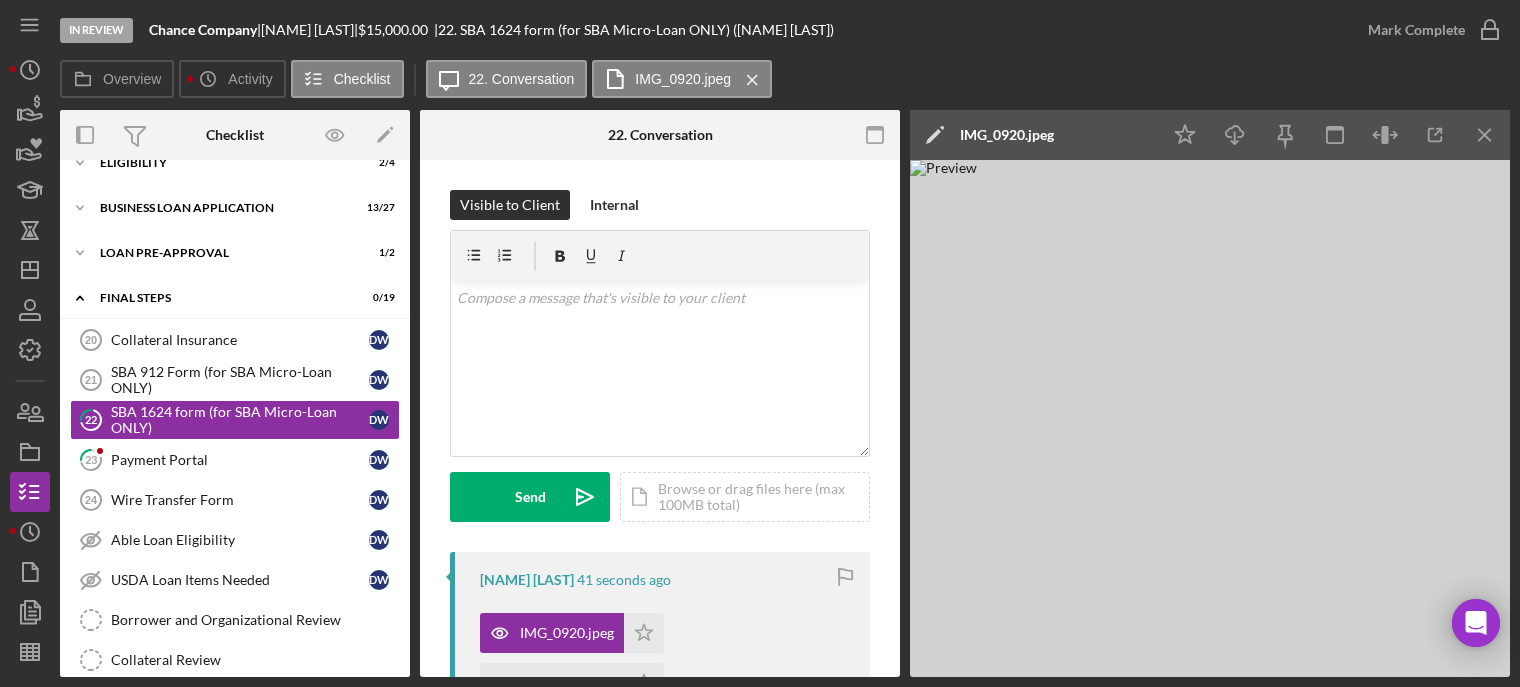 scroll, scrollTop: 100, scrollLeft: 0, axis: vertical 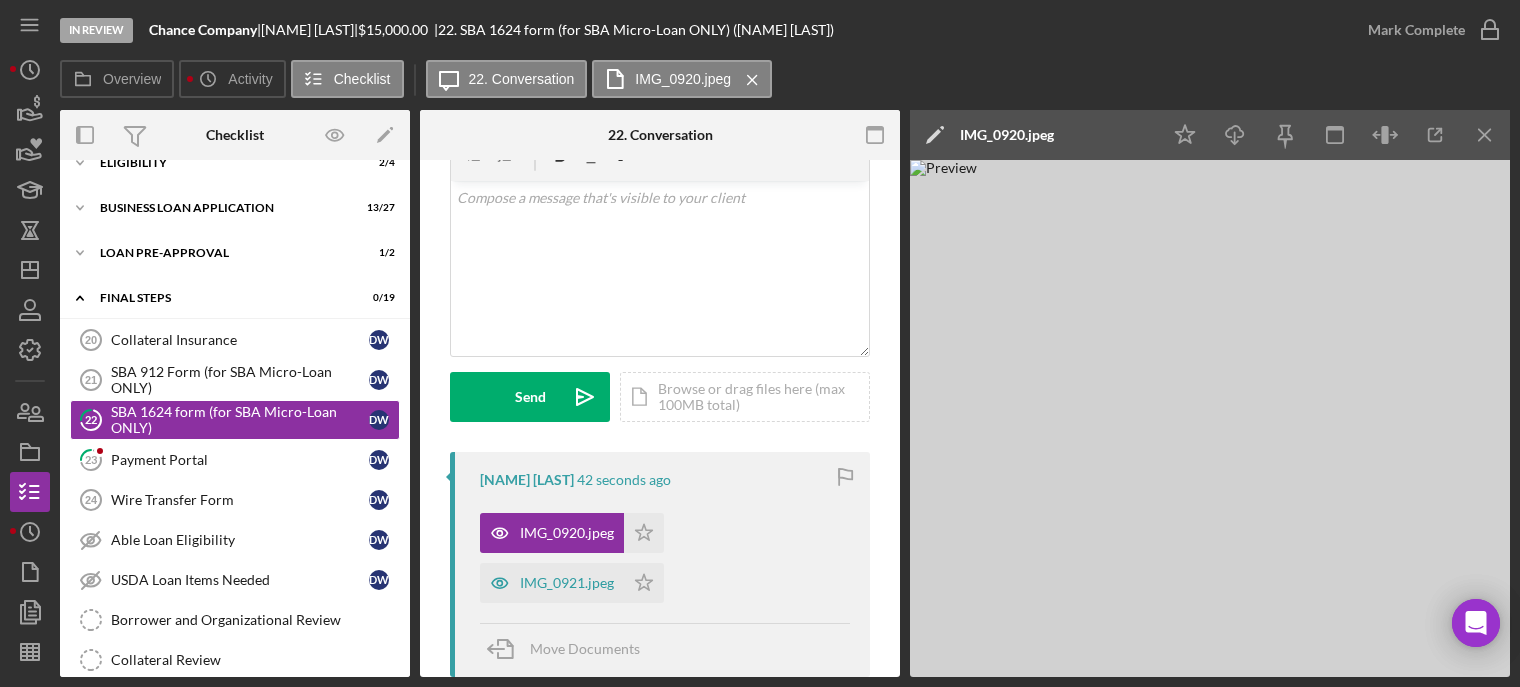 click on "IMG_0921.jpeg" at bounding box center (567, 583) 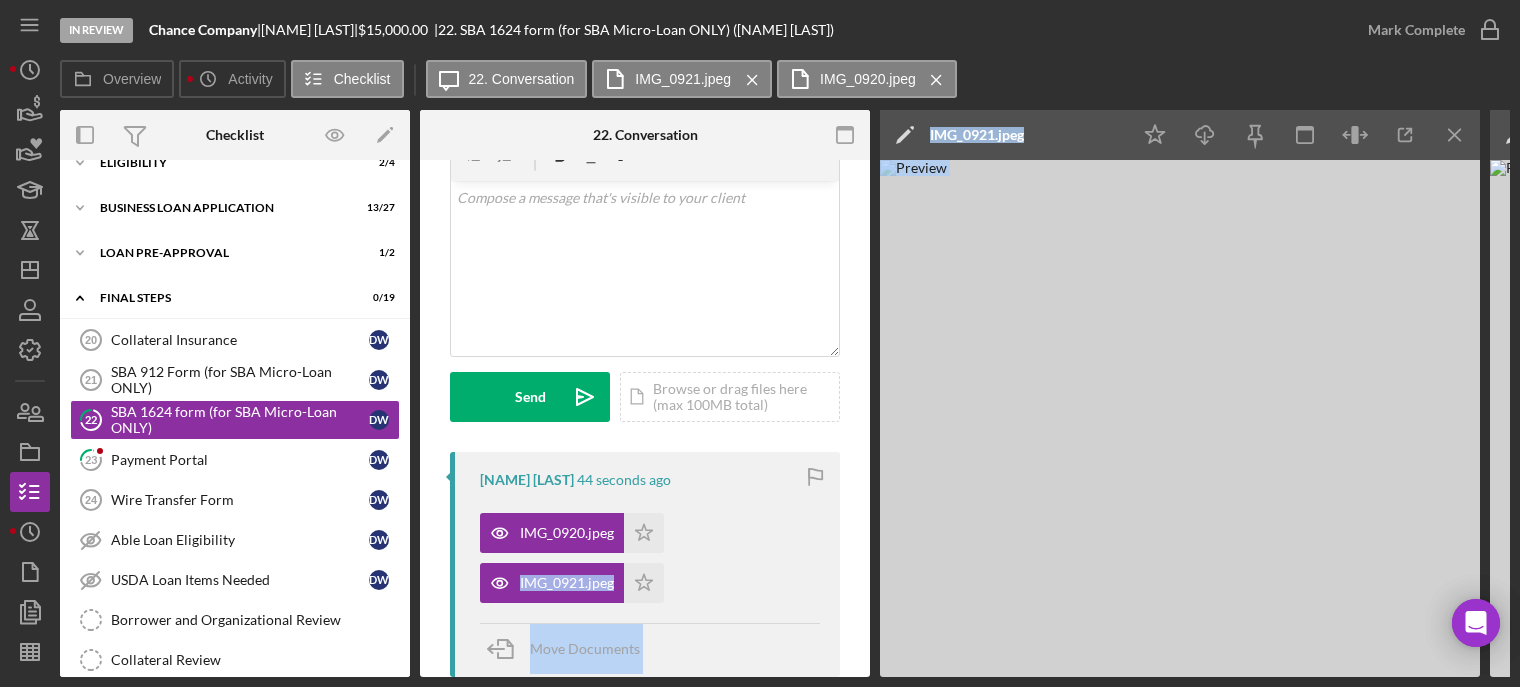 drag, startPoint x: 724, startPoint y: 481, endPoint x: 1527, endPoint y: 215, distance: 845.91077 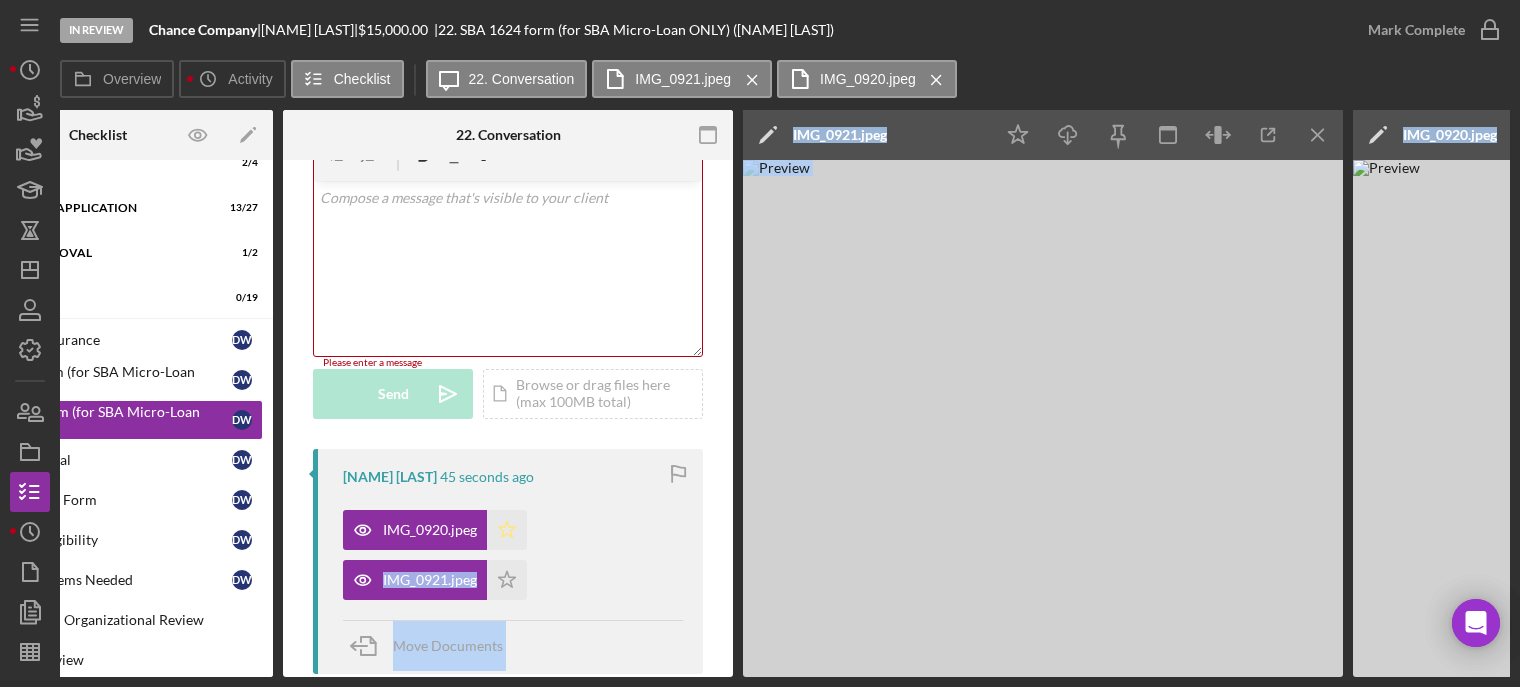 click on "Icon/Star" 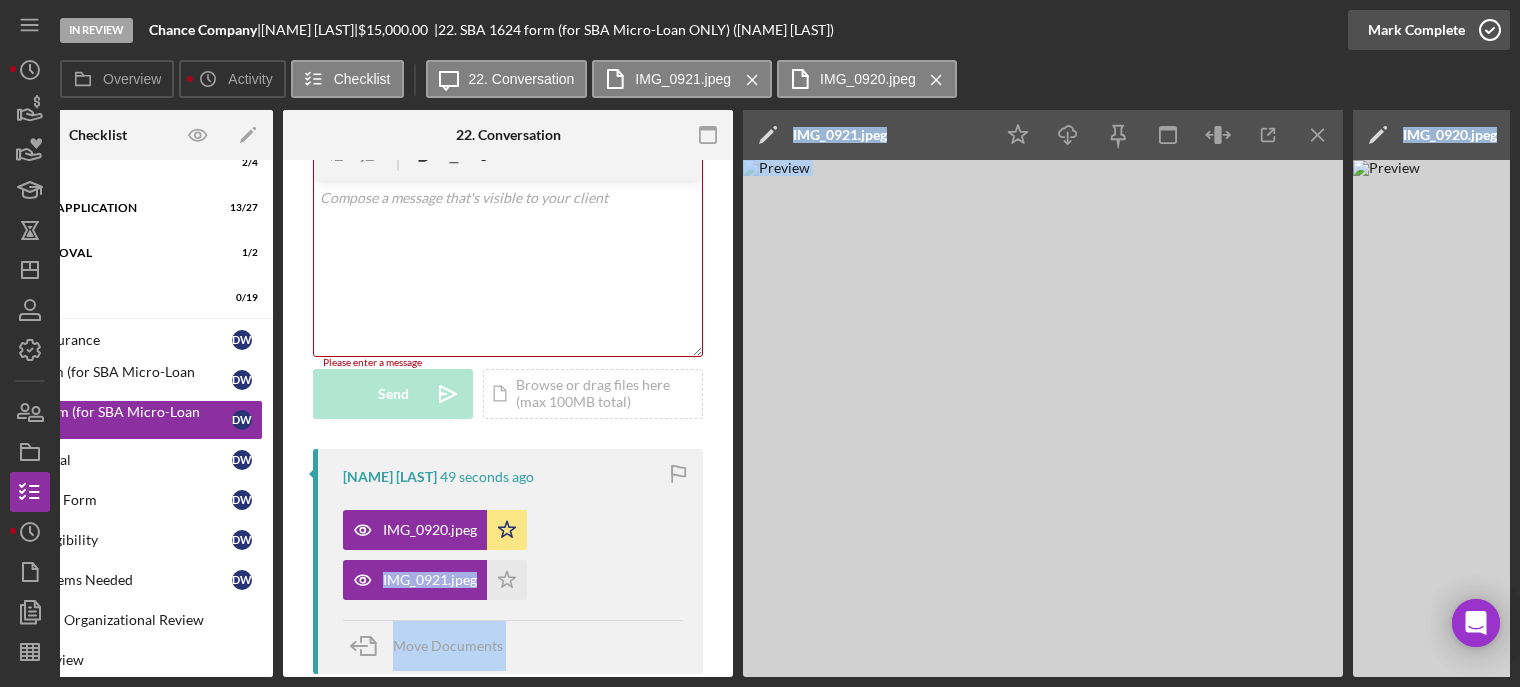 click 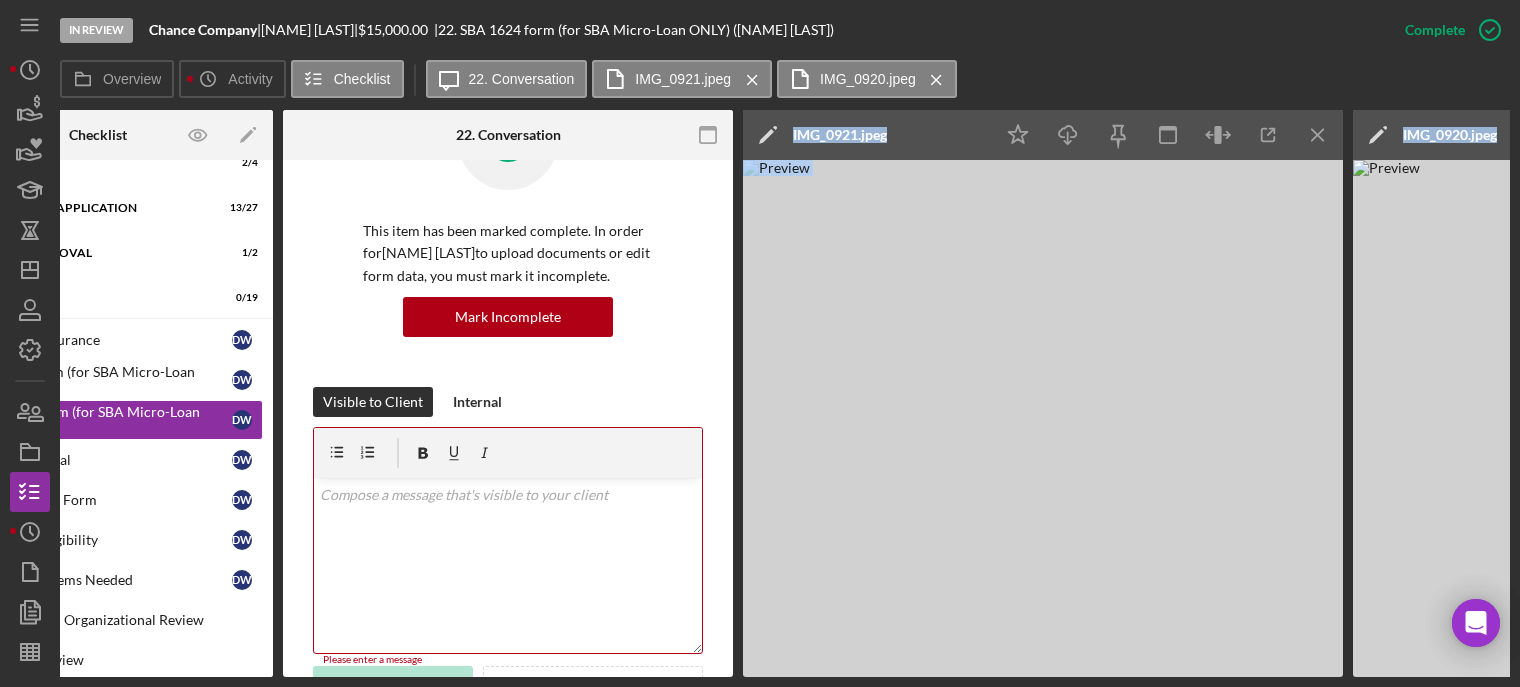 scroll, scrollTop: 396, scrollLeft: 0, axis: vertical 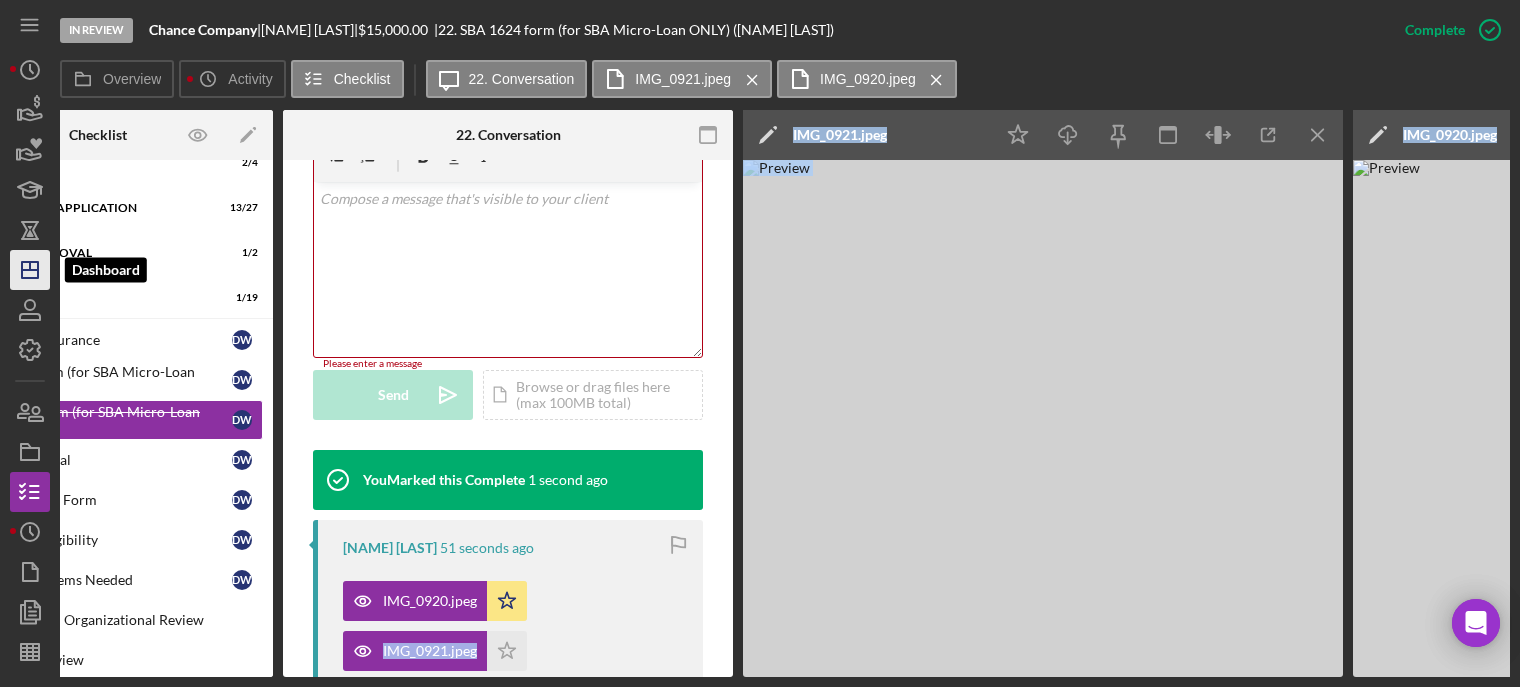 click on "Icon/Dashboard" 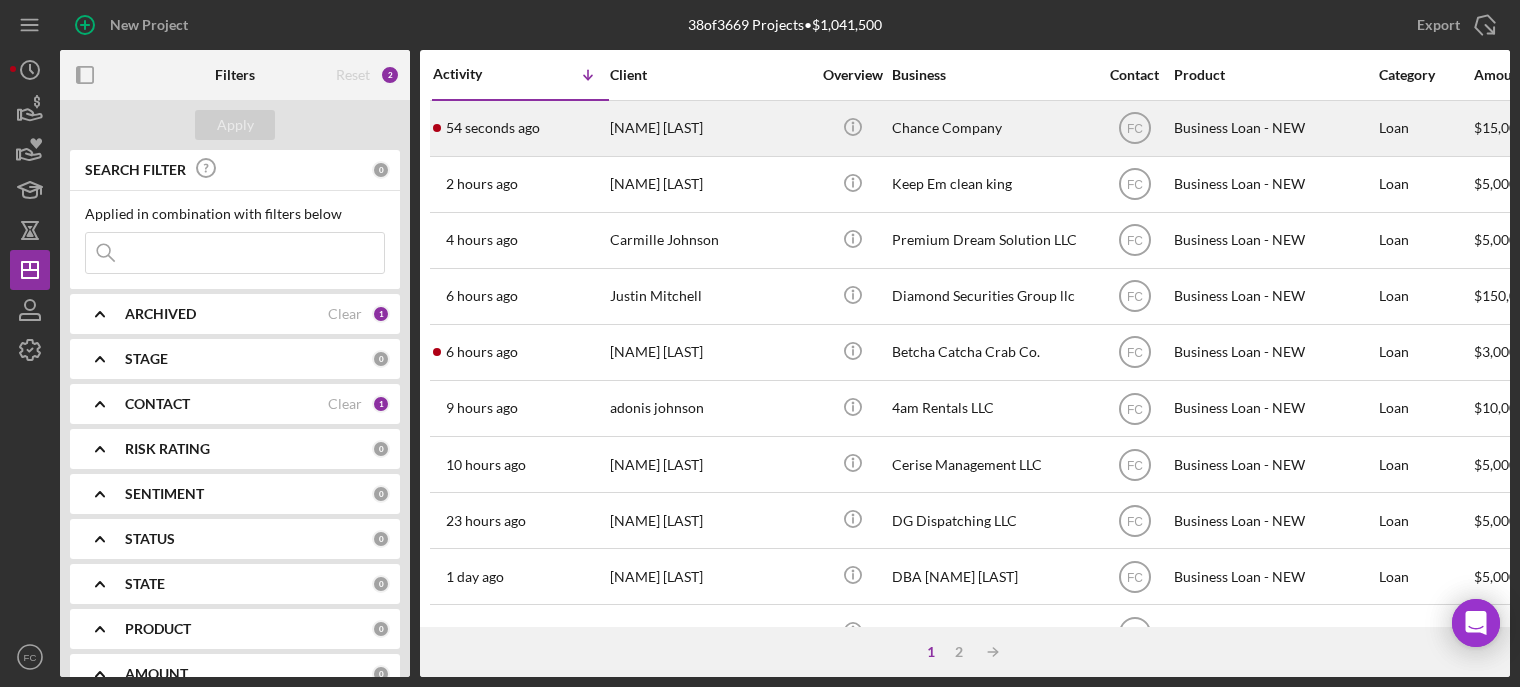 click on "54 seconds ago Deja Williams" at bounding box center (520, 128) 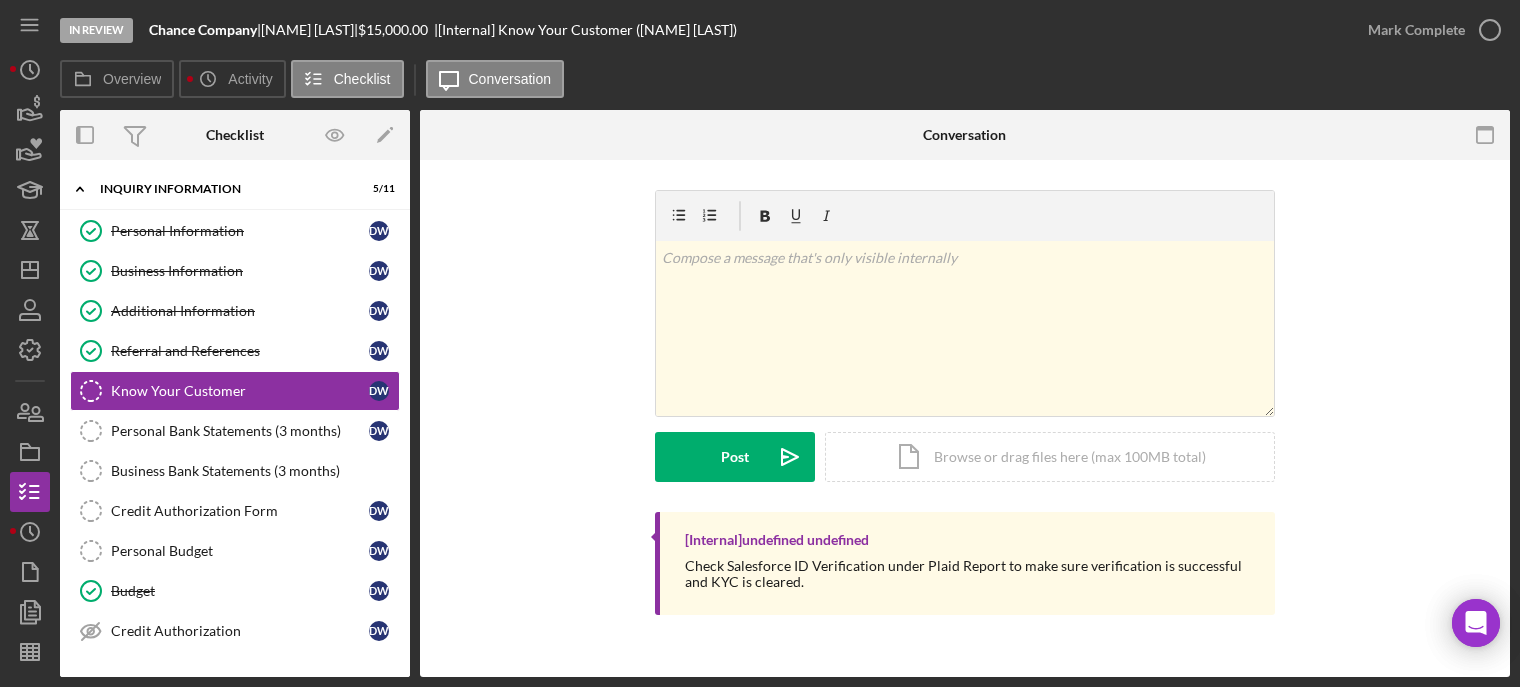 scroll, scrollTop: 213, scrollLeft: 0, axis: vertical 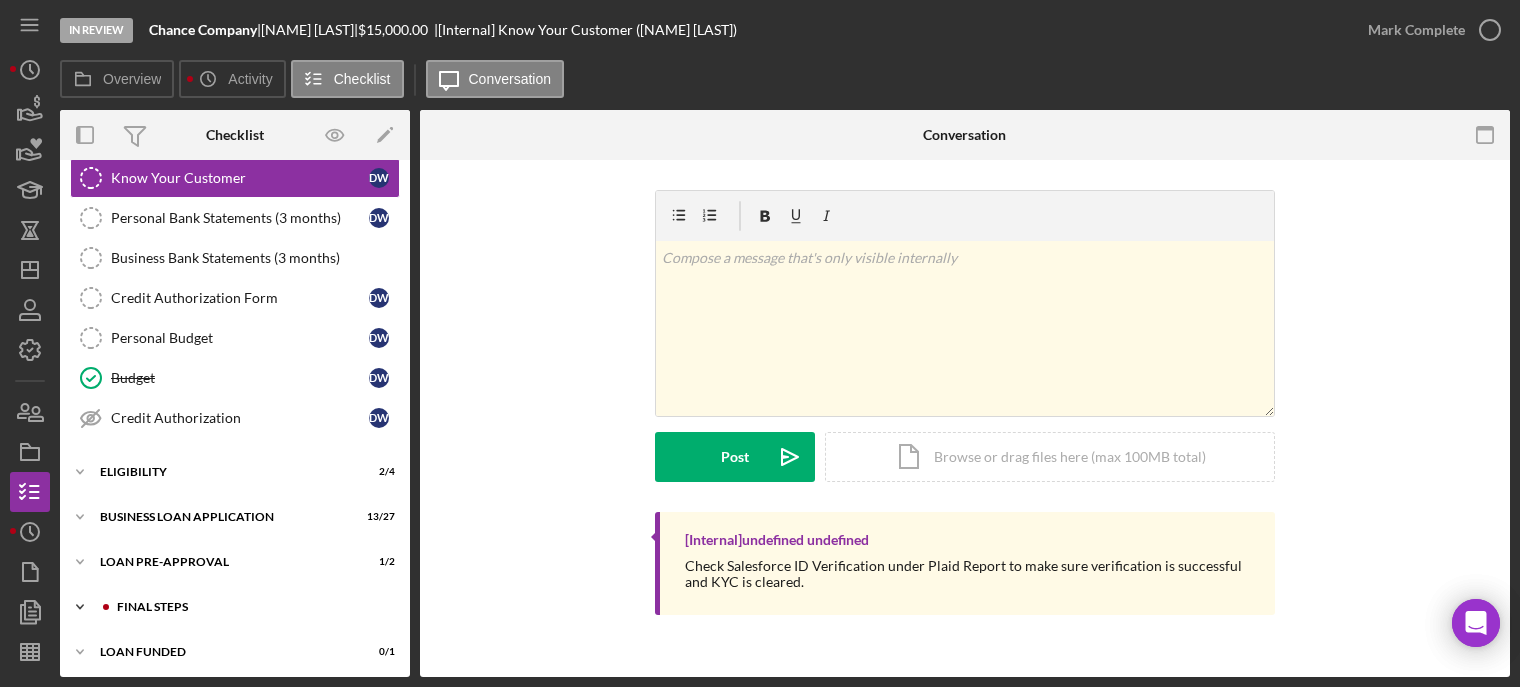 click on "Icon/Expander FINAL STEPS 1 / 19" at bounding box center [235, 607] 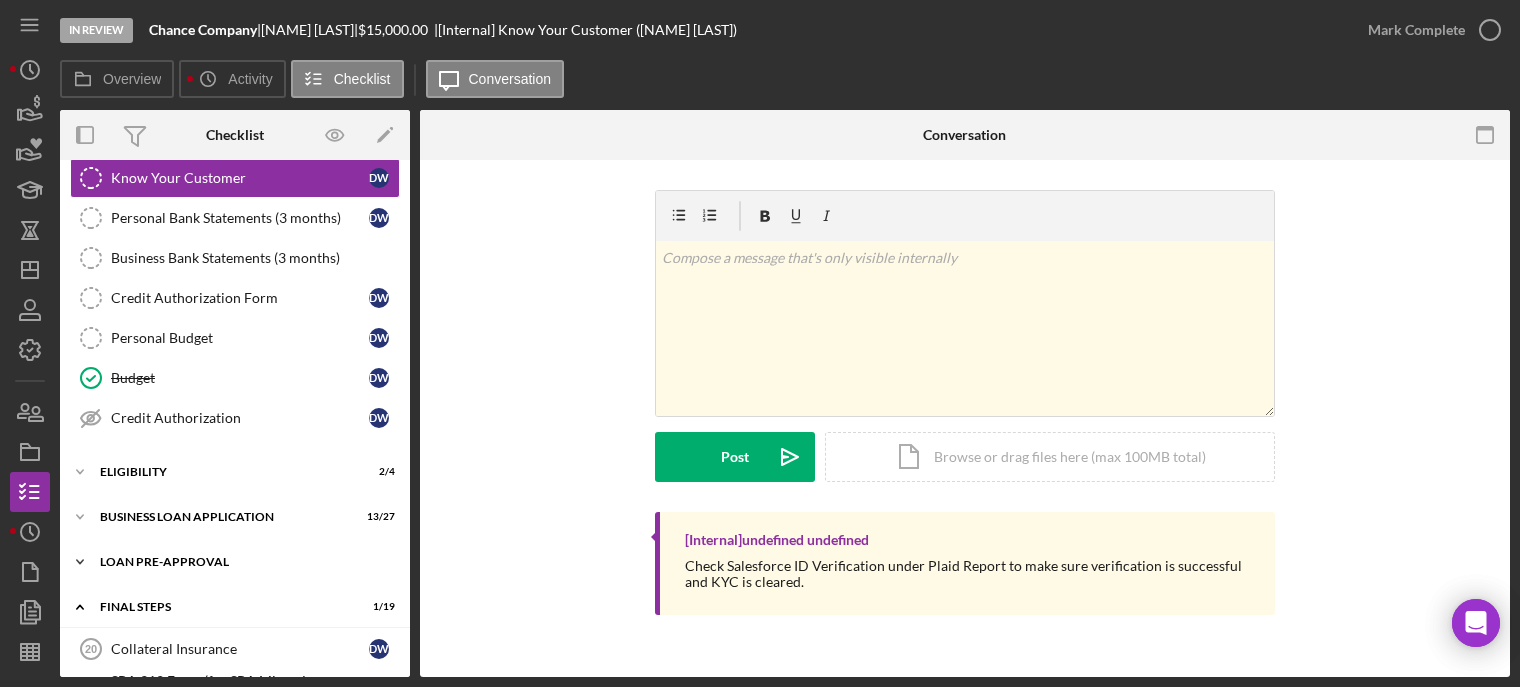 scroll, scrollTop: 413, scrollLeft: 0, axis: vertical 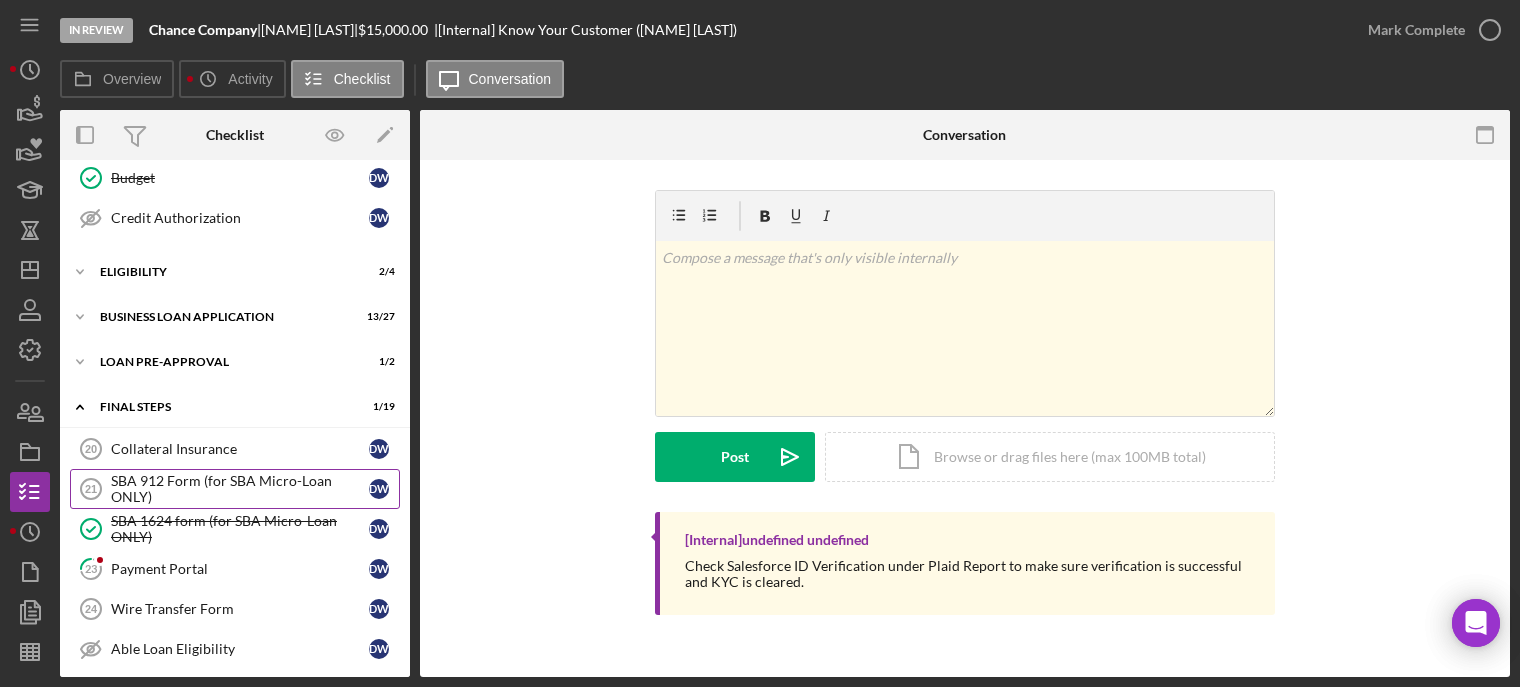 click on "SBA  912 Form (for SBA Micro-Loan ONLY)" at bounding box center [240, 489] 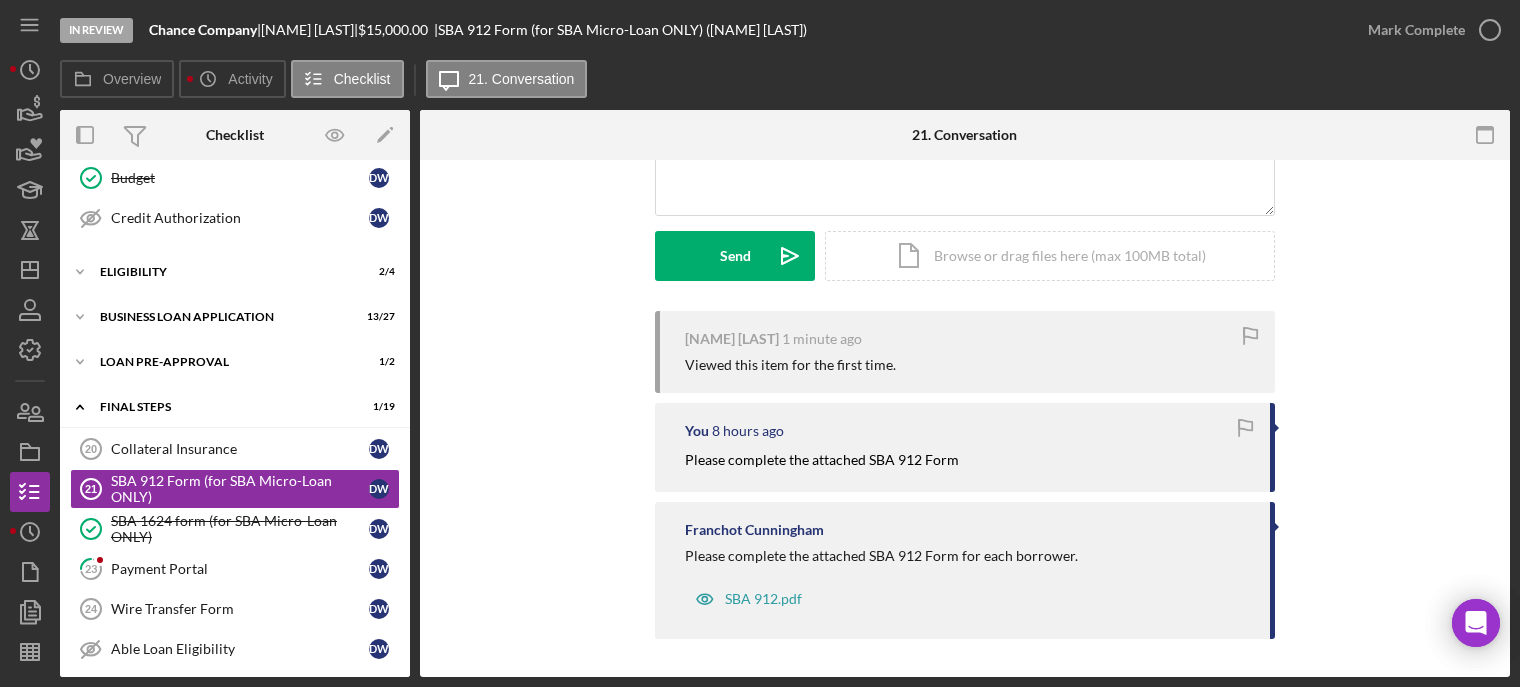 scroll, scrollTop: 41, scrollLeft: 0, axis: vertical 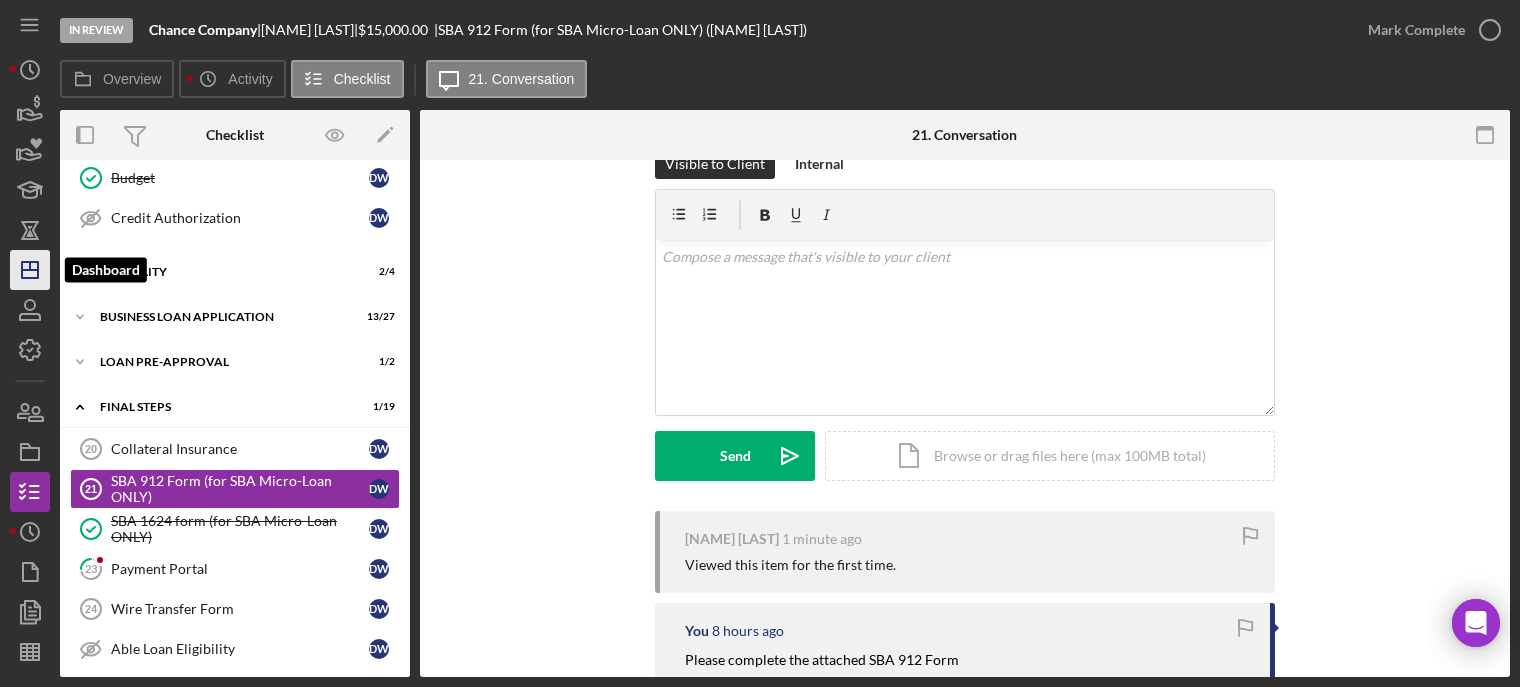 click on "Icon/Dashboard" 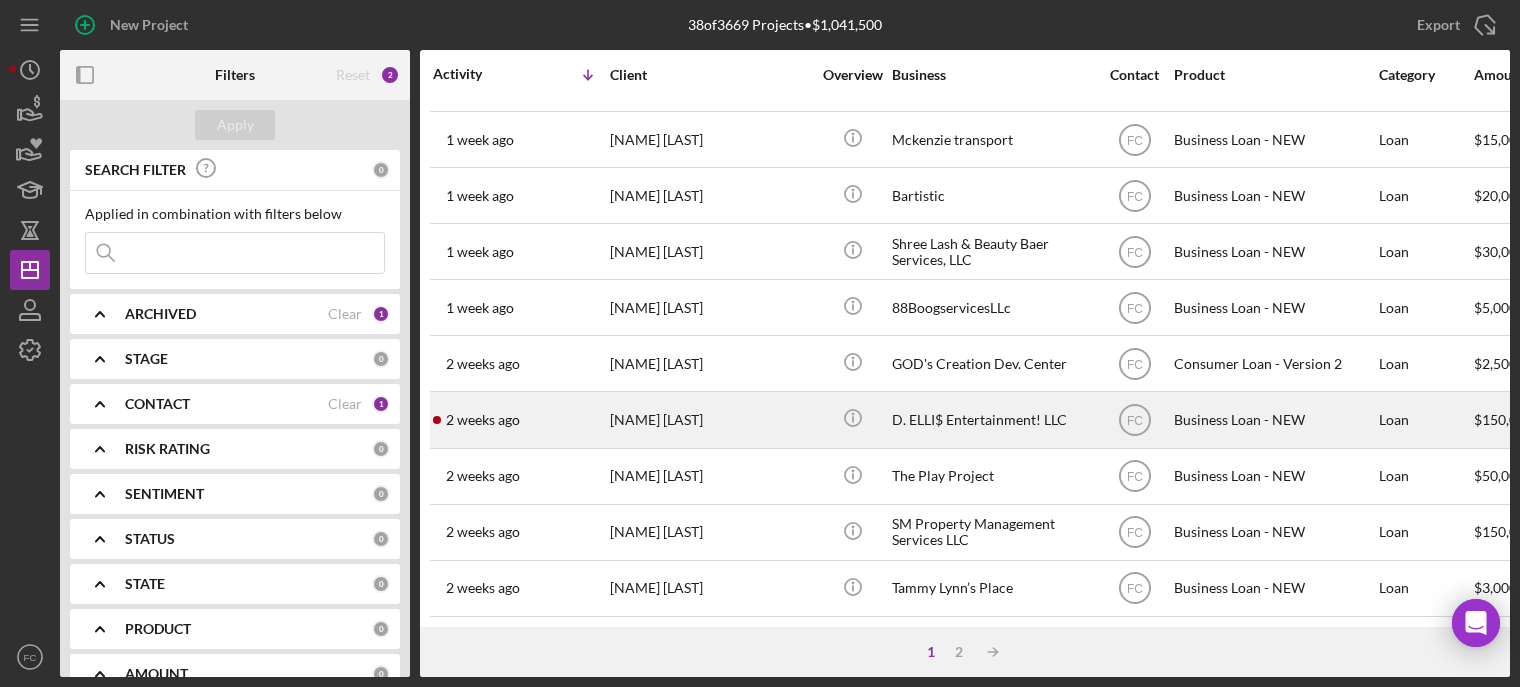 scroll, scrollTop: 900, scrollLeft: 0, axis: vertical 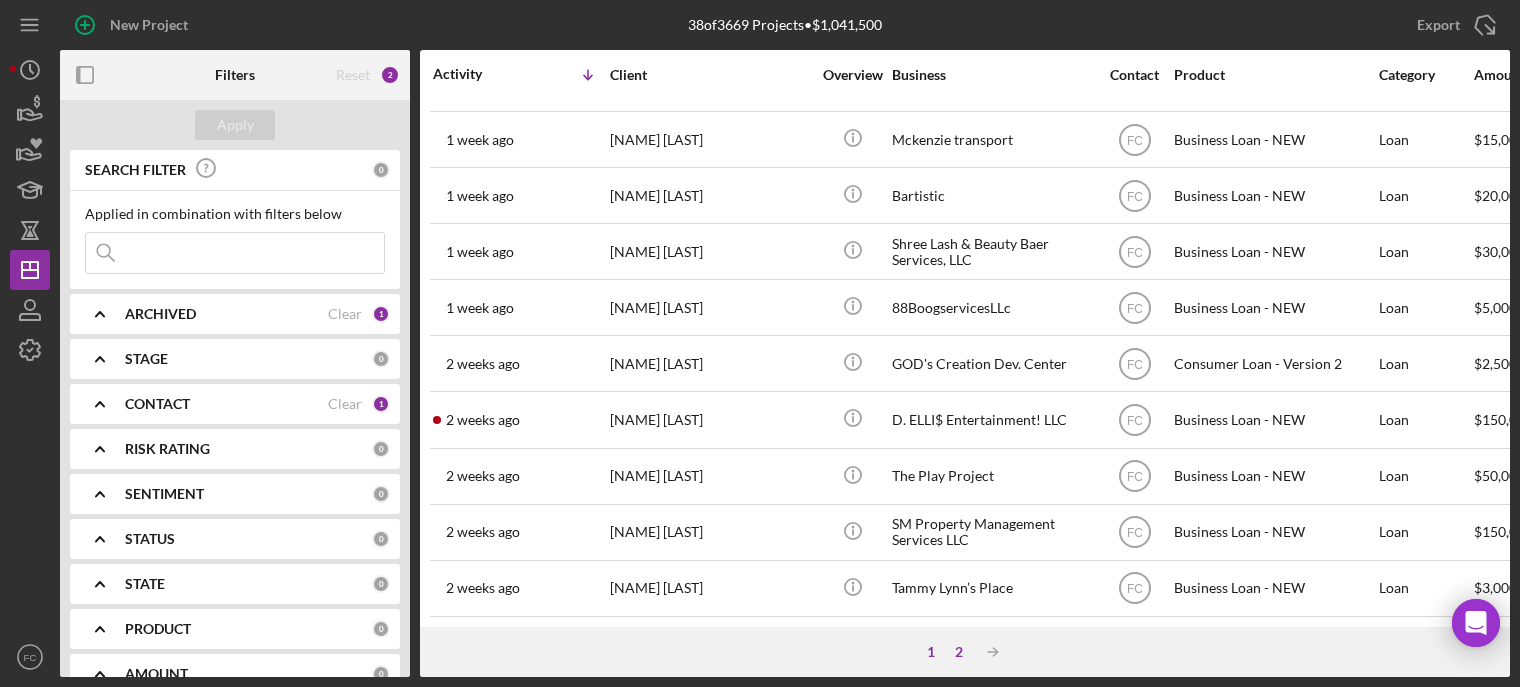 click on "2" at bounding box center (959, 652) 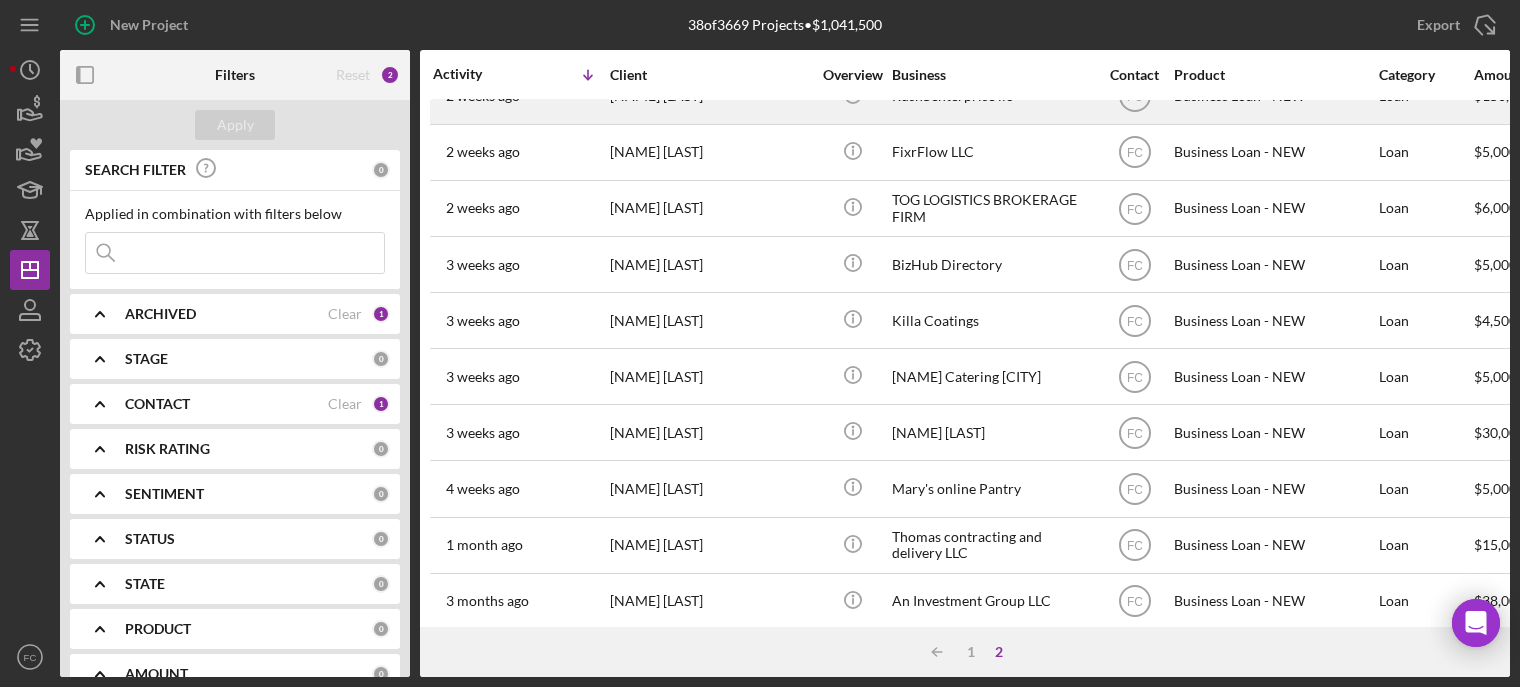 scroll, scrollTop: 227, scrollLeft: 0, axis: vertical 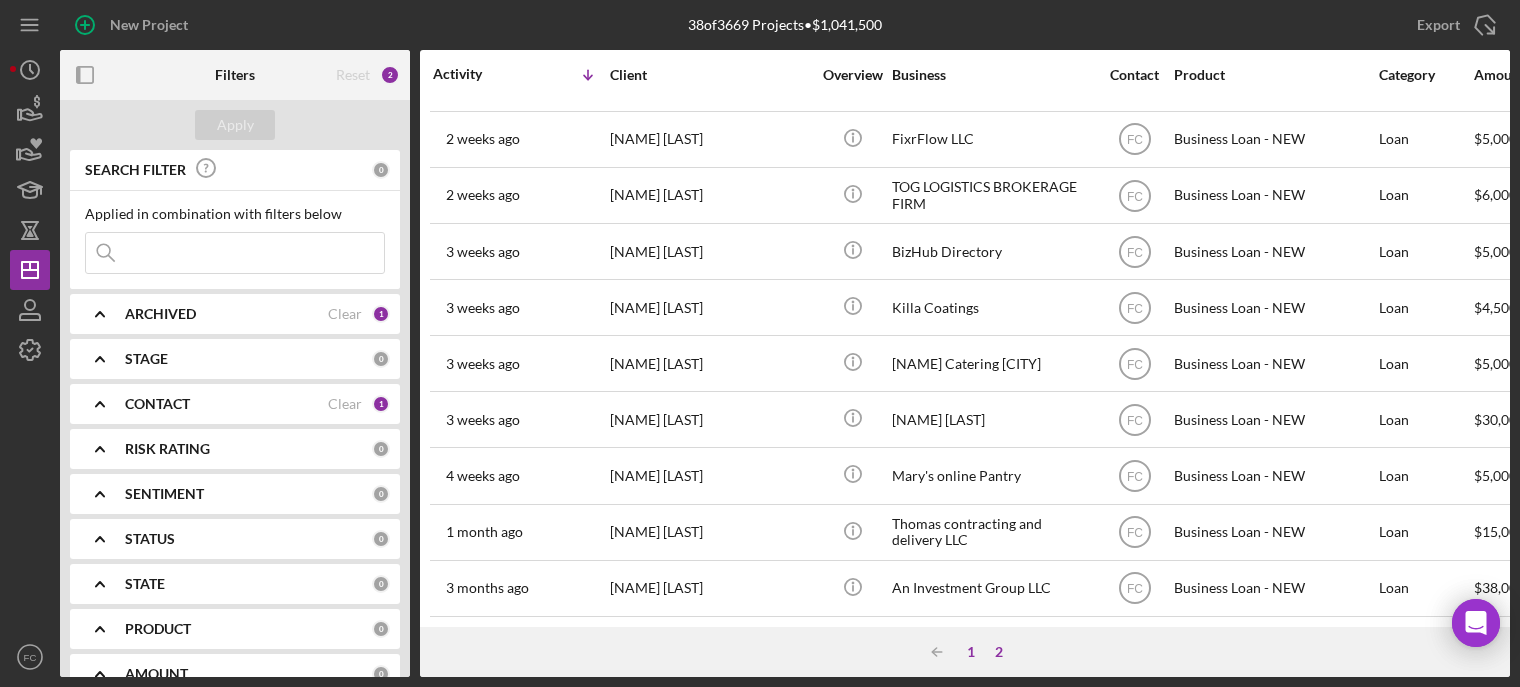 click on "1" at bounding box center [971, 652] 